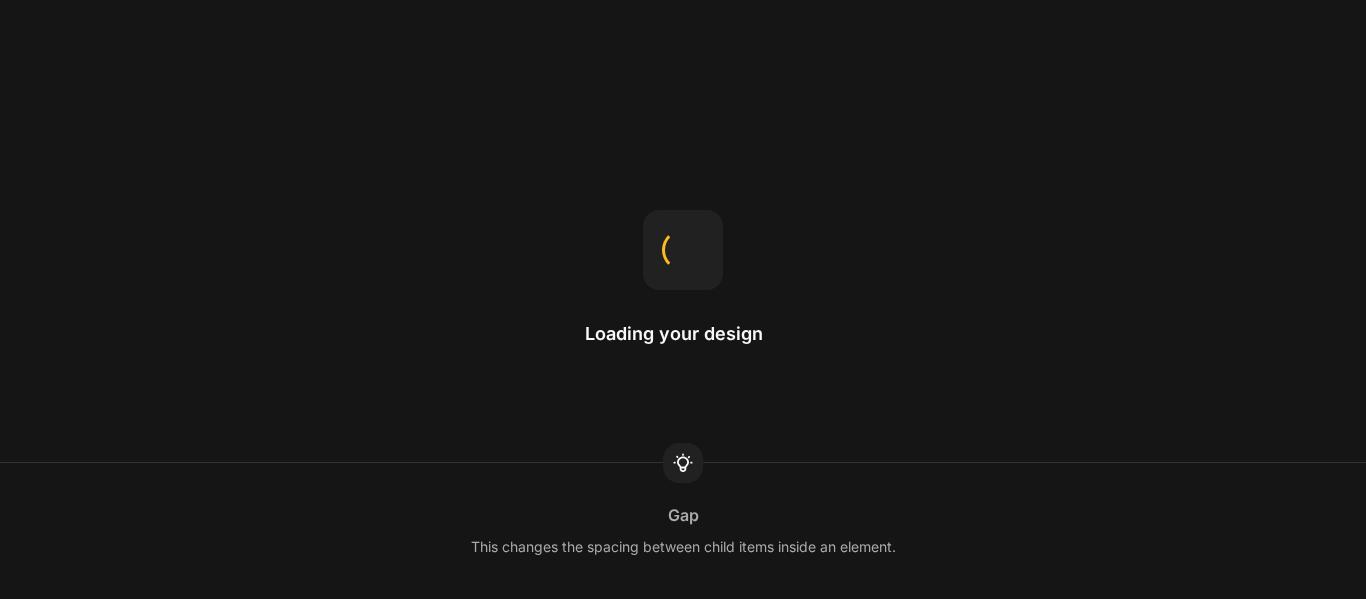 scroll, scrollTop: 0, scrollLeft: 0, axis: both 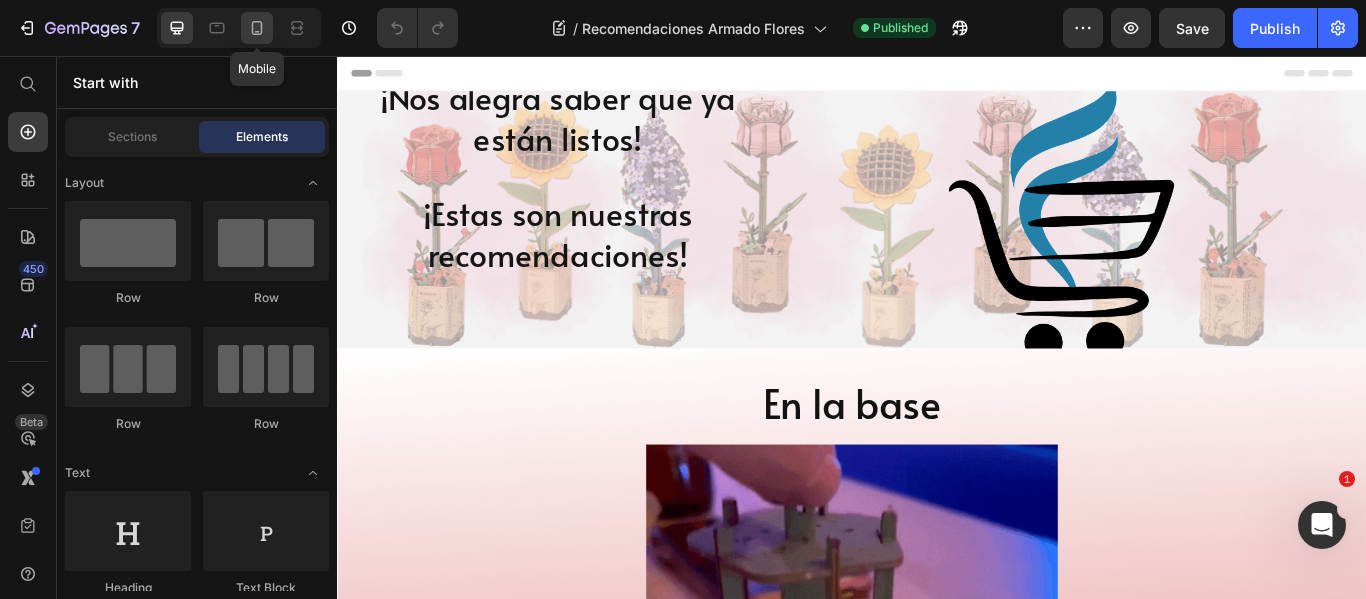 click 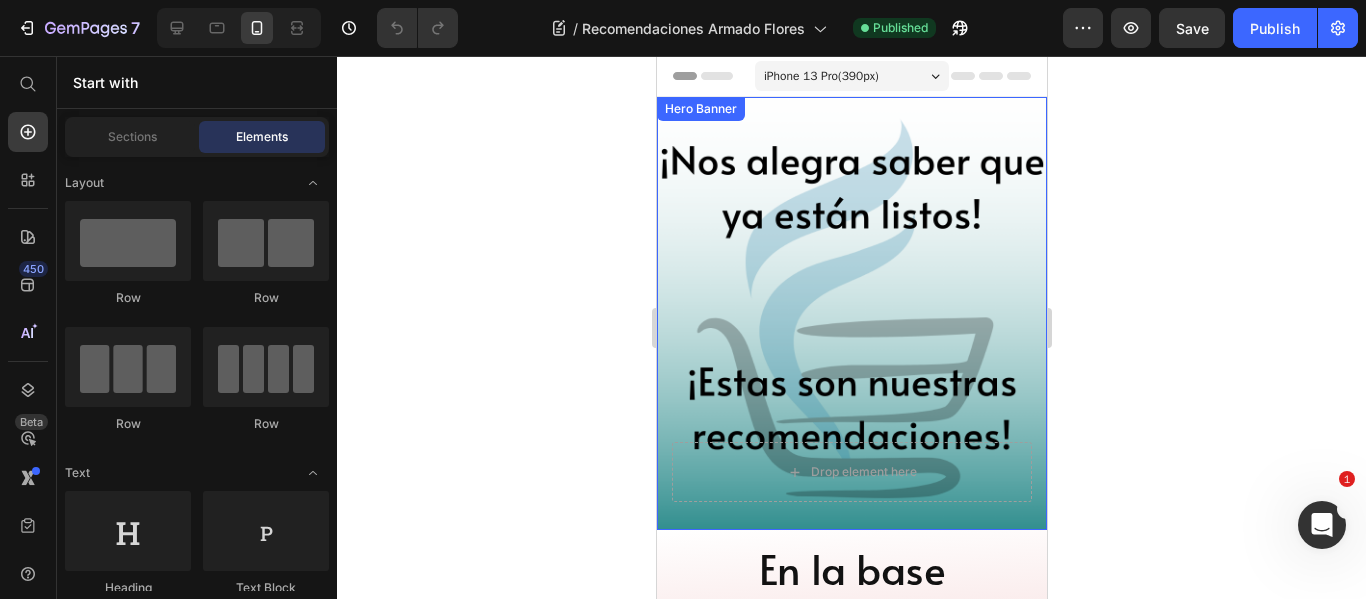 click at bounding box center (851, 313) 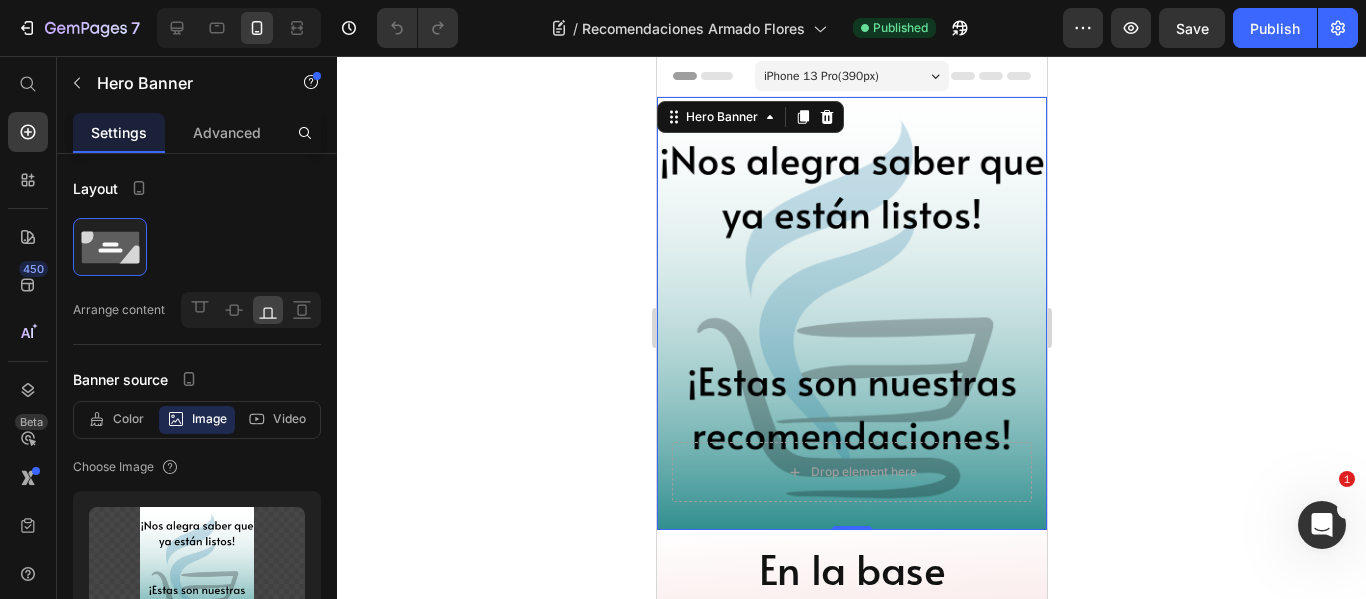 click on "Drop element here" at bounding box center [851, 472] 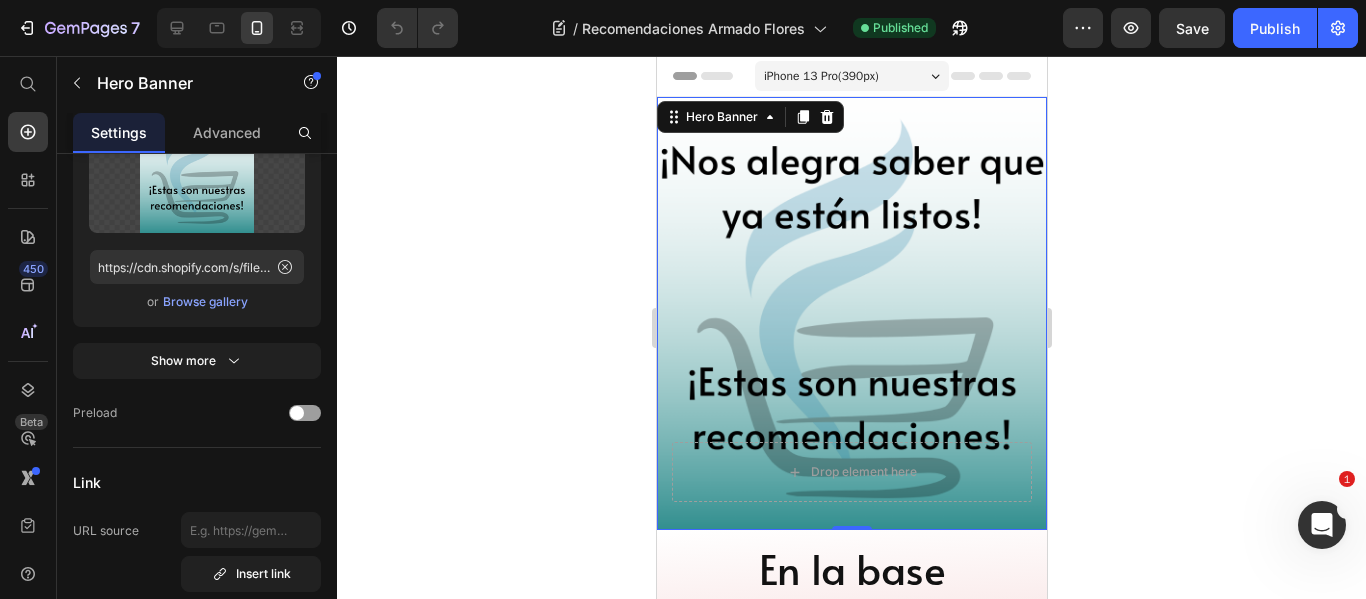 scroll, scrollTop: 200, scrollLeft: 0, axis: vertical 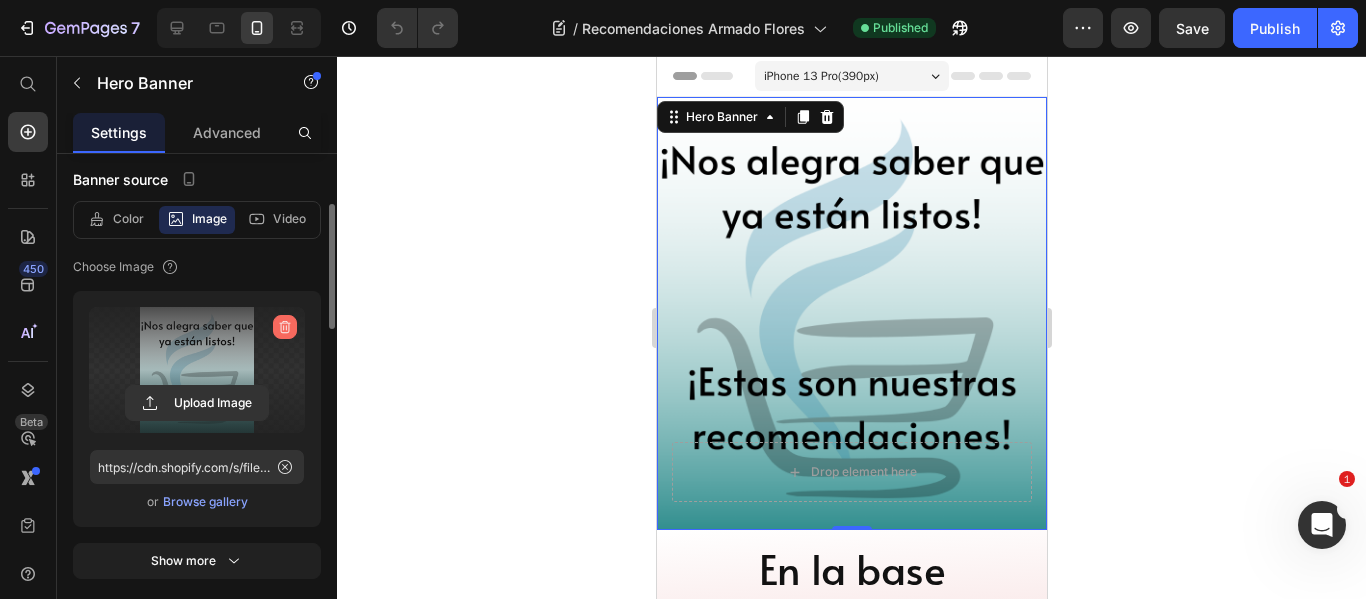 click 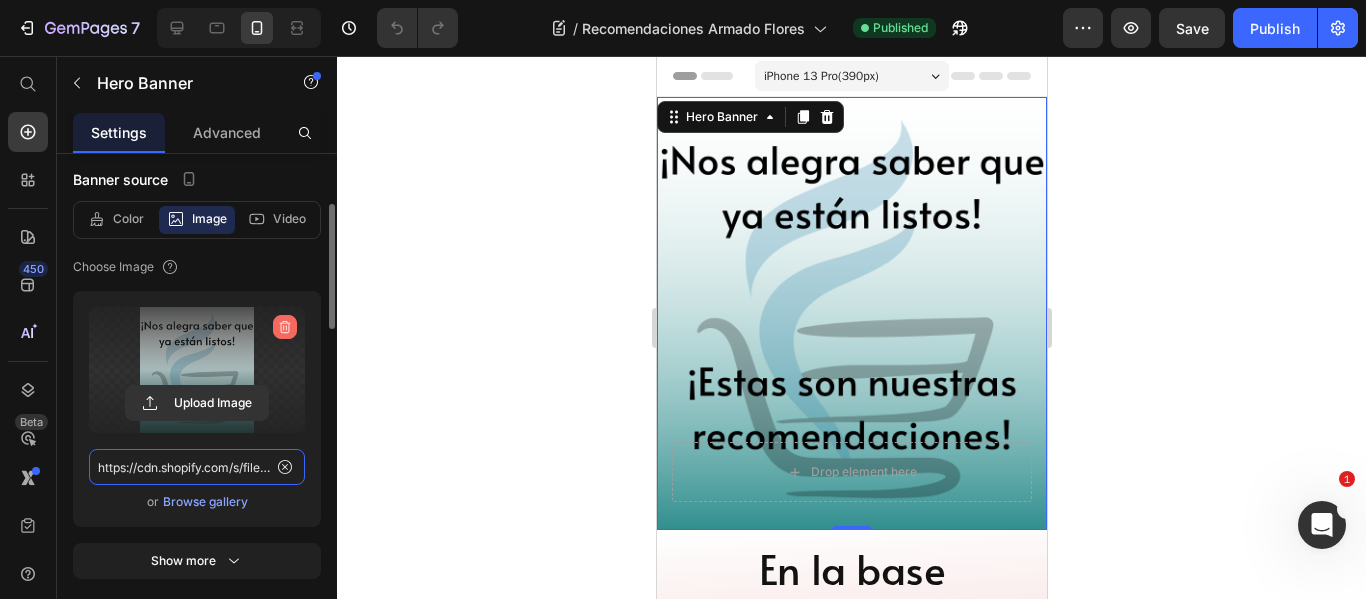 type 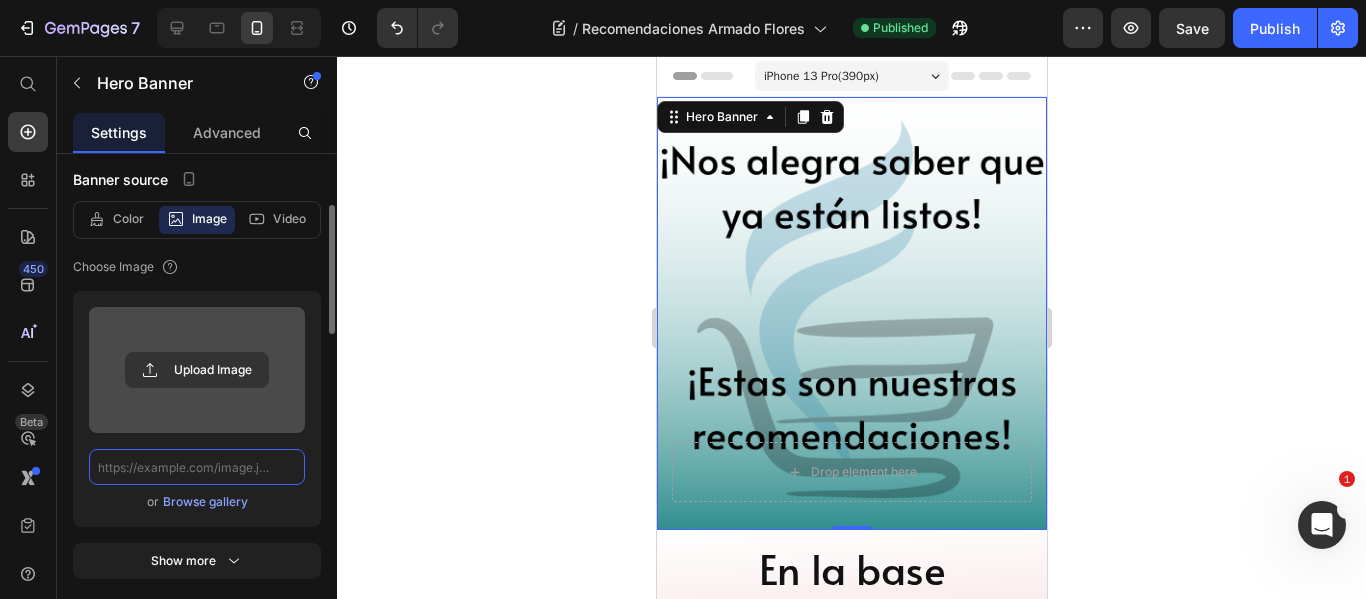 scroll, scrollTop: 0, scrollLeft: 0, axis: both 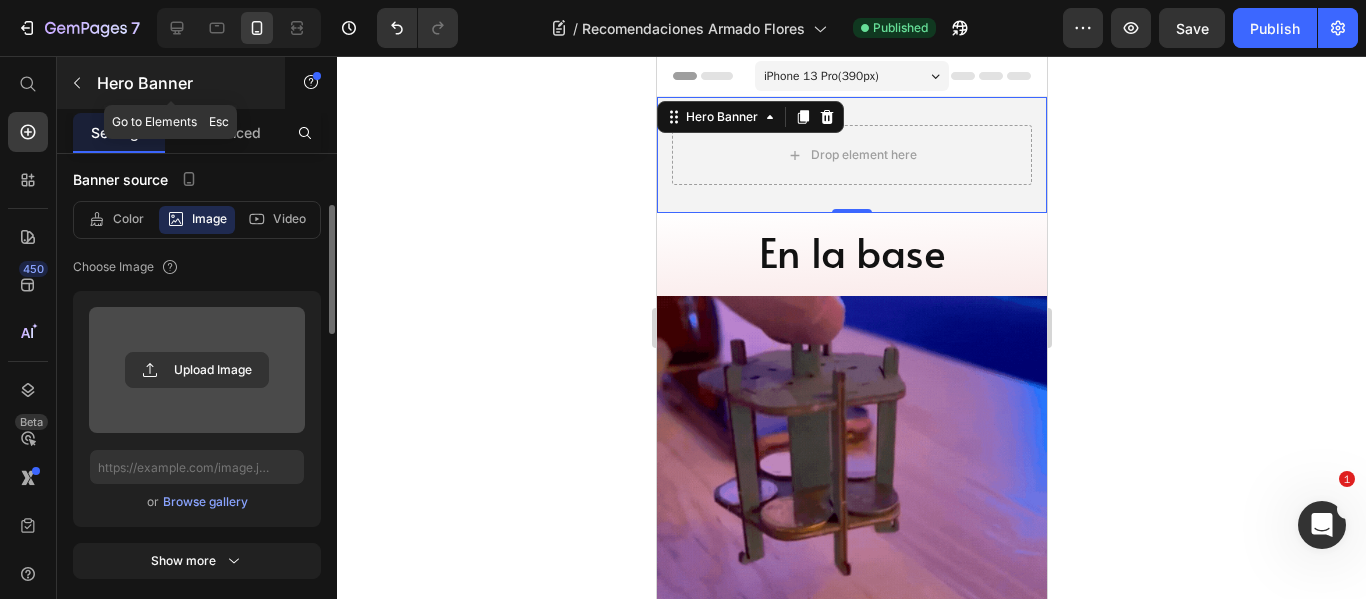 click on "Hero Banner" at bounding box center [182, 83] 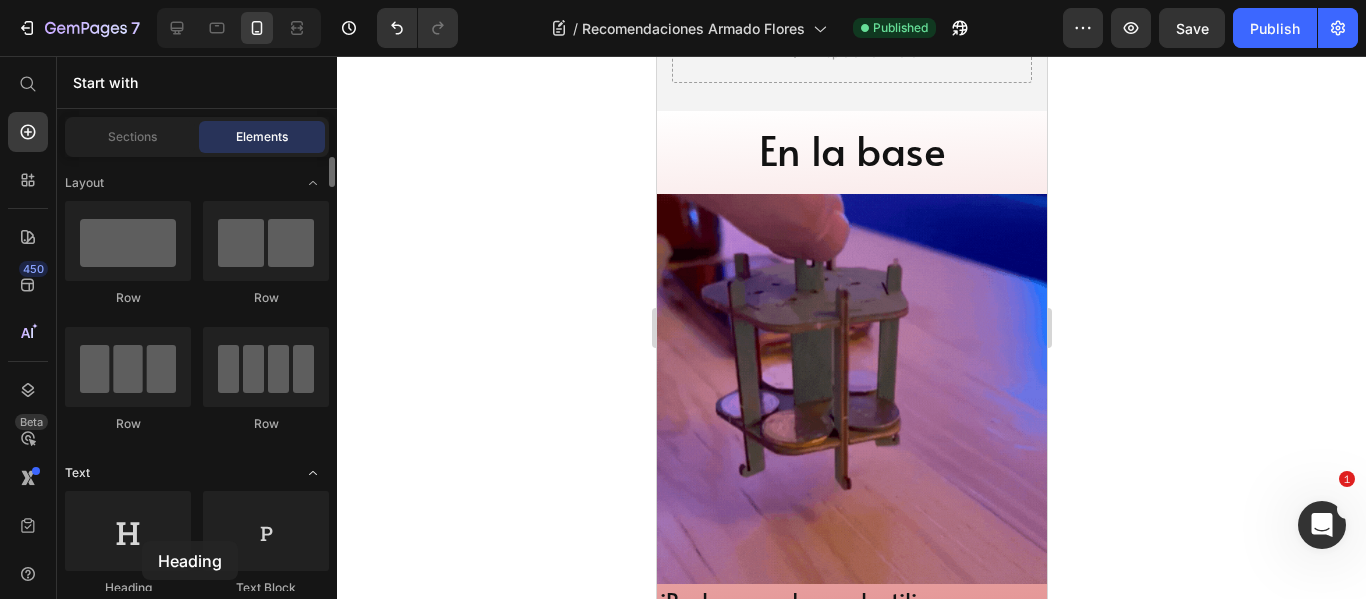 scroll, scrollTop: 117, scrollLeft: 0, axis: vertical 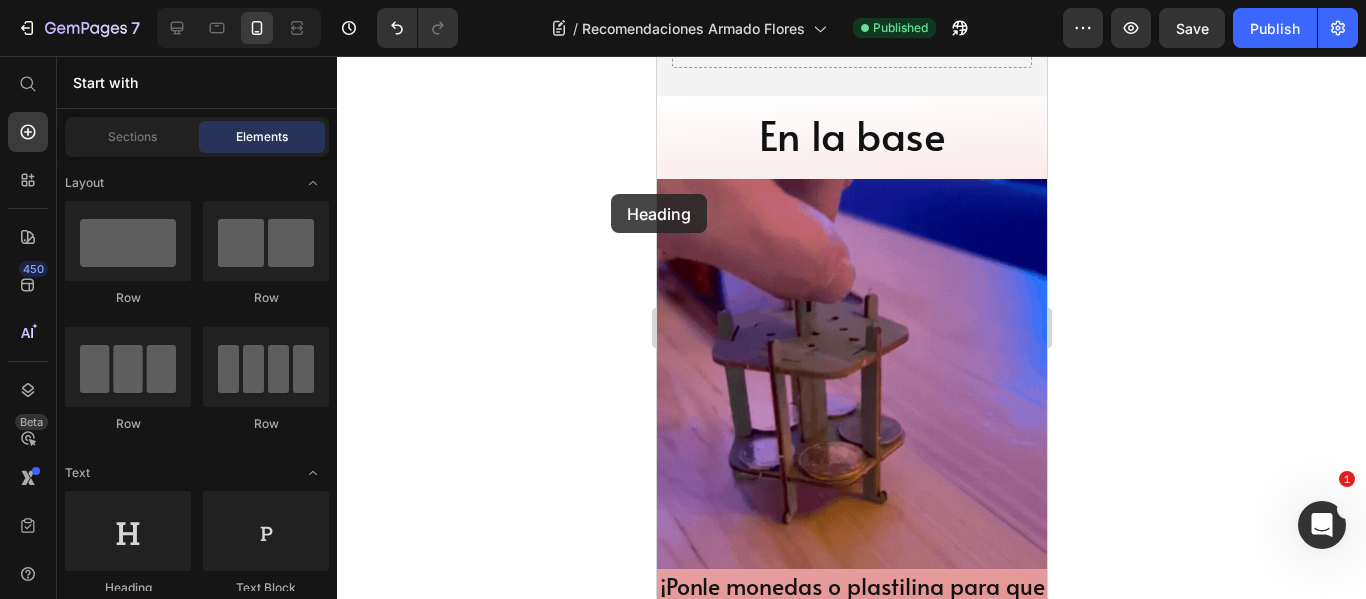drag, startPoint x: 135, startPoint y: 575, endPoint x: 604, endPoint y: 251, distance: 570.0325 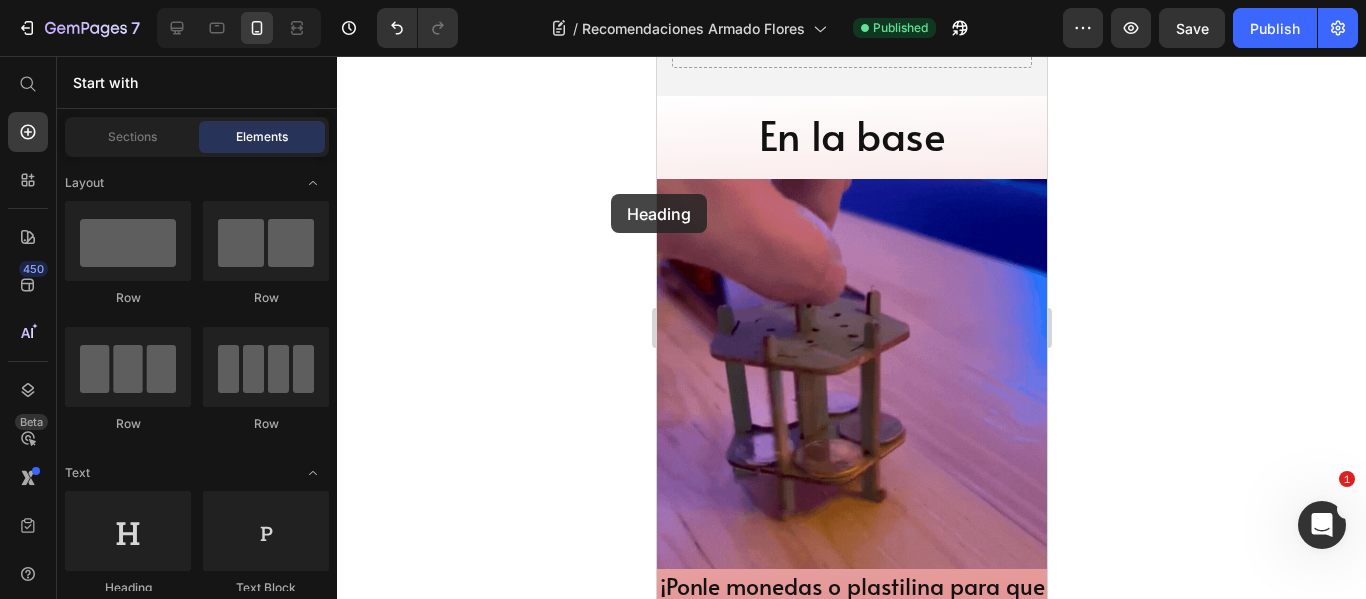 click on "Row
Row
Row
Row Text
Heading
Text Block Button
Button
Button
Sticky Back to top Media
Image" 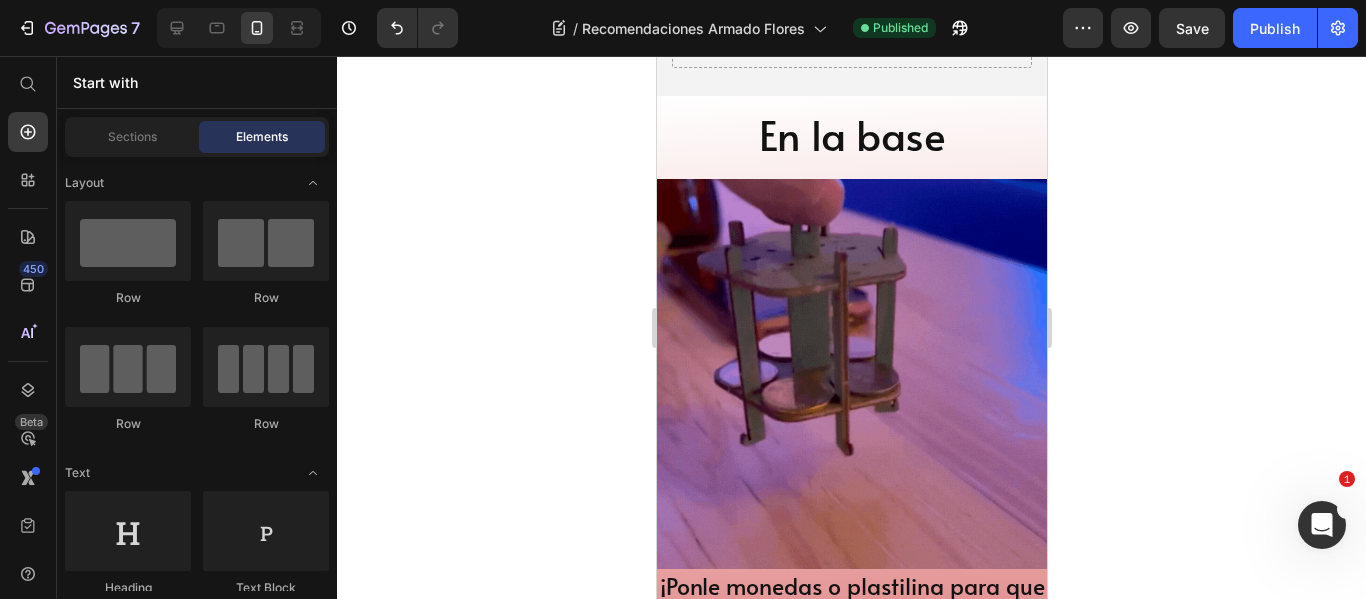 click 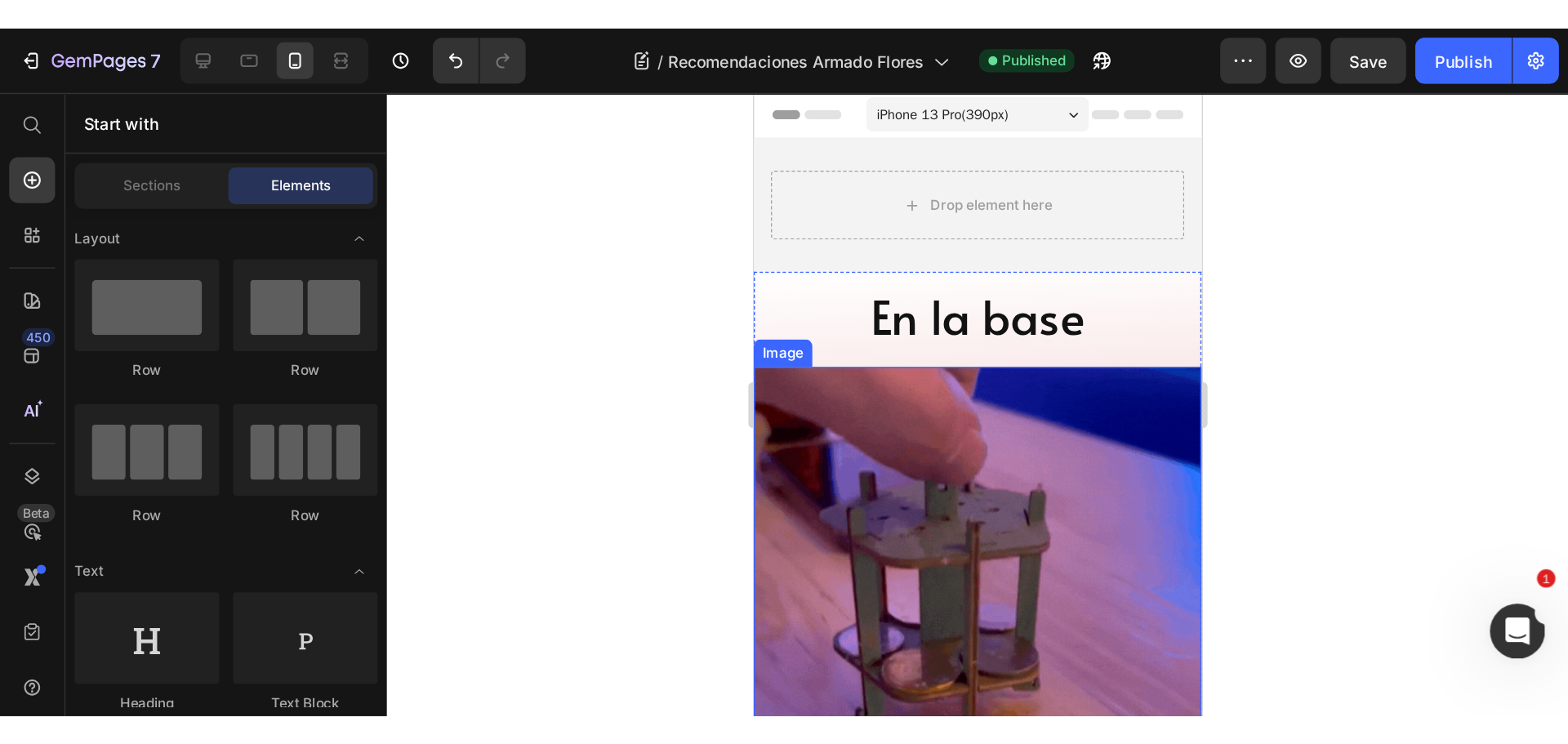 scroll, scrollTop: 0, scrollLeft: 0, axis: both 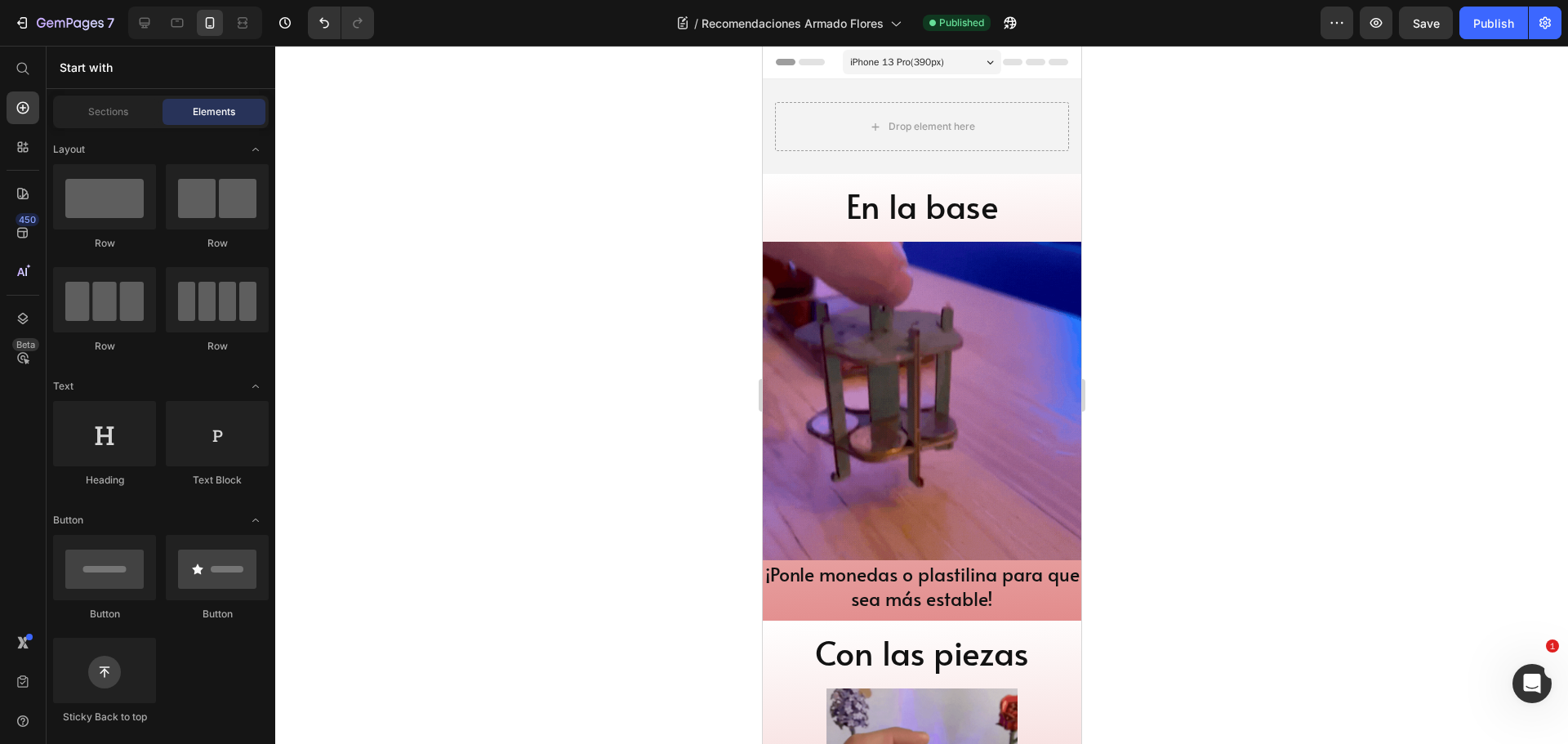 click 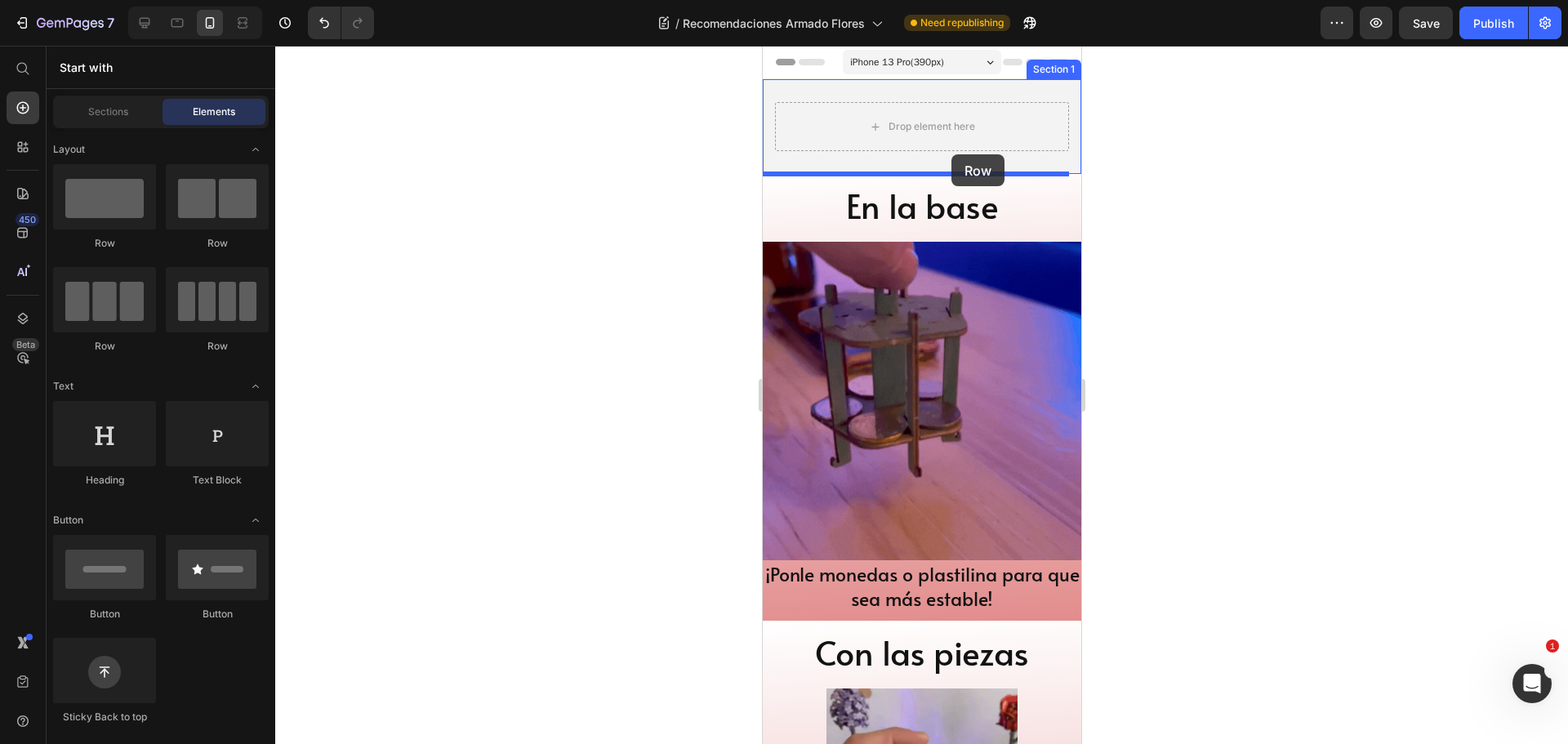 drag, startPoint x: 860, startPoint y: 270, endPoint x: 951, endPoint y: 154, distance: 147.43473 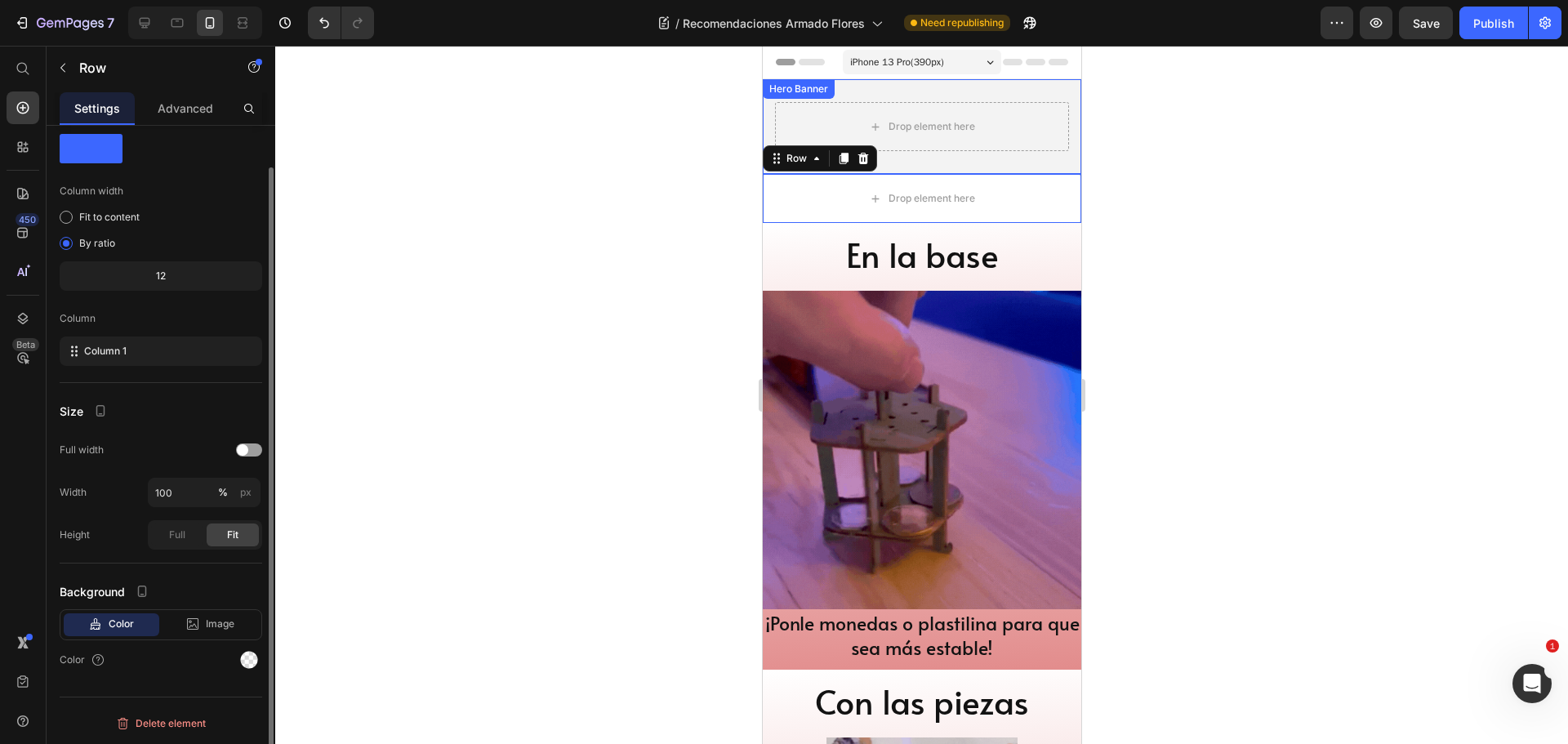 scroll, scrollTop: 0, scrollLeft: 0, axis: both 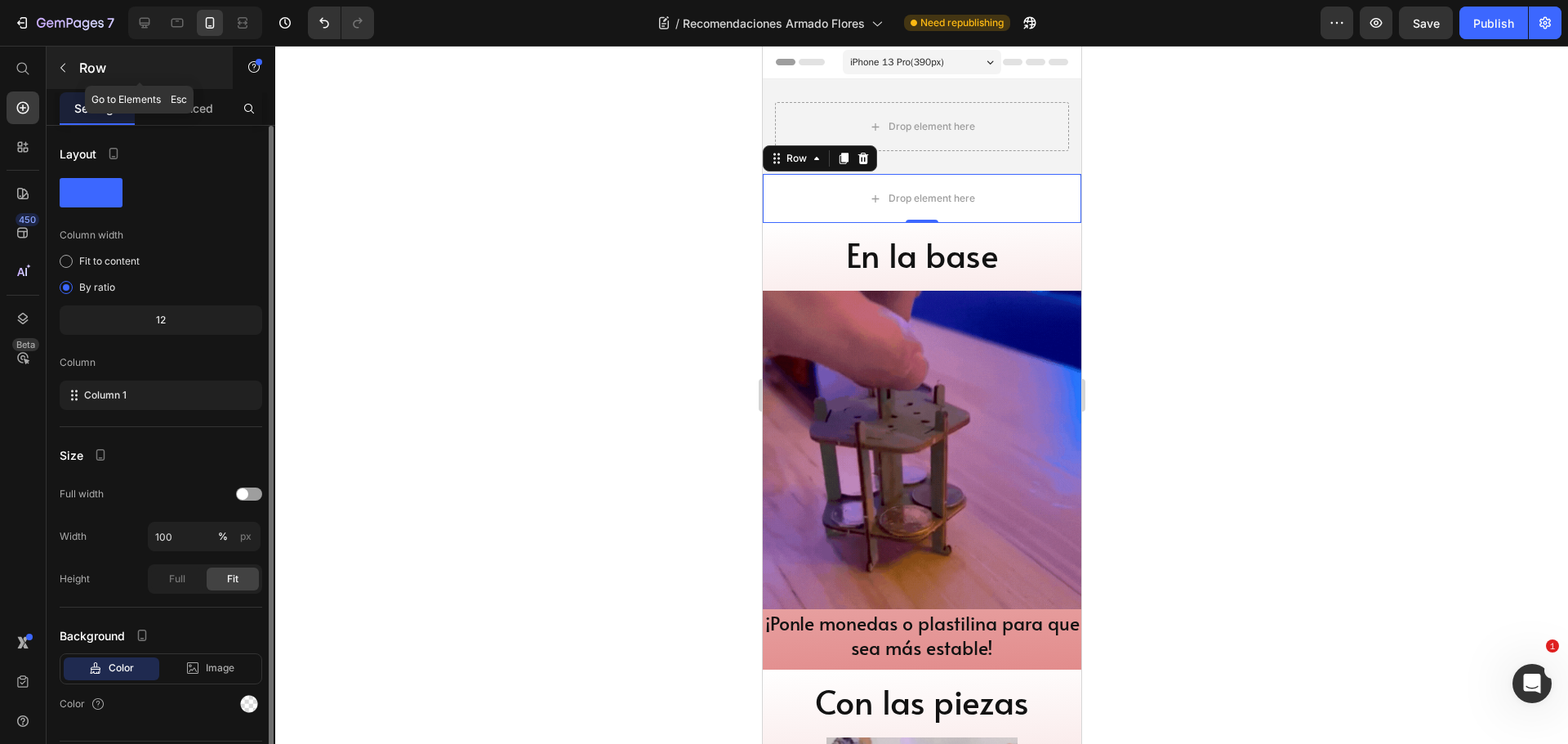 click on "Row" at bounding box center (149, 68) 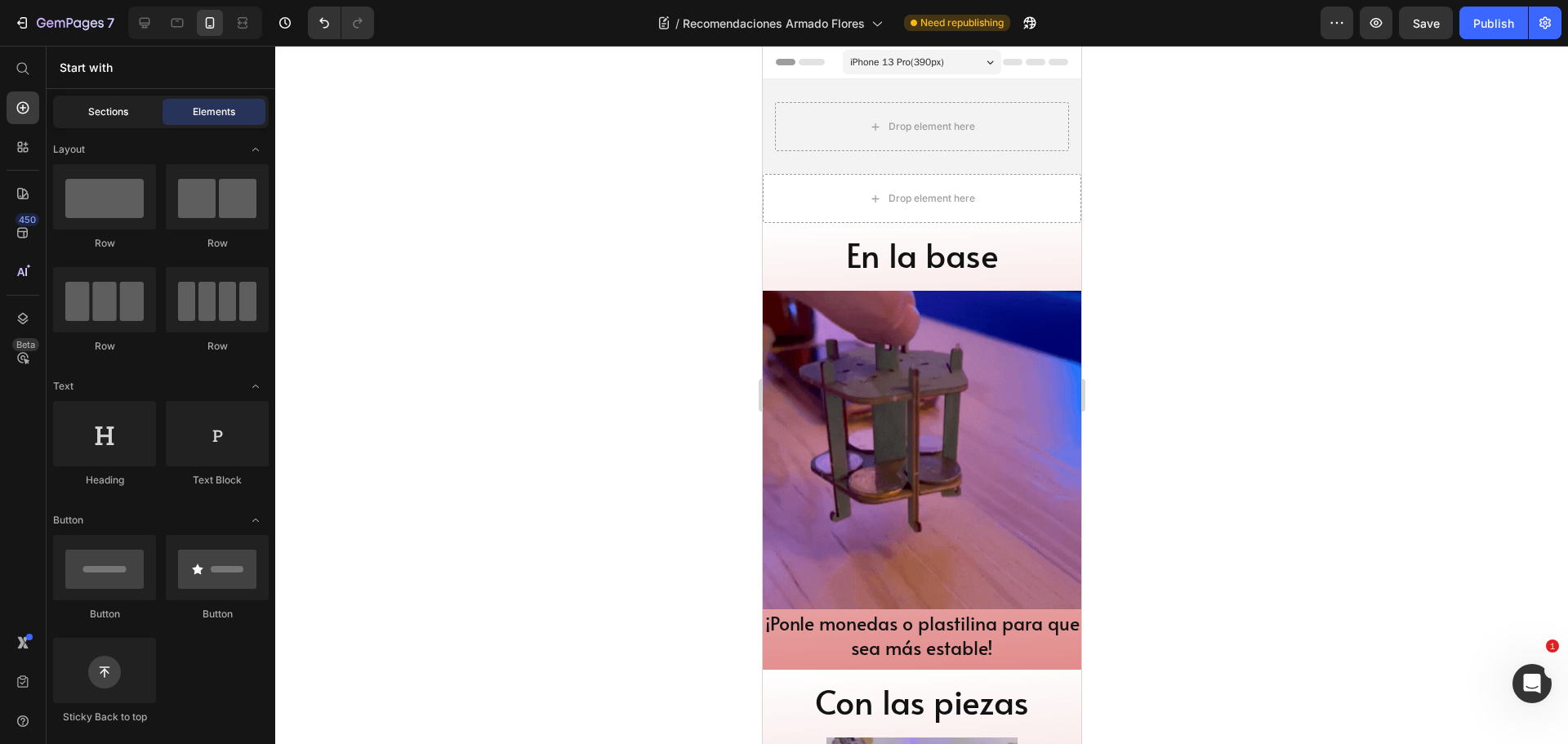 click on "Sections" at bounding box center (108, 112) 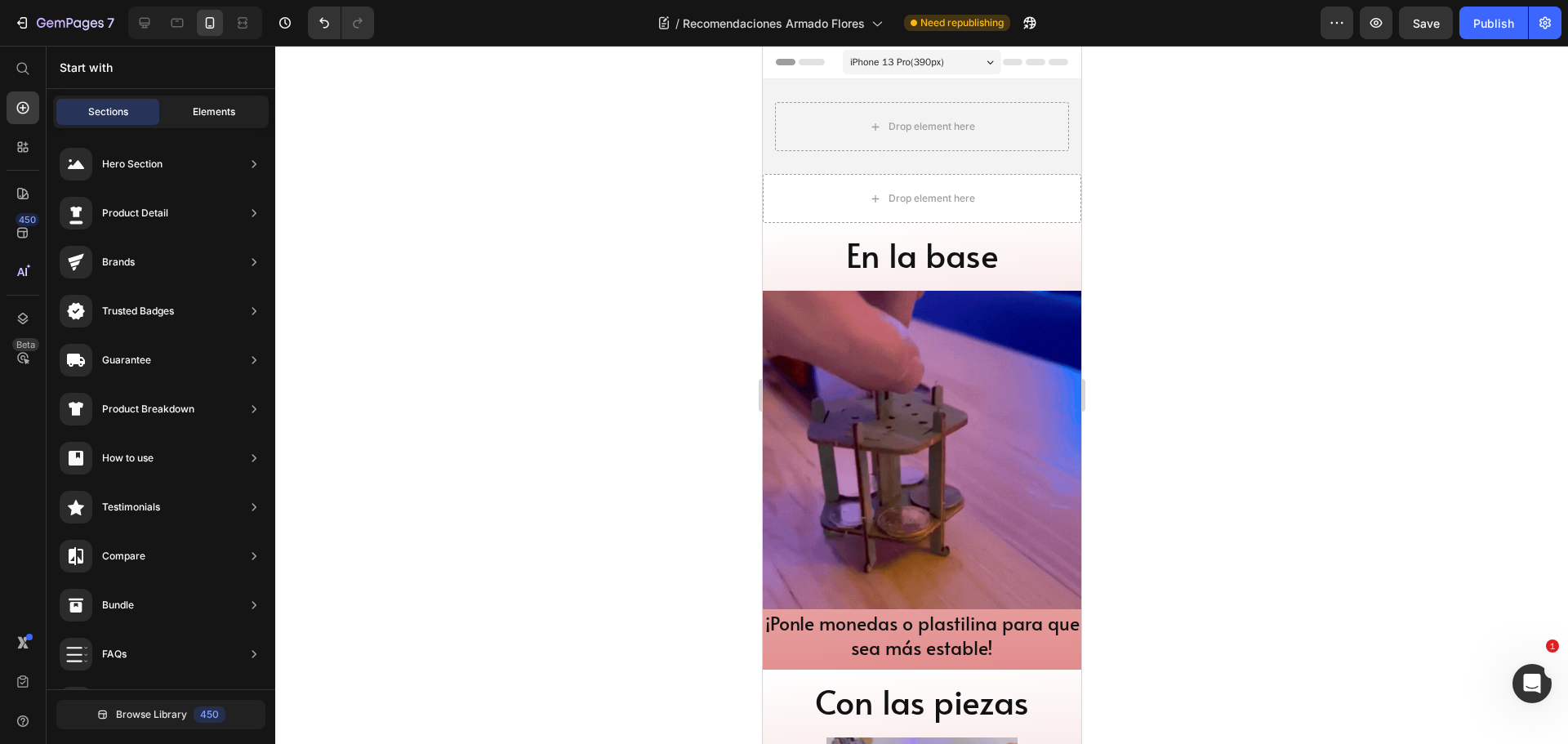 click on "Elements" at bounding box center (214, 112) 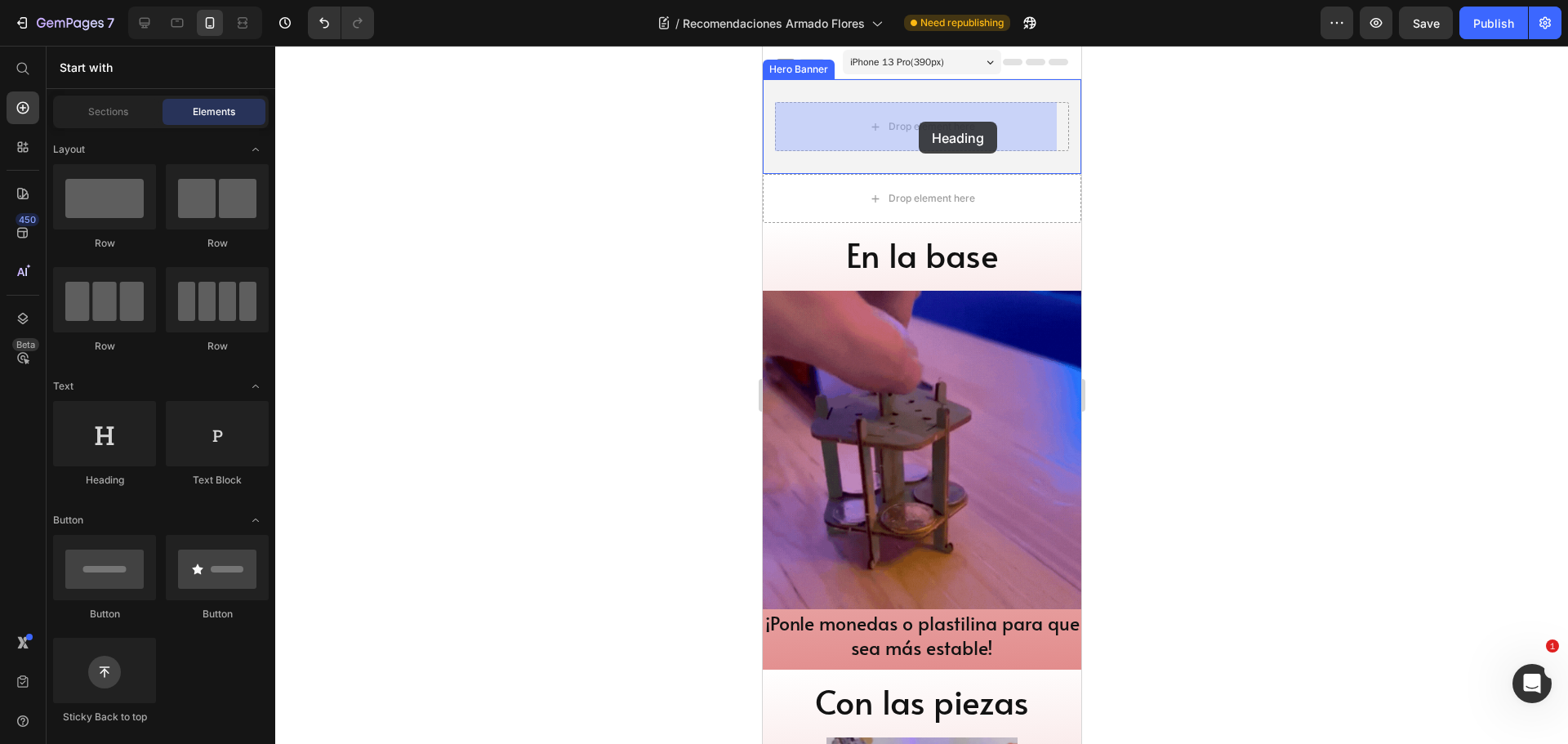 drag, startPoint x: 877, startPoint y: 499, endPoint x: 918, endPoint y: 122, distance: 379.22289 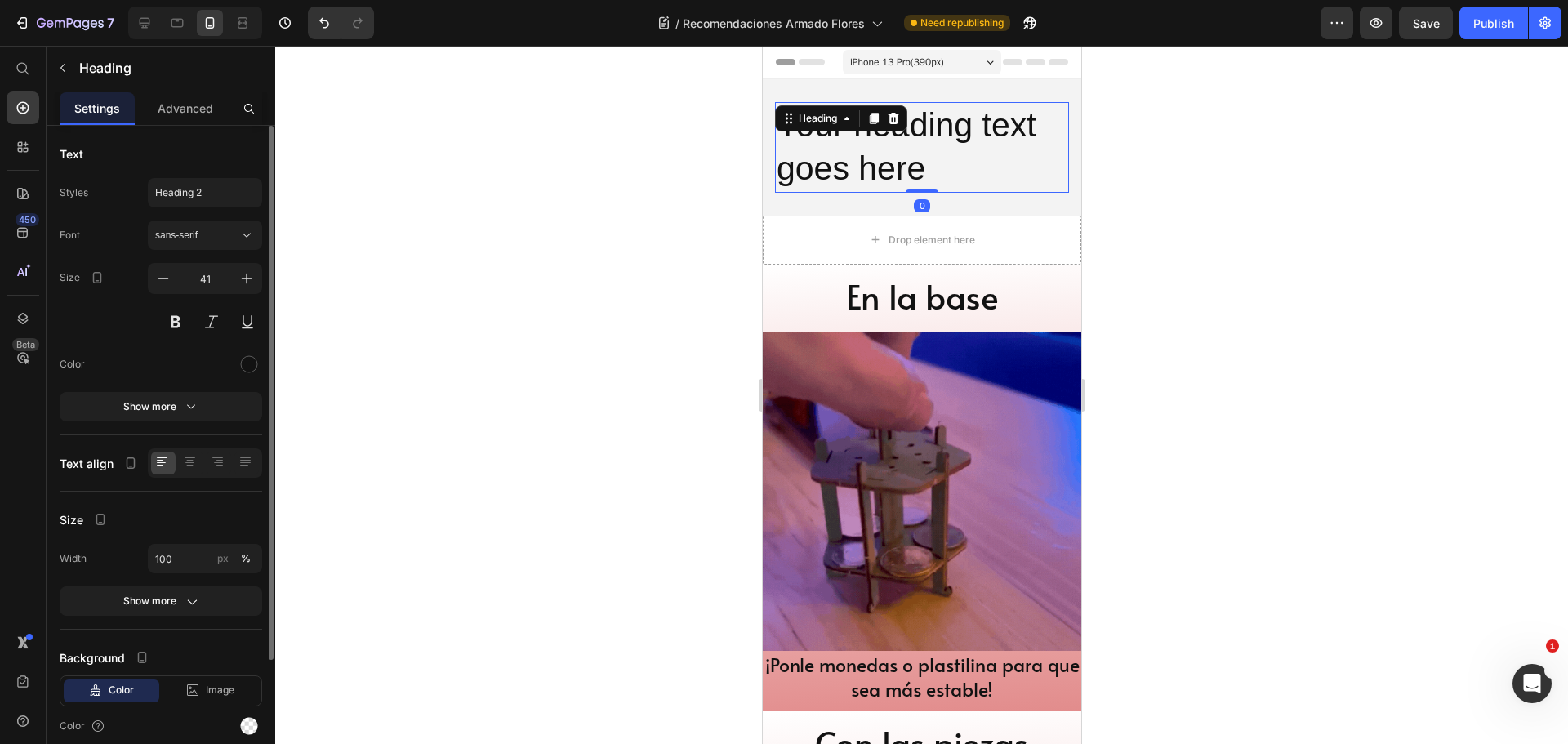 click on "Your heading text goes here" at bounding box center (921, 147) 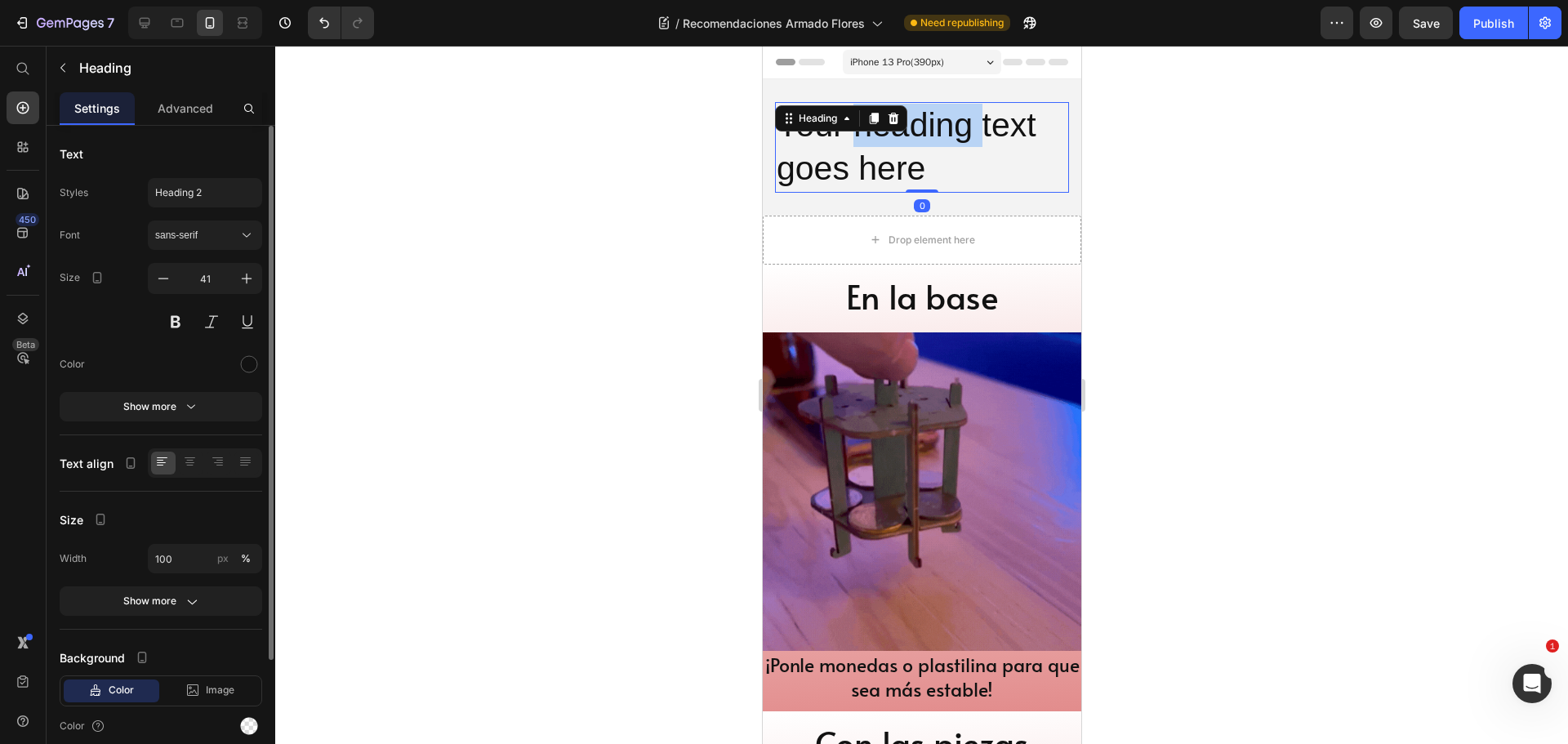 click on "Your heading text goes here" at bounding box center [921, 147] 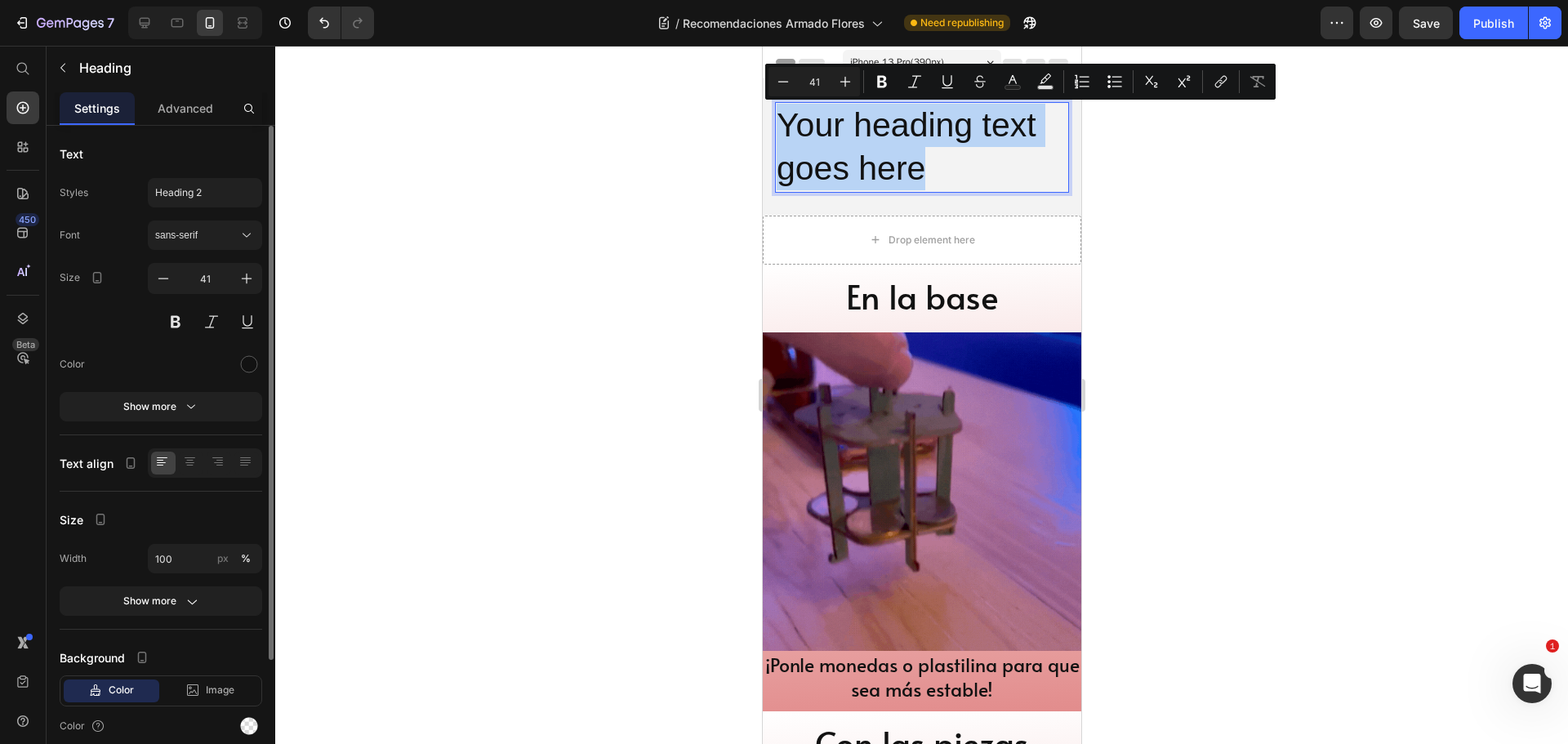 click on "Your heading text goes here" at bounding box center (921, 147) 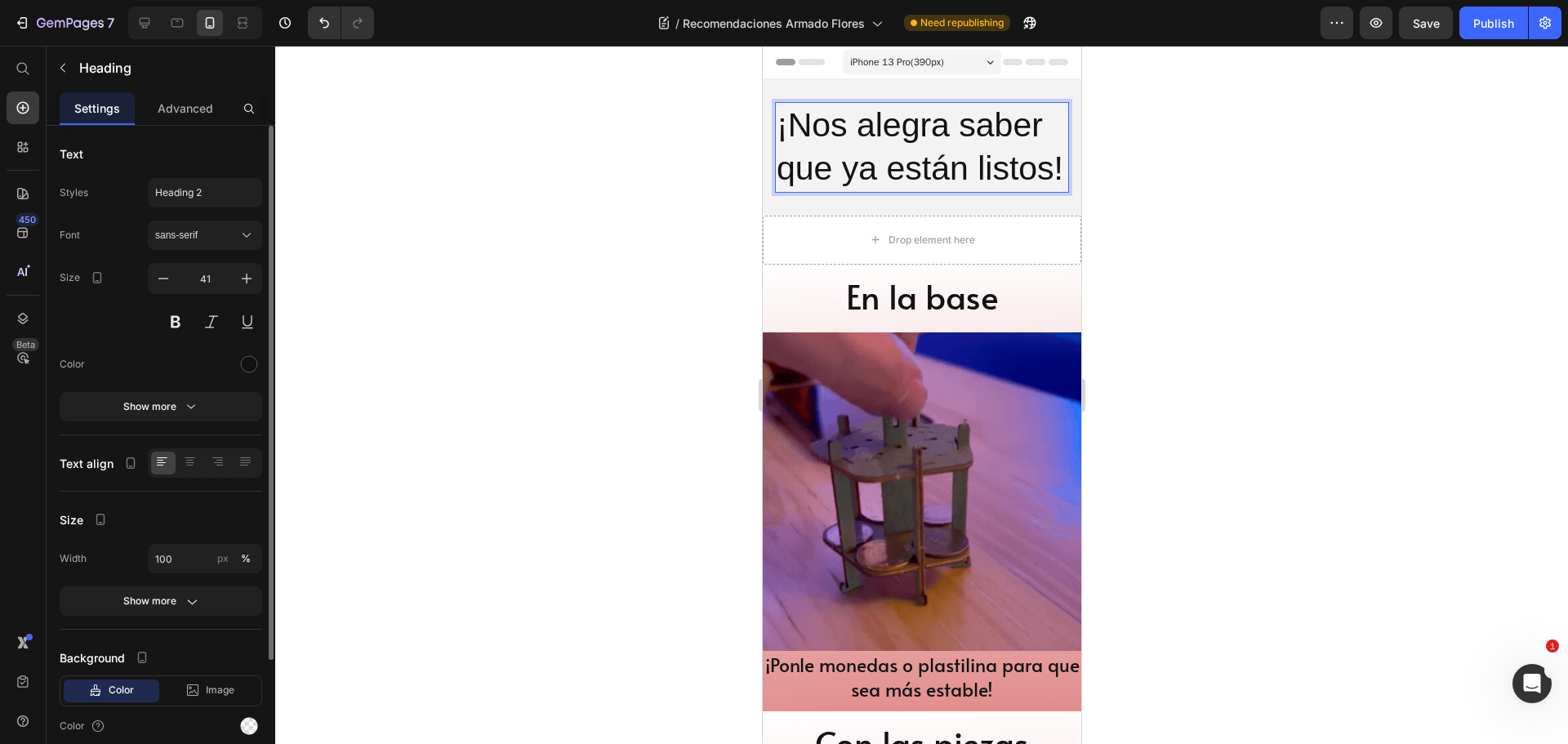 click on "¡Nos alegra saber que ya están listos!" at bounding box center [921, 147] 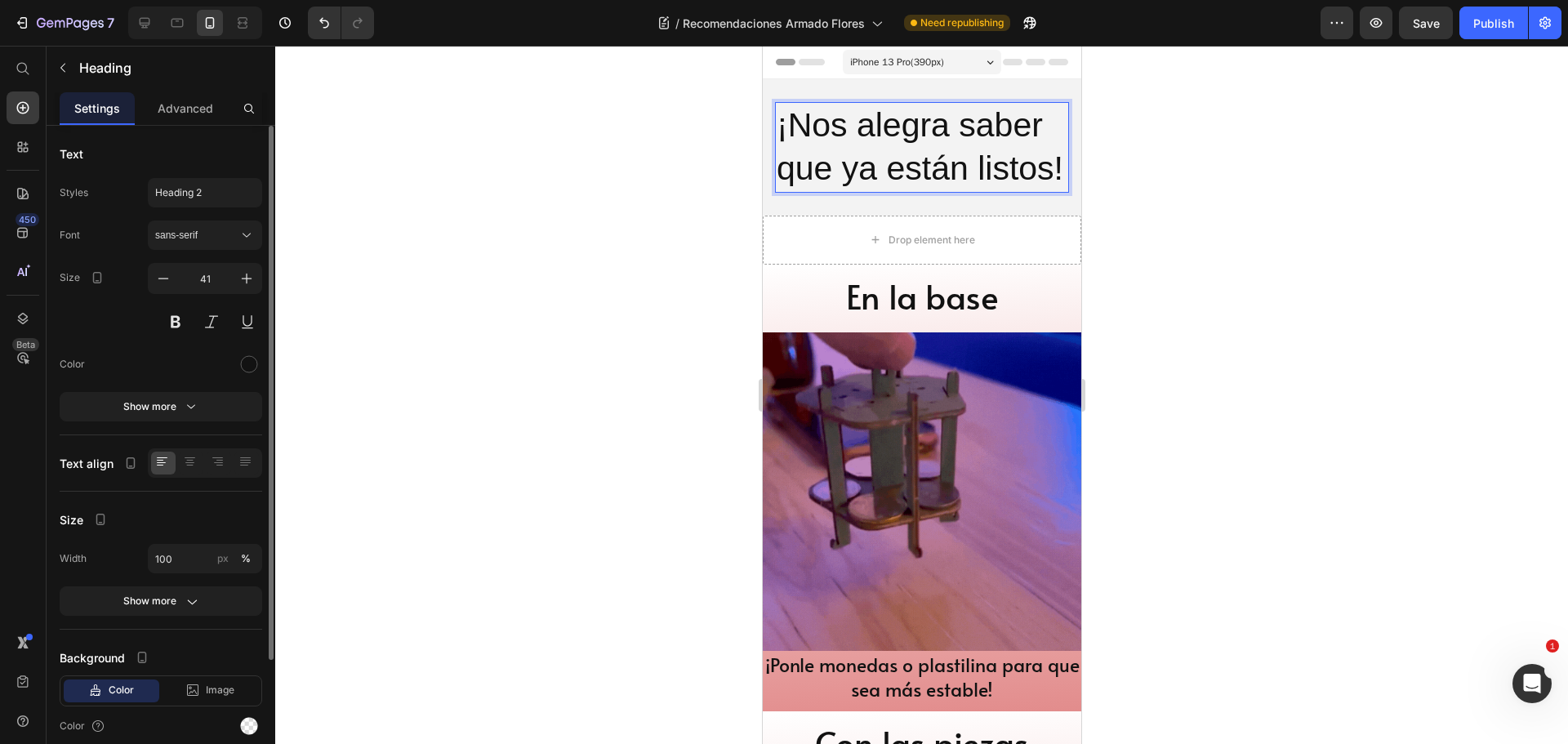 click on "¡Nos alegra saber que ya están listos!" at bounding box center (921, 147) 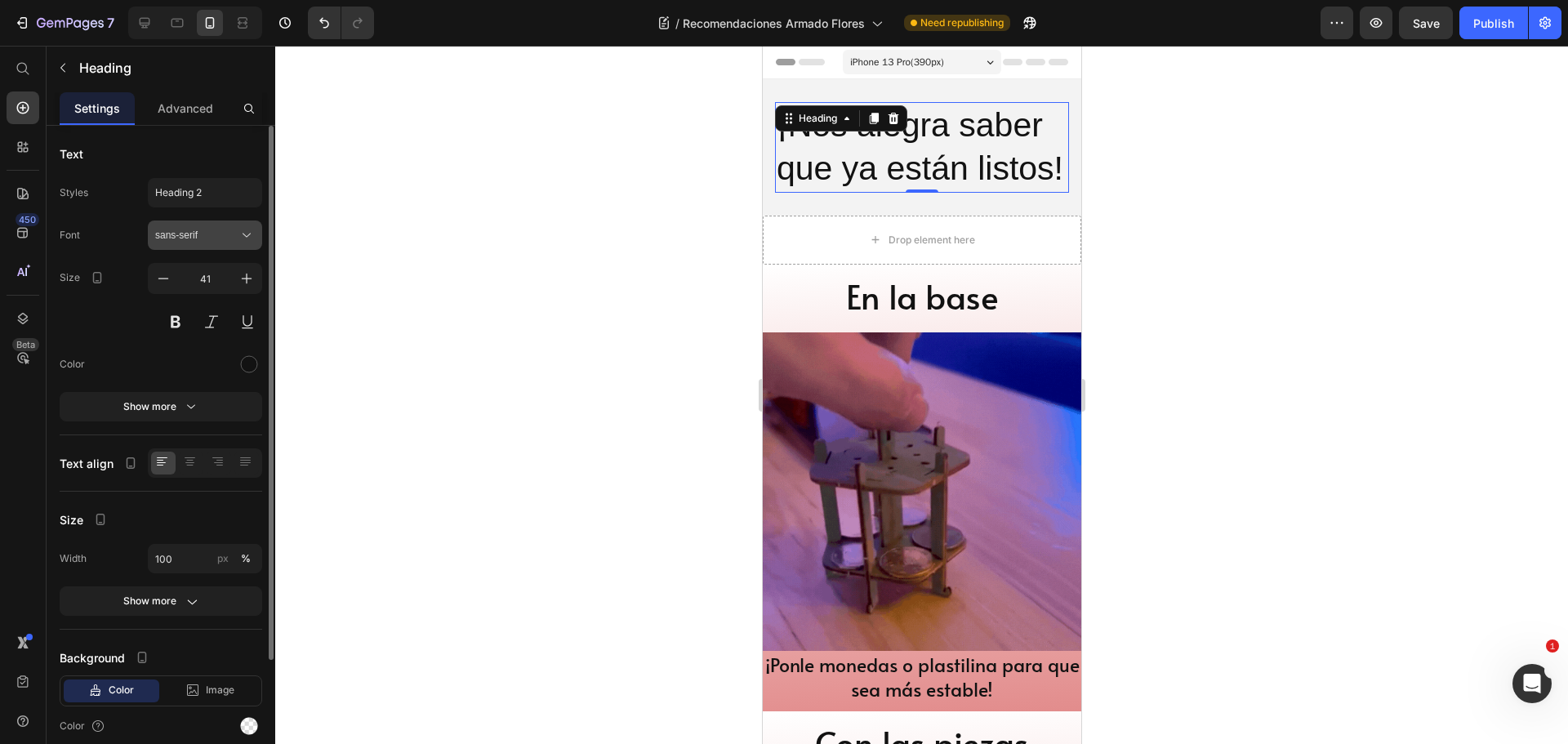 click on "sans-serif" at bounding box center (197, 235) 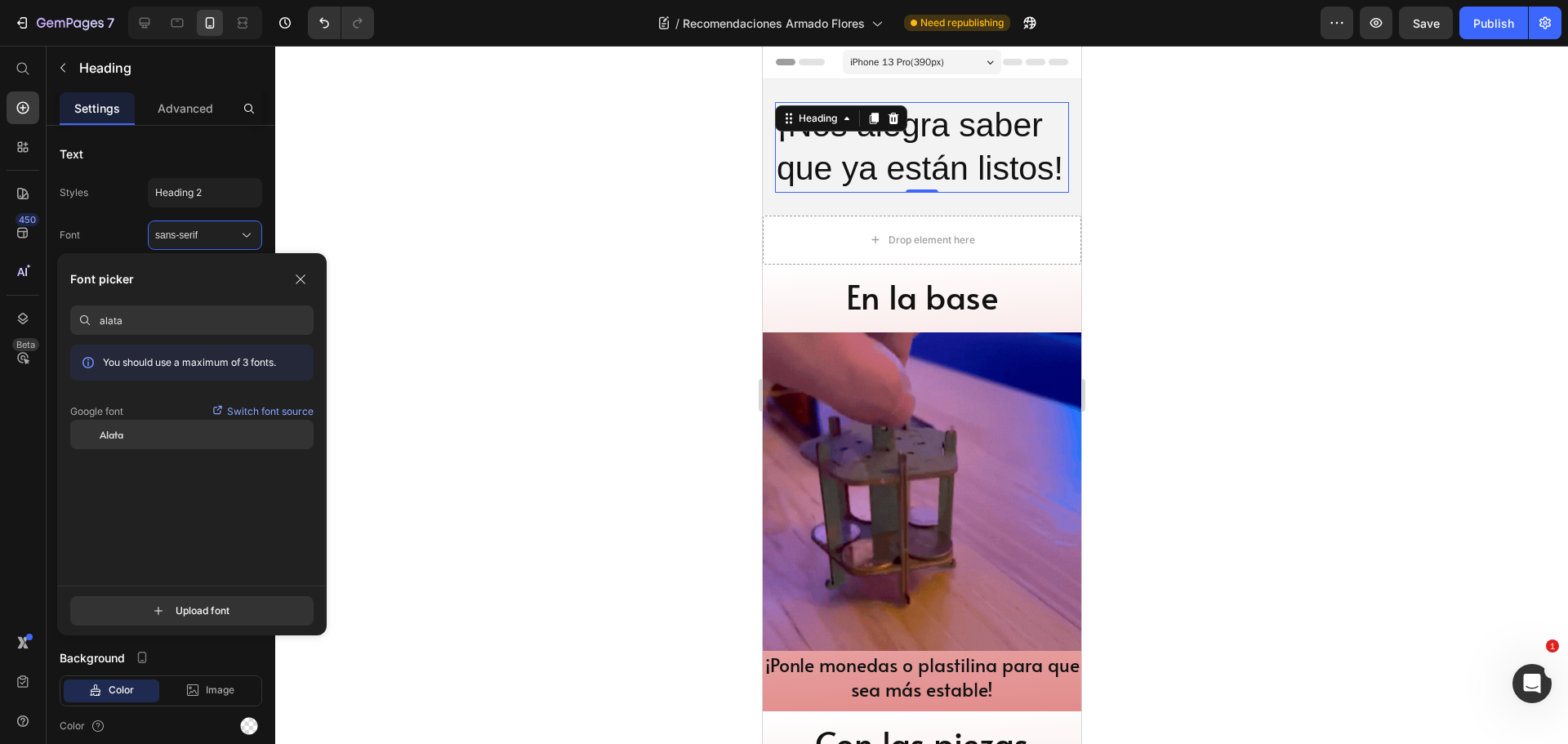 type on "alata" 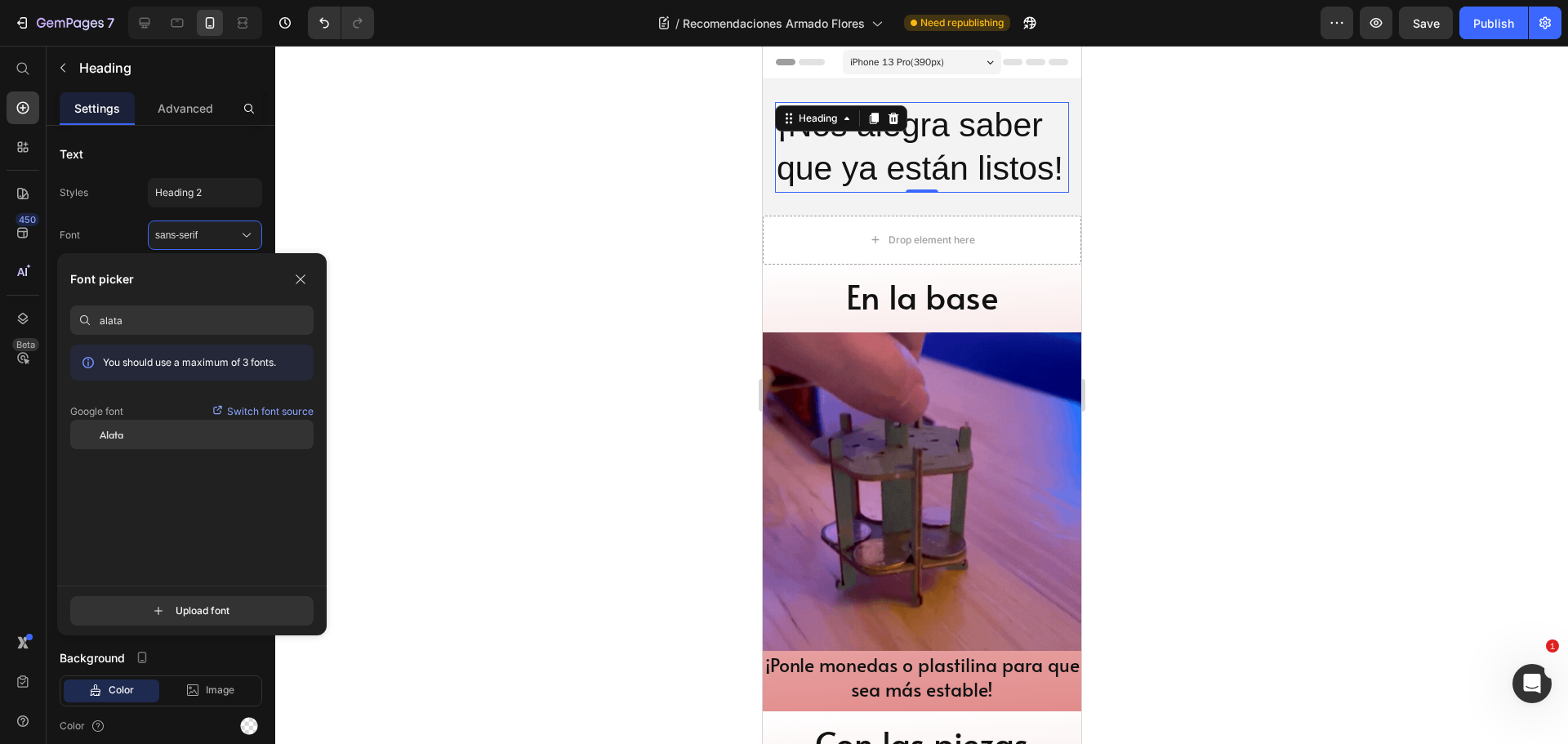 click on "Alata" 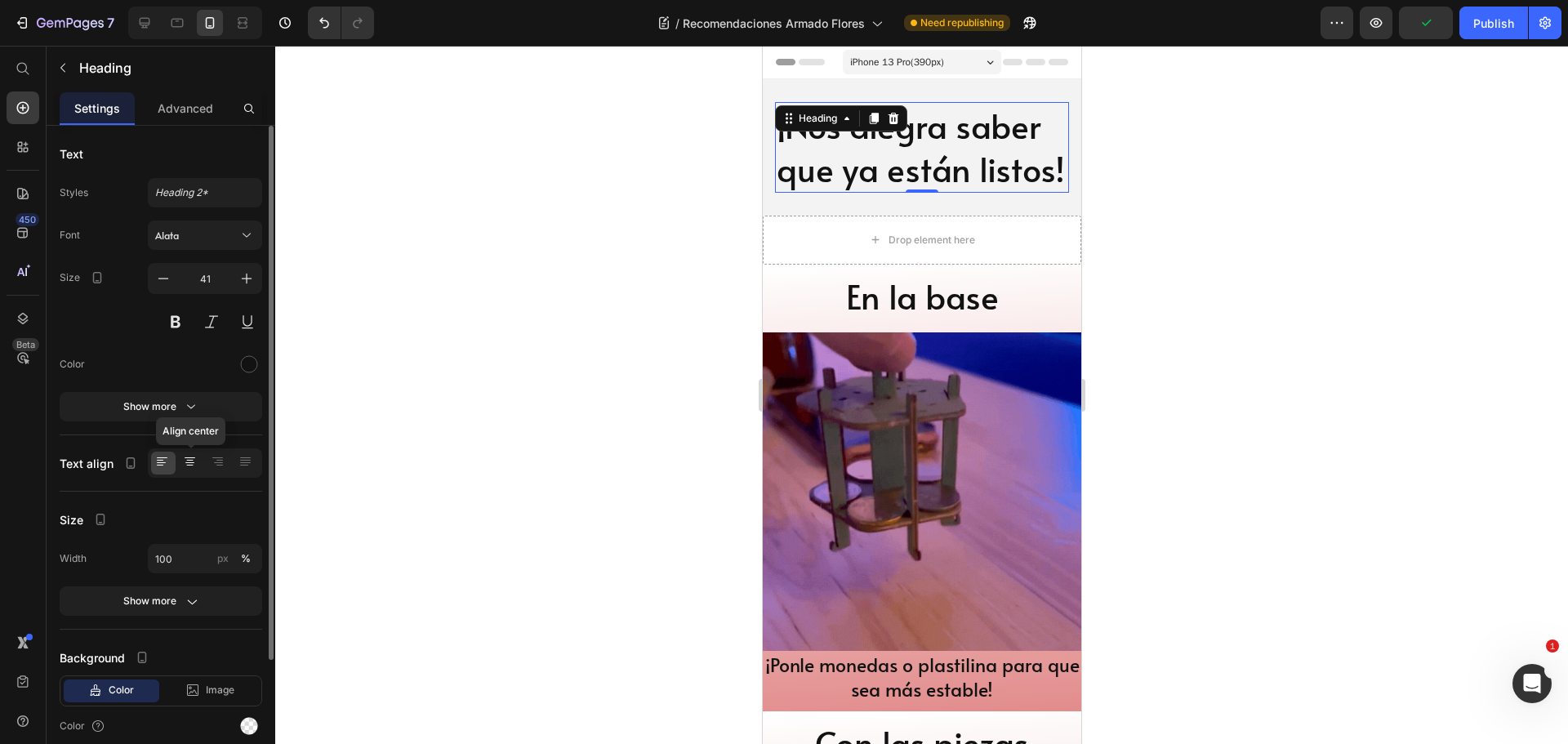 click 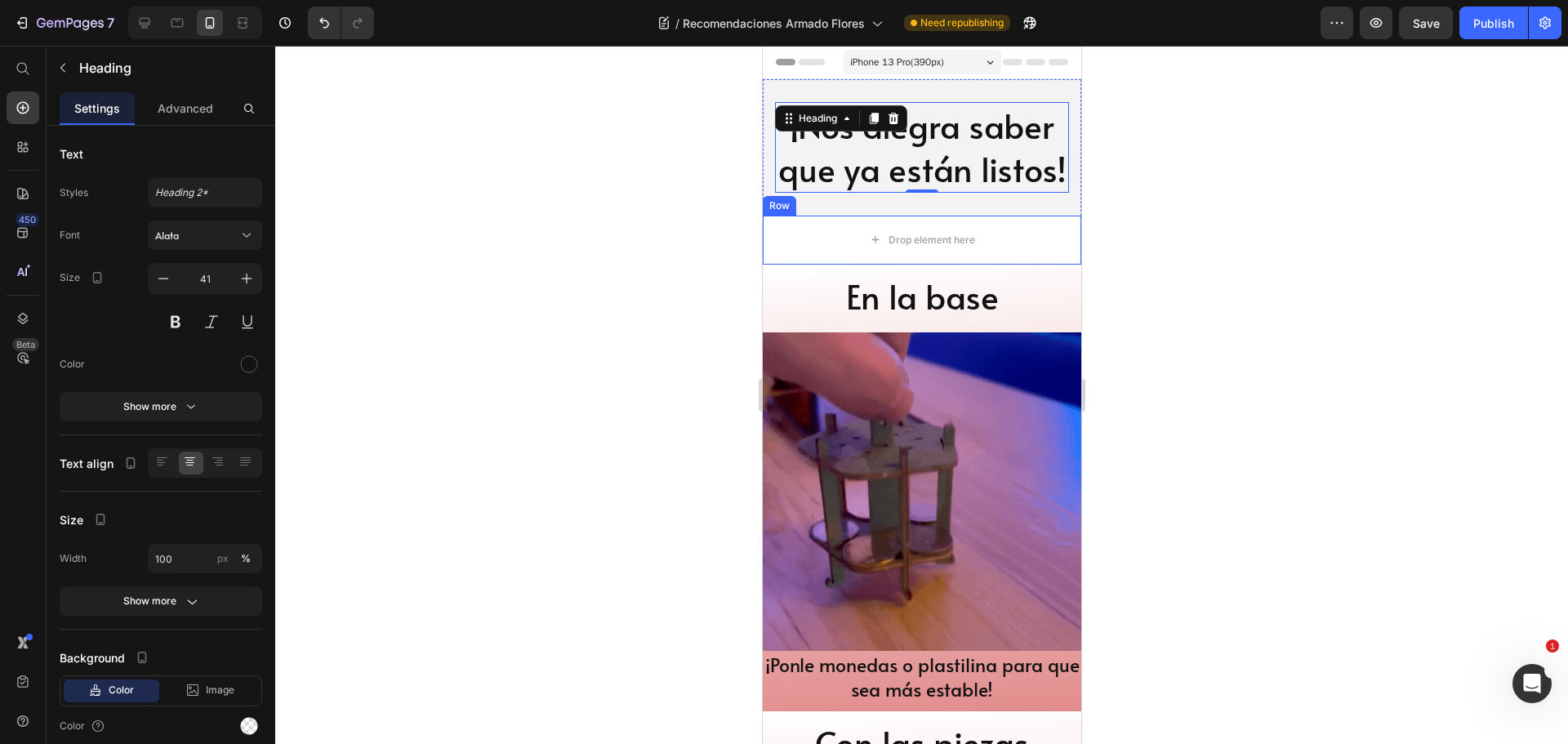 click 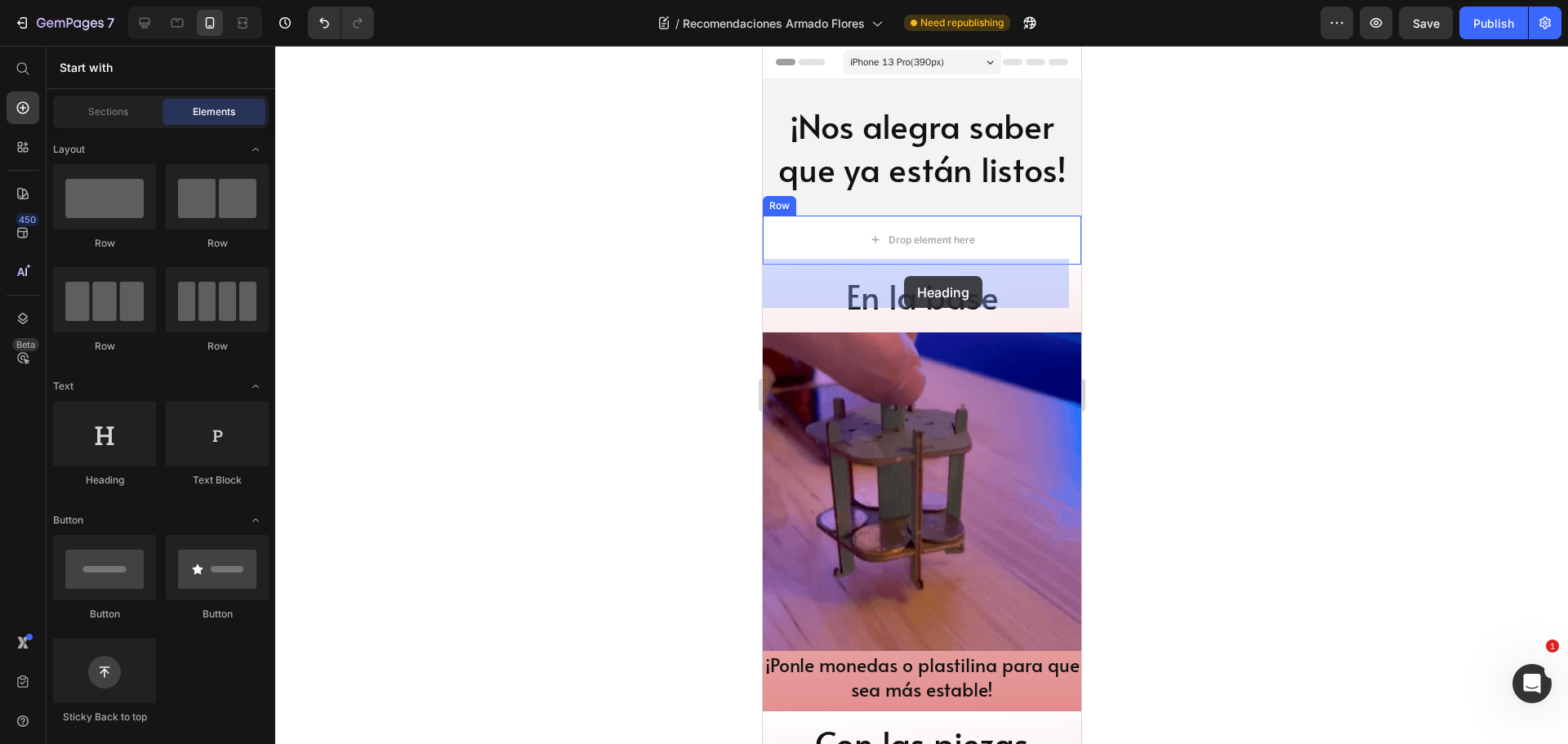 drag, startPoint x: 880, startPoint y: 504, endPoint x: 903, endPoint y: 276, distance: 229.1572 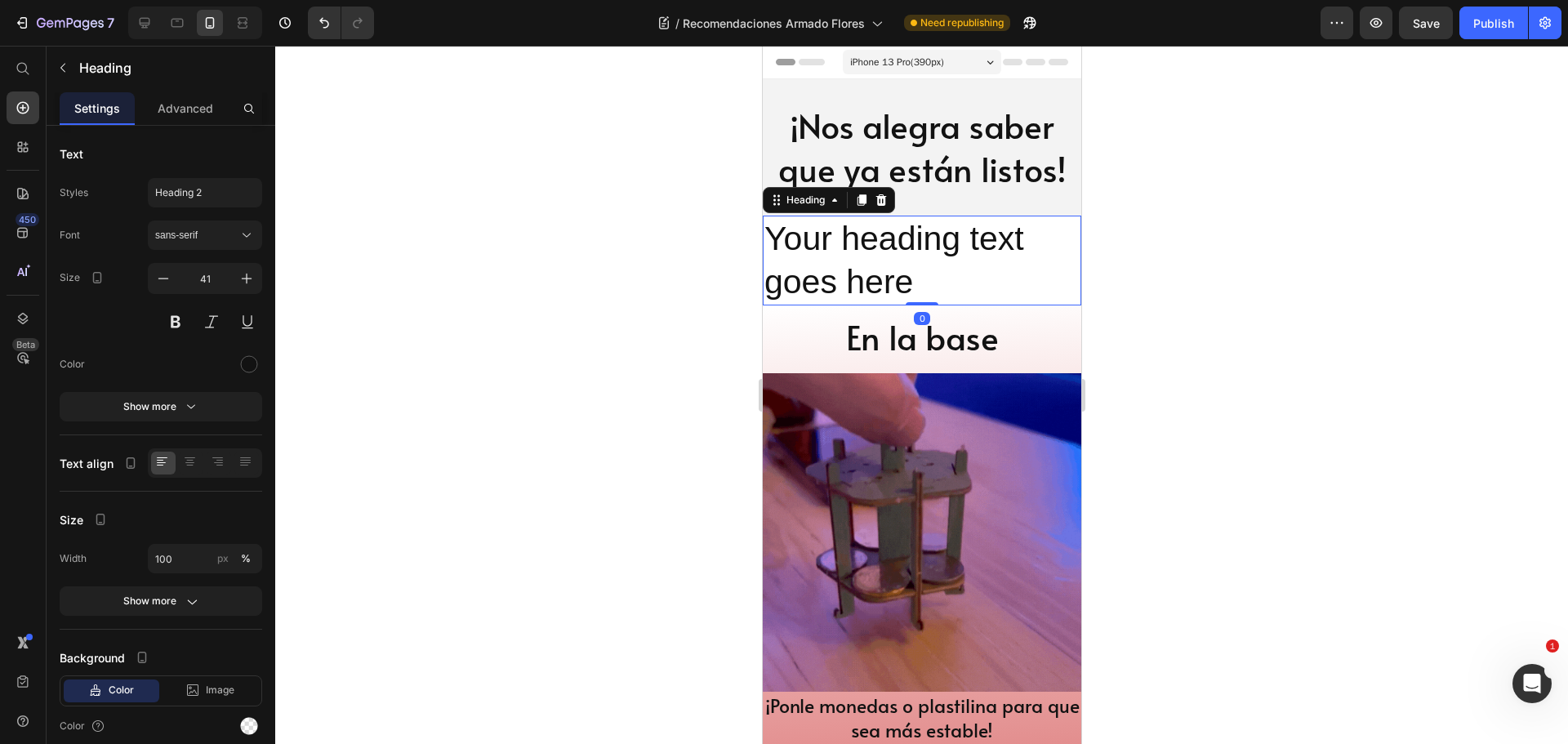 click on "Your heading text goes here" at bounding box center [921, 261] 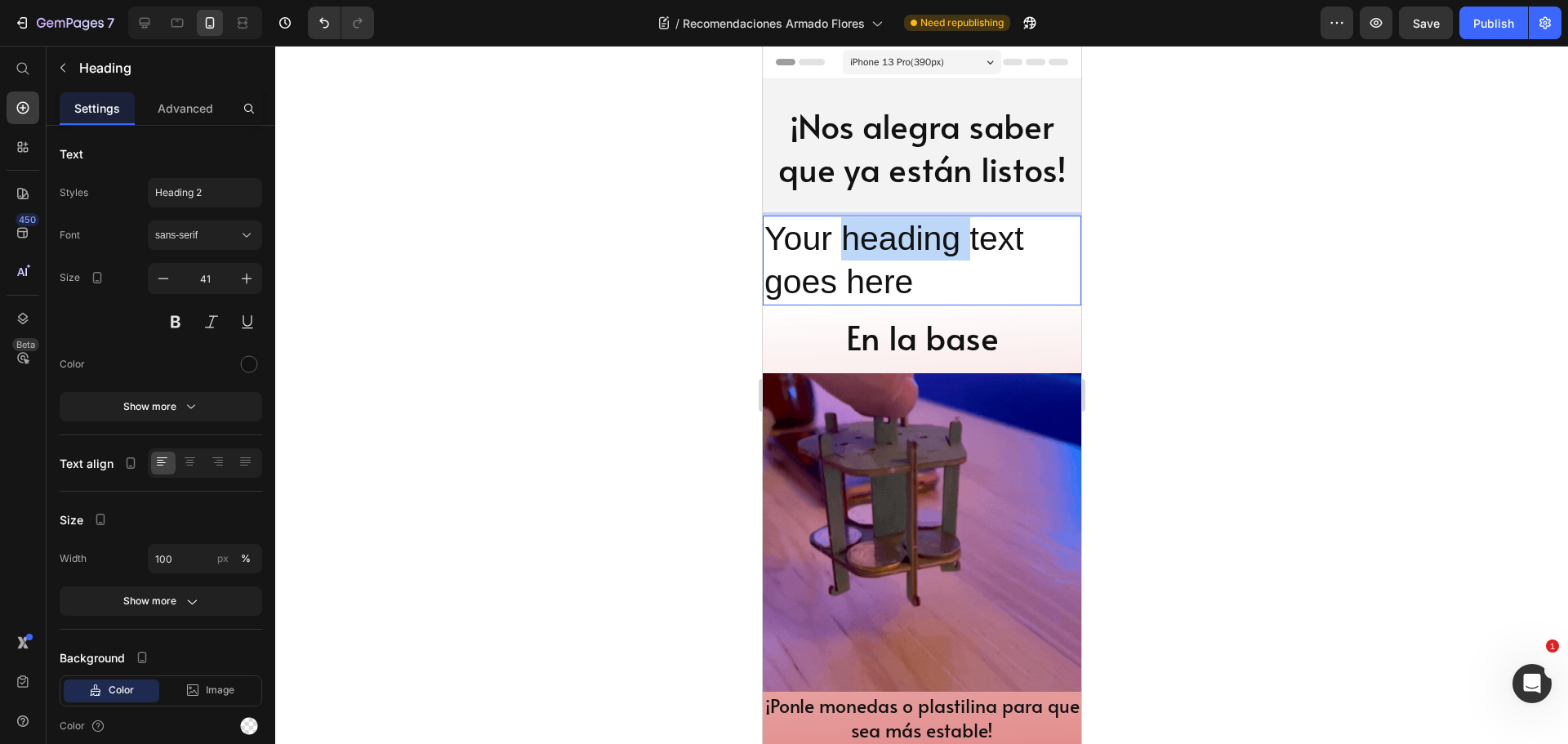 click on "Your heading text goes here" at bounding box center [921, 261] 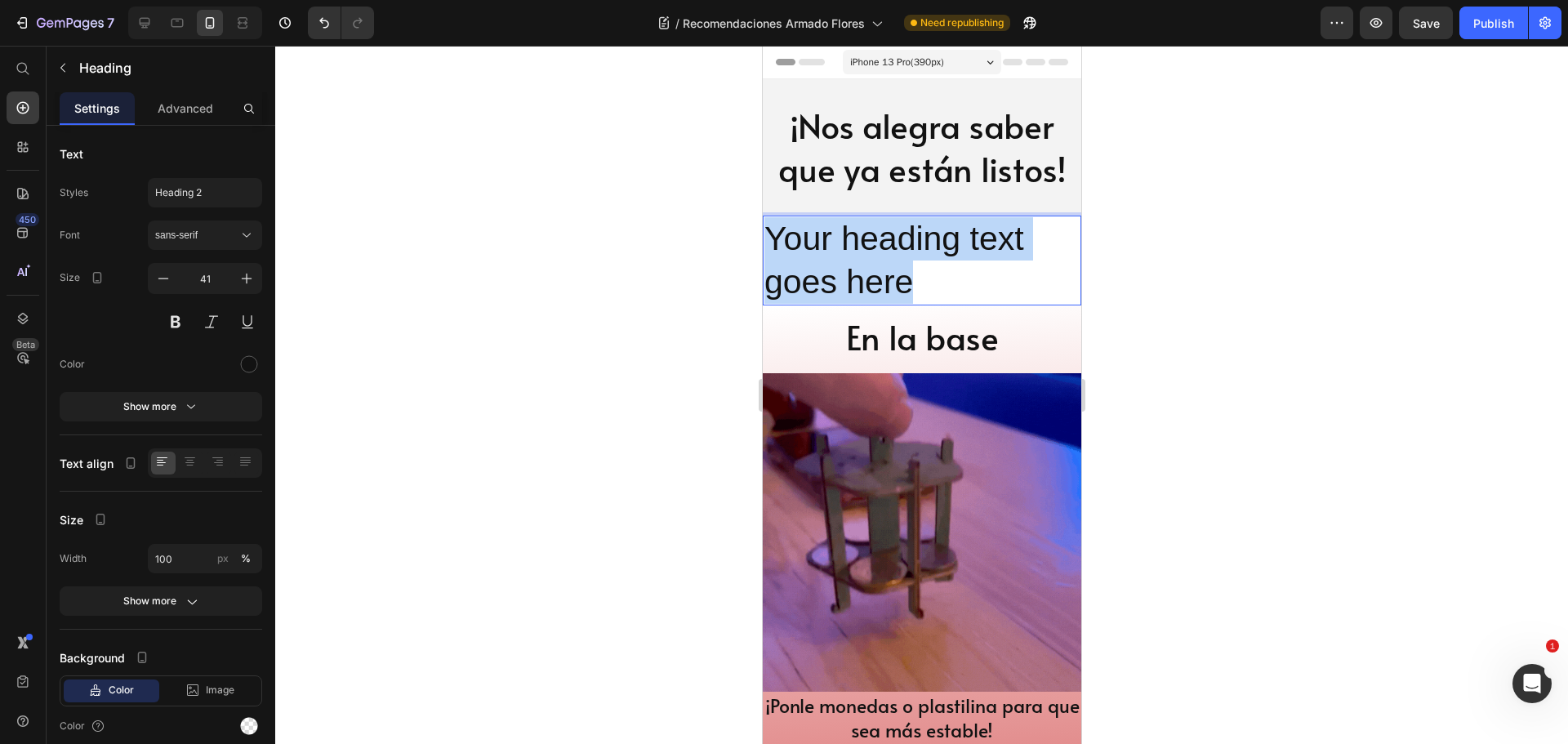 click on "Your heading text goes here" at bounding box center (921, 261) 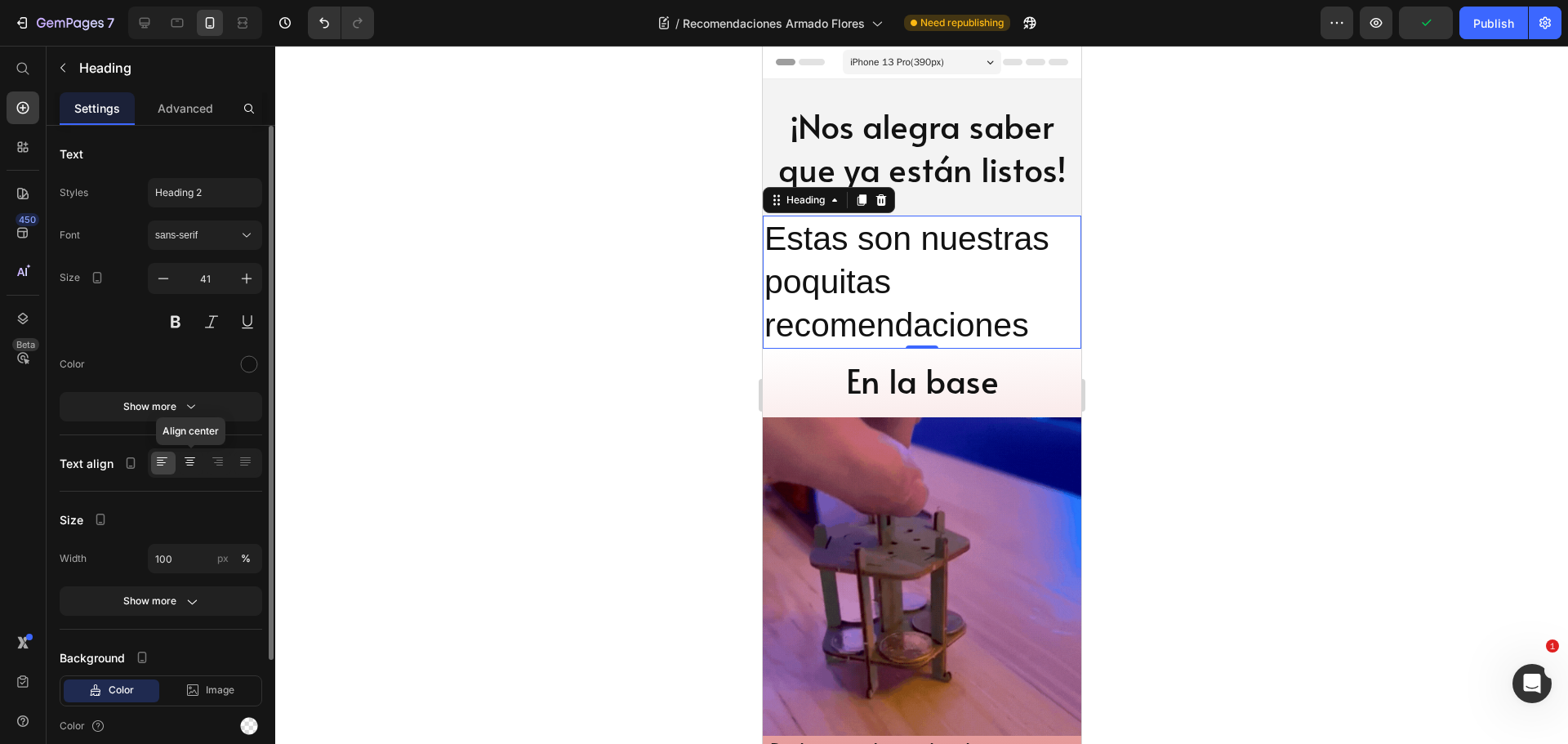 click 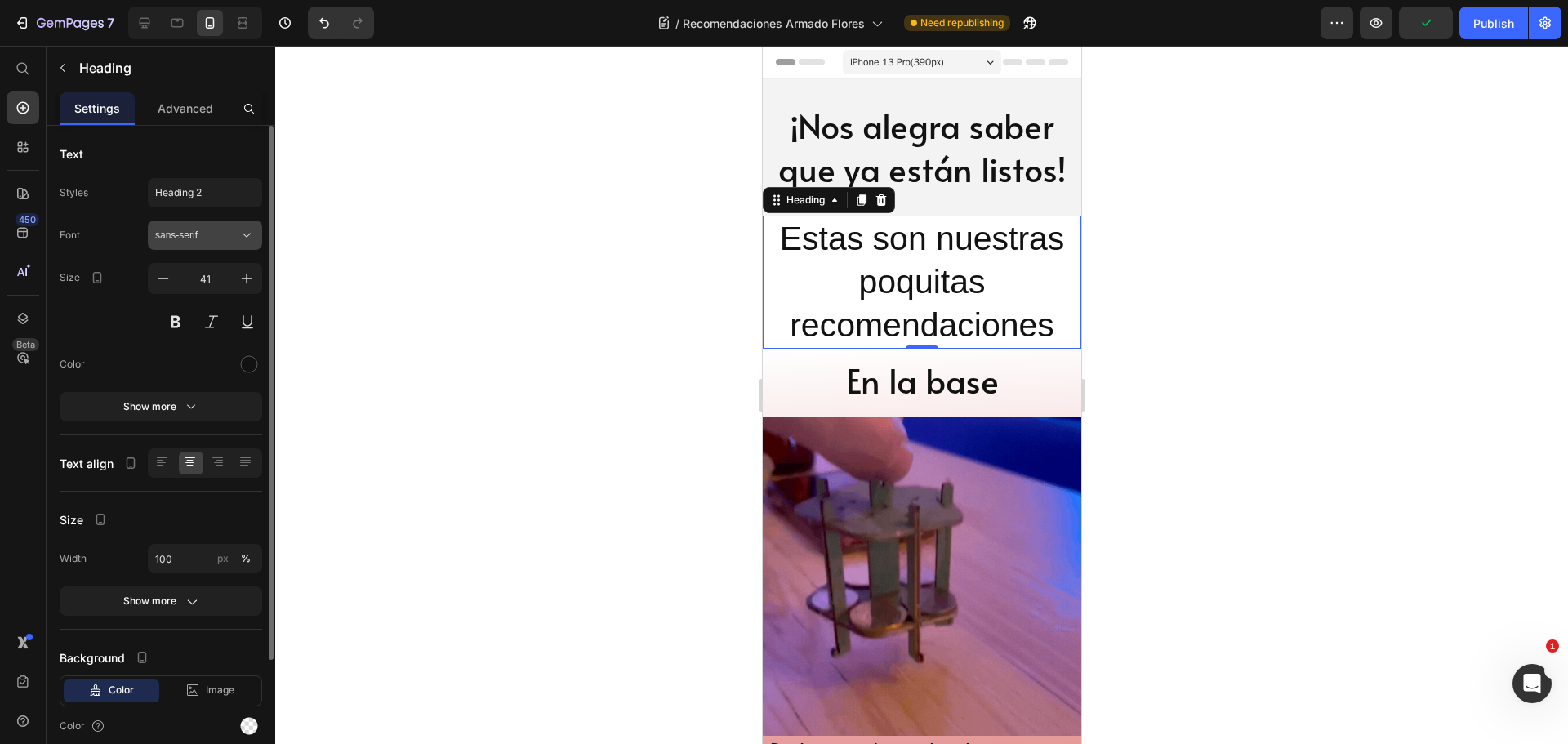 click on "sans-serif" at bounding box center (197, 235) 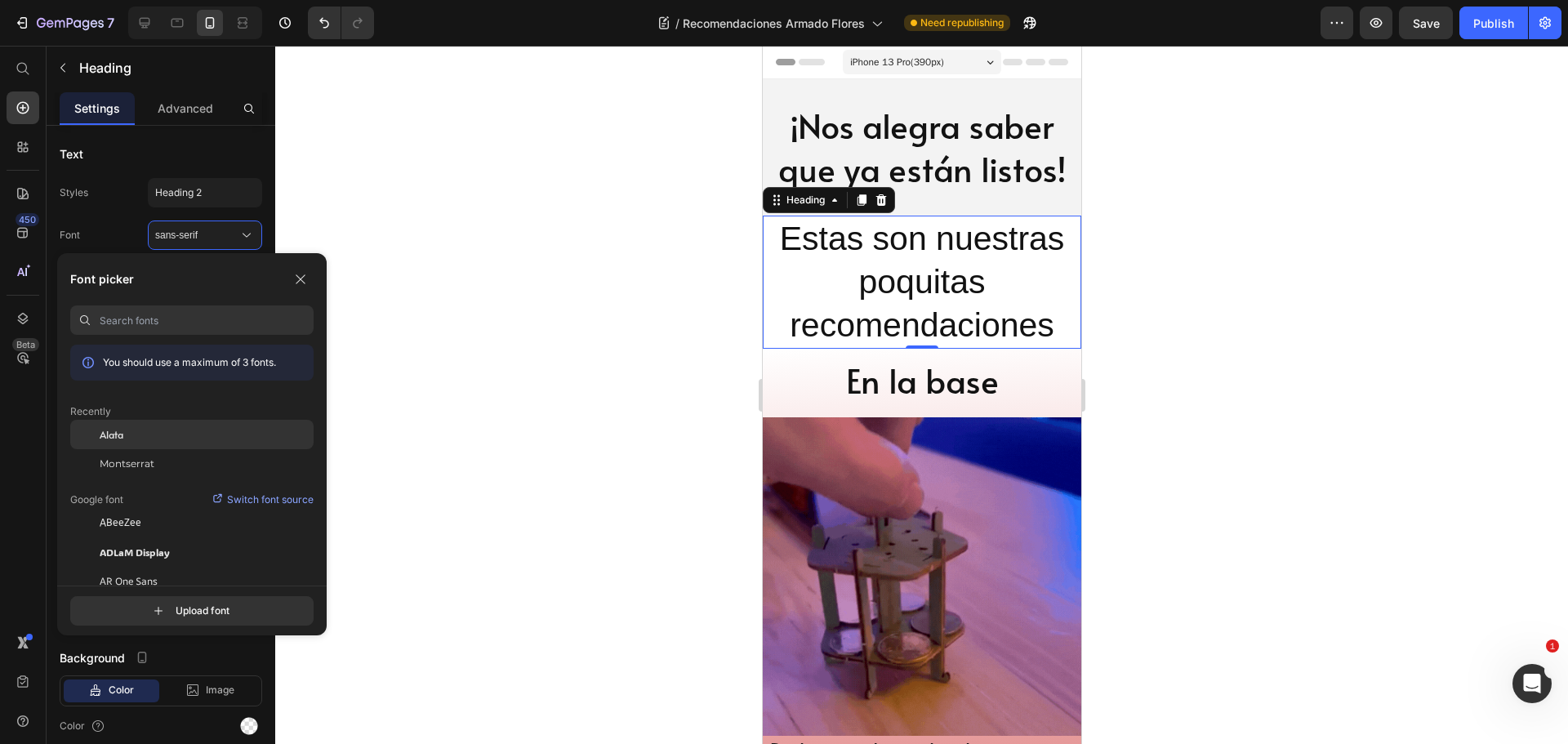 click on "Alata" 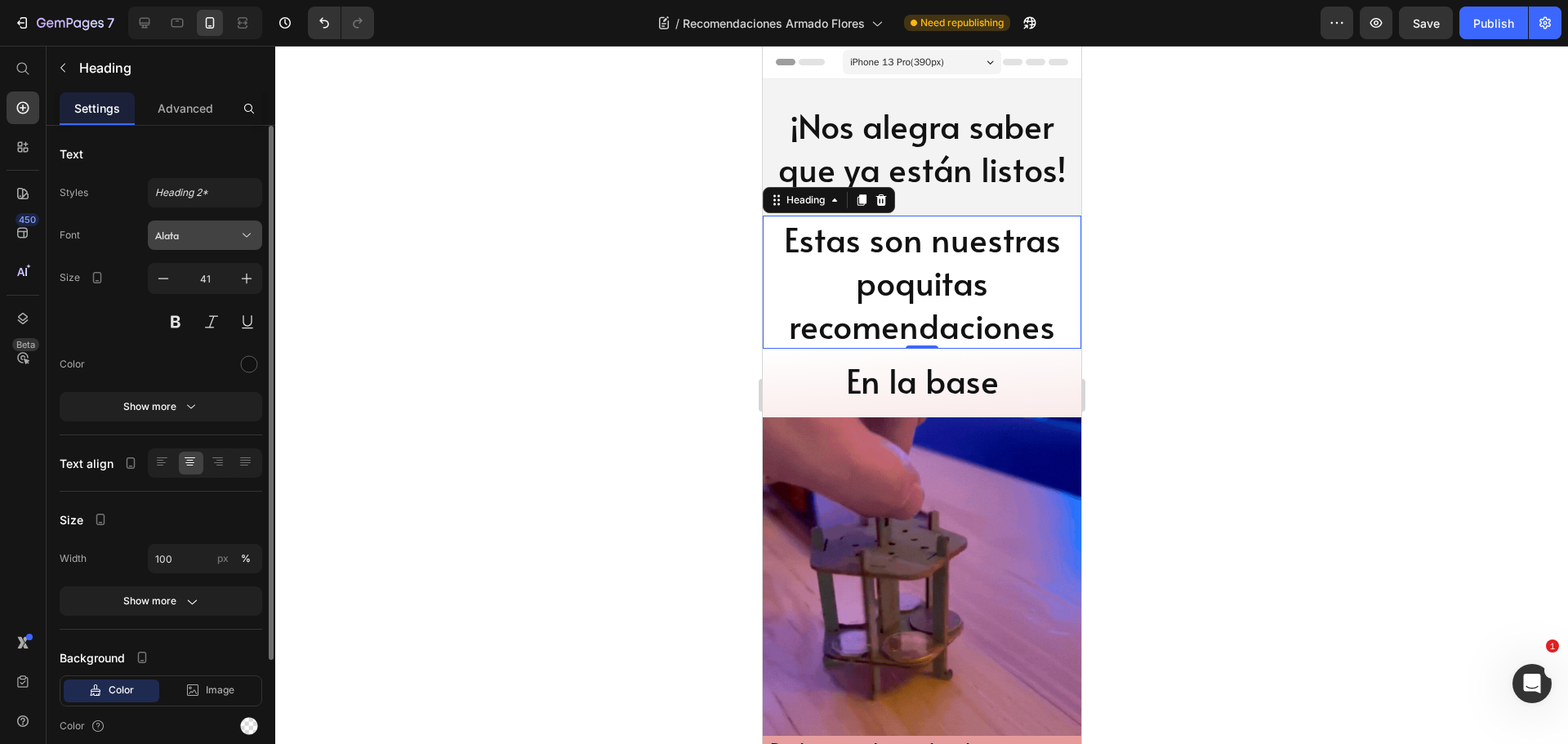 click on "Alata" at bounding box center [197, 235] 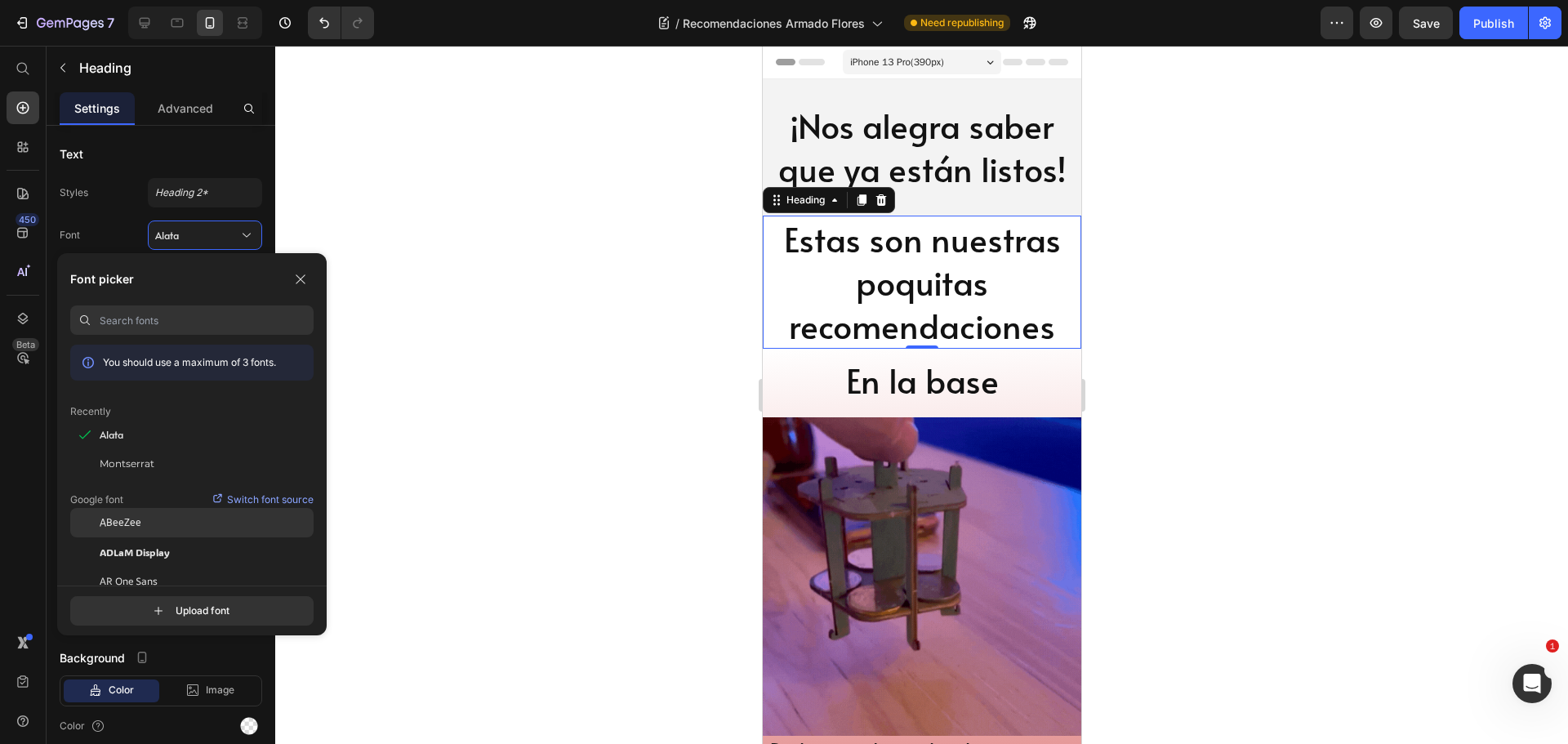 click on "ABeeZee" 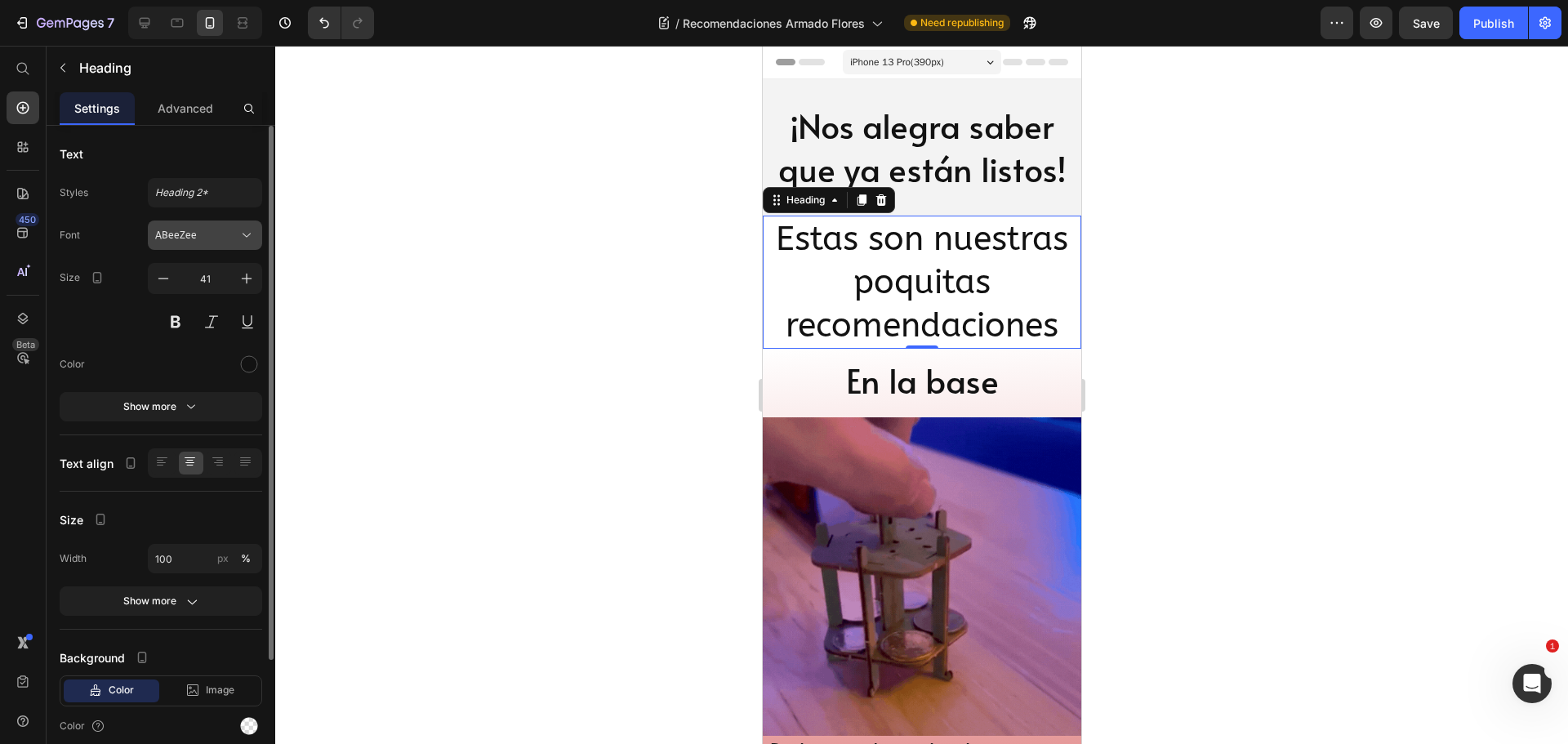 click on "ABeeZee" at bounding box center (197, 235) 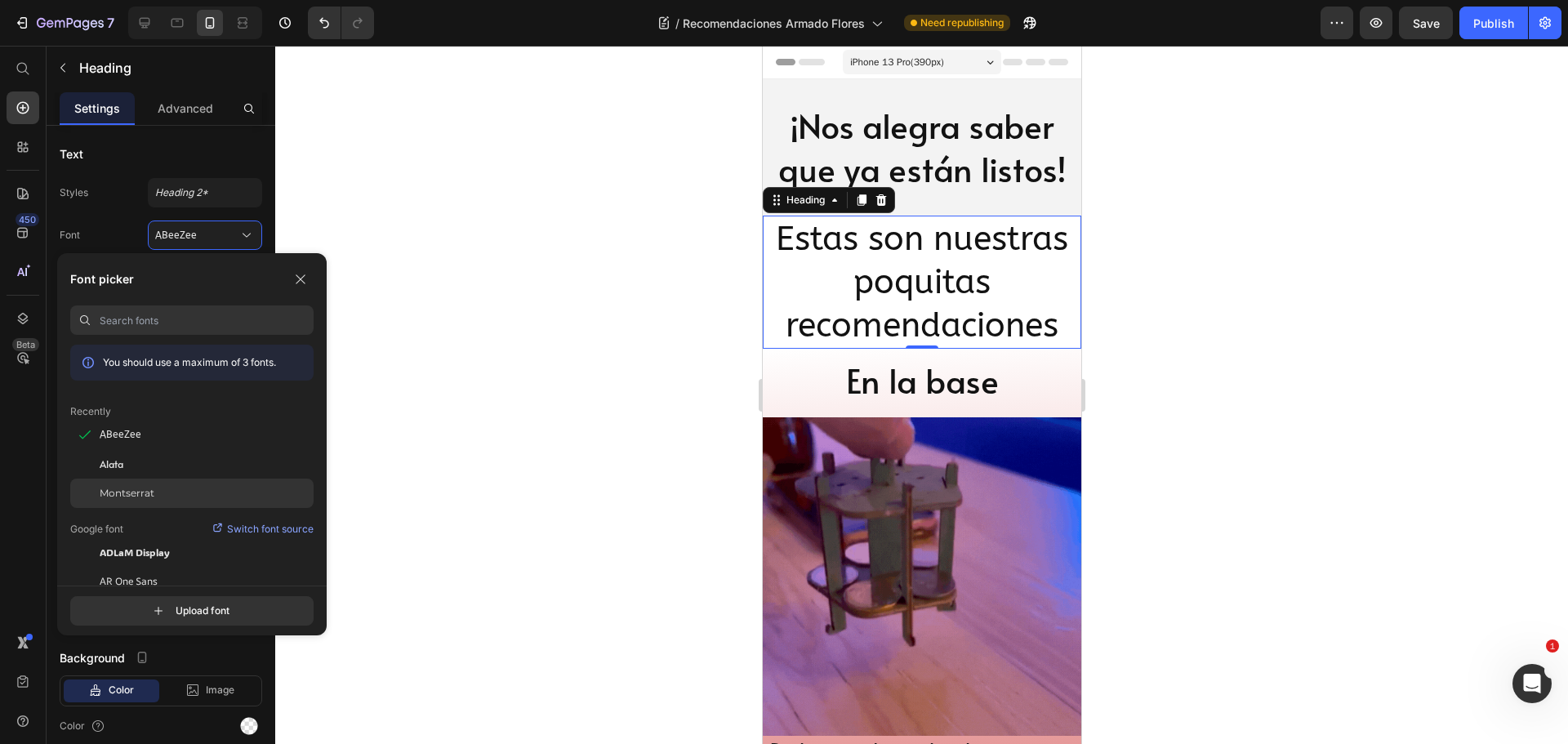 click on "Montserrat" 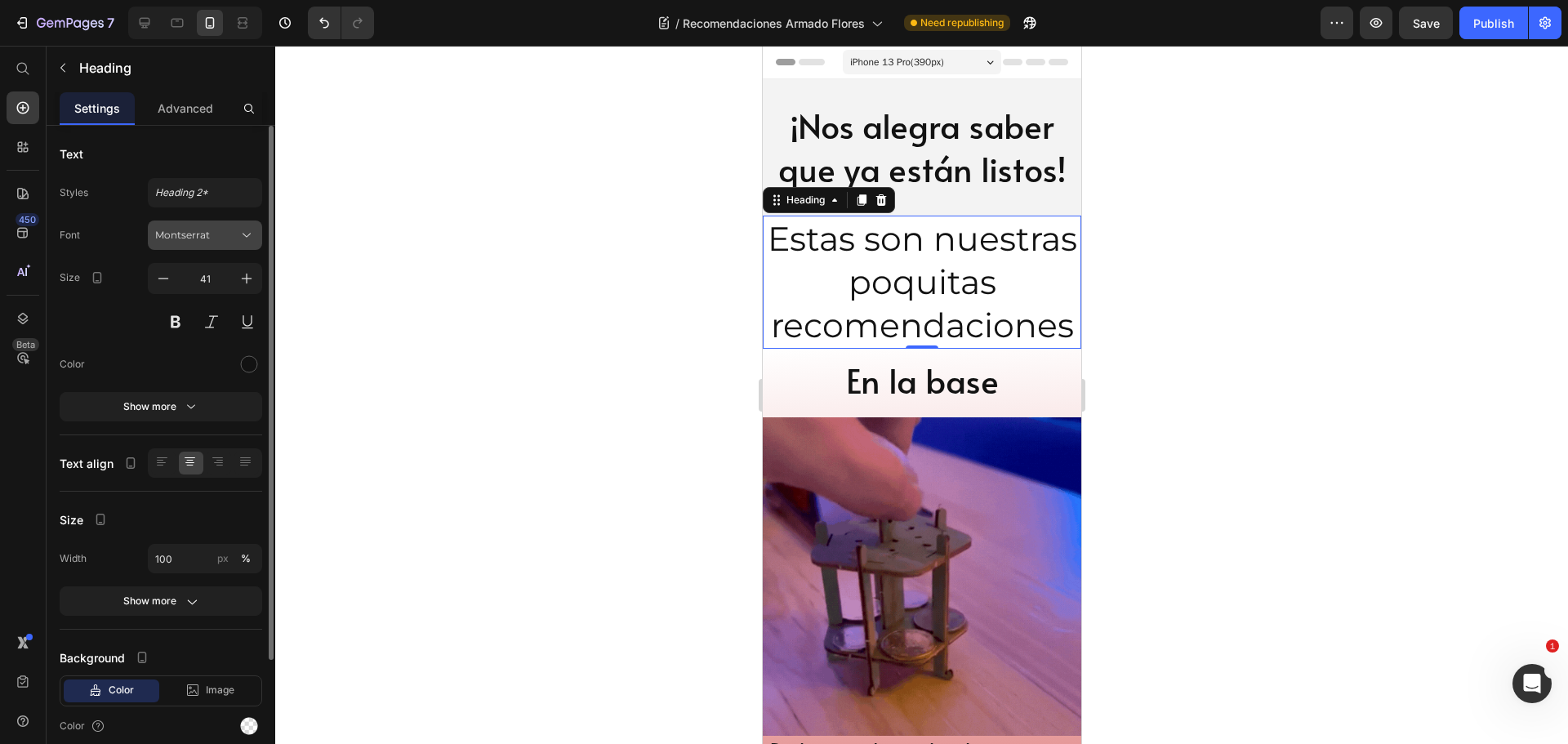 click on "Montserrat" at bounding box center (205, 235) 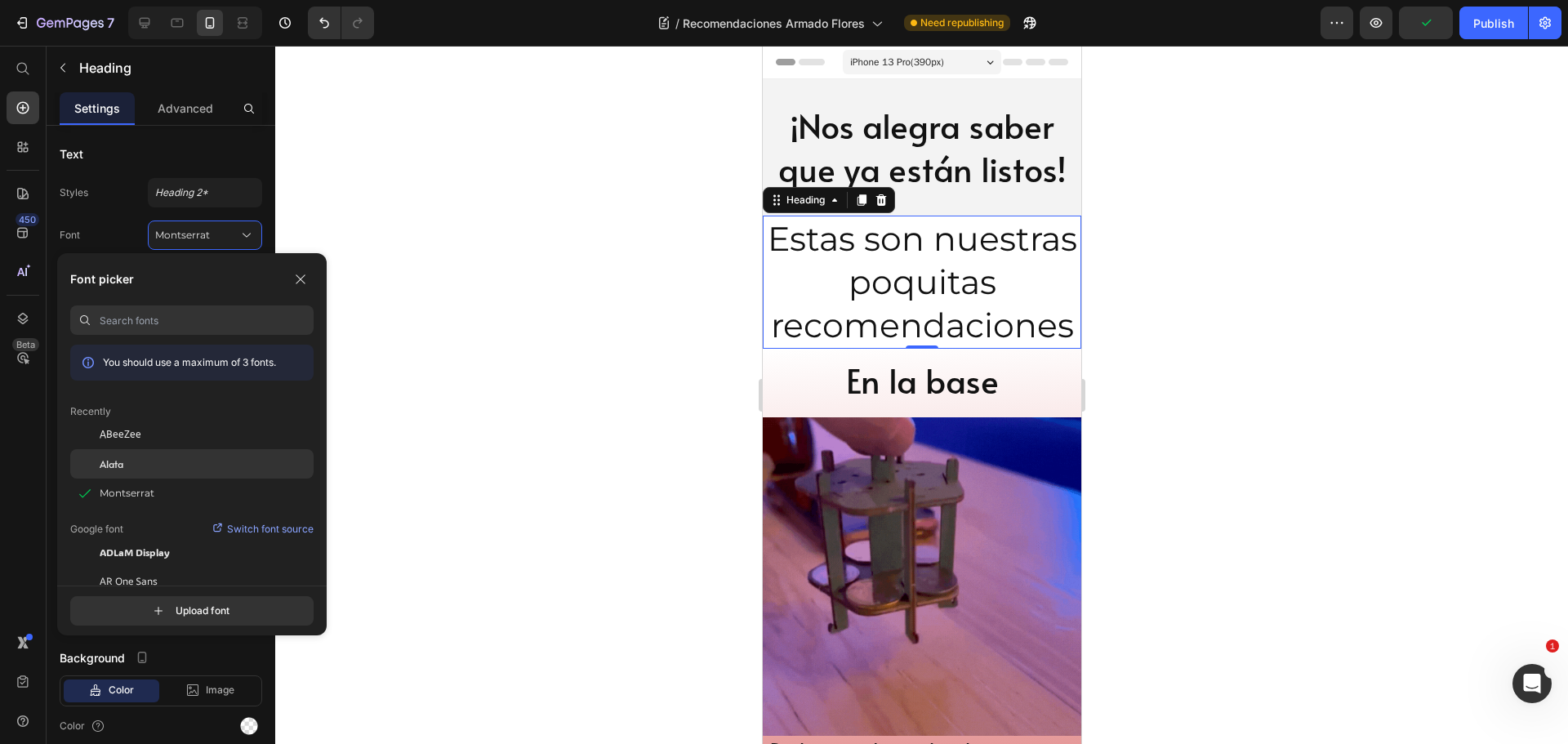 click on "Alata" 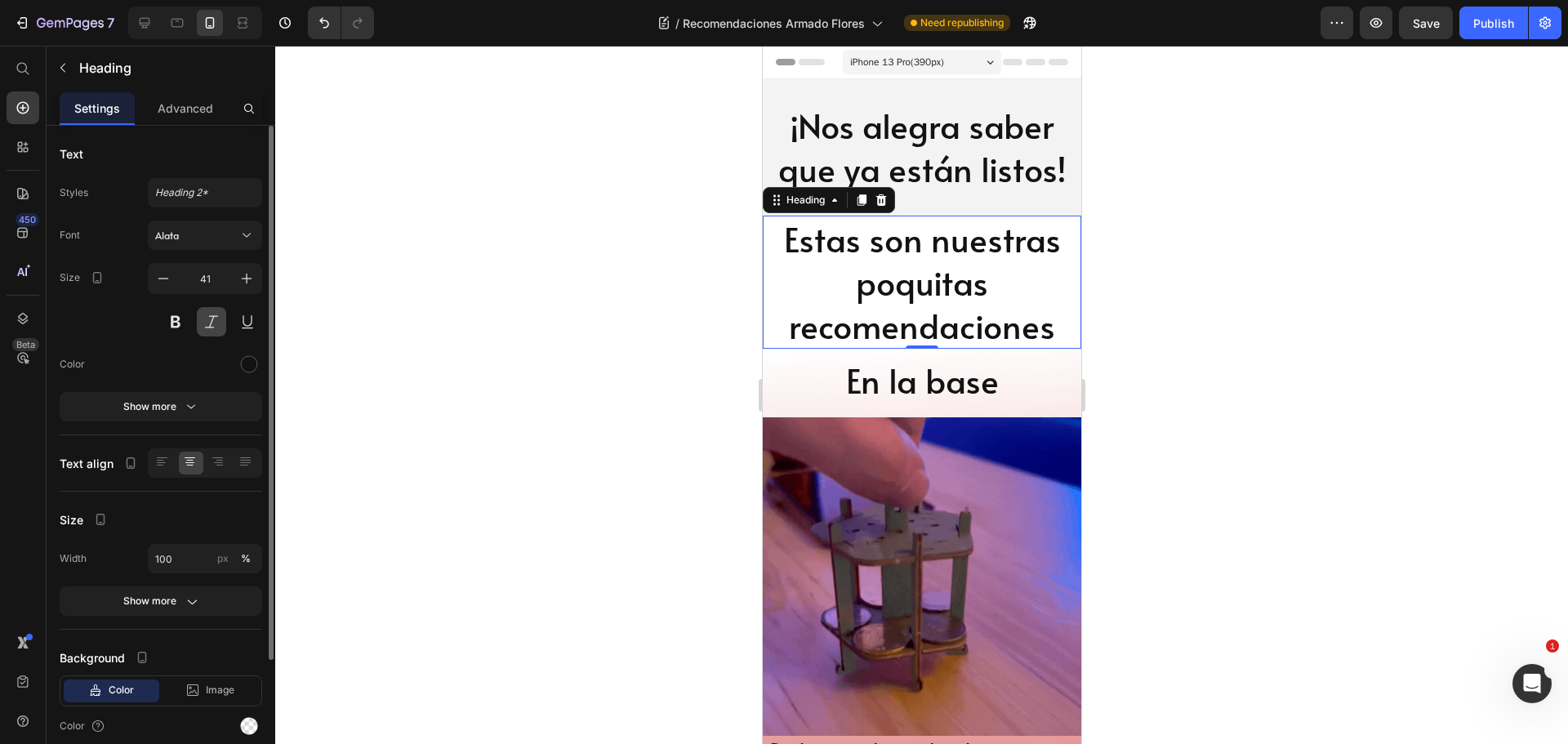 click at bounding box center (212, 322) 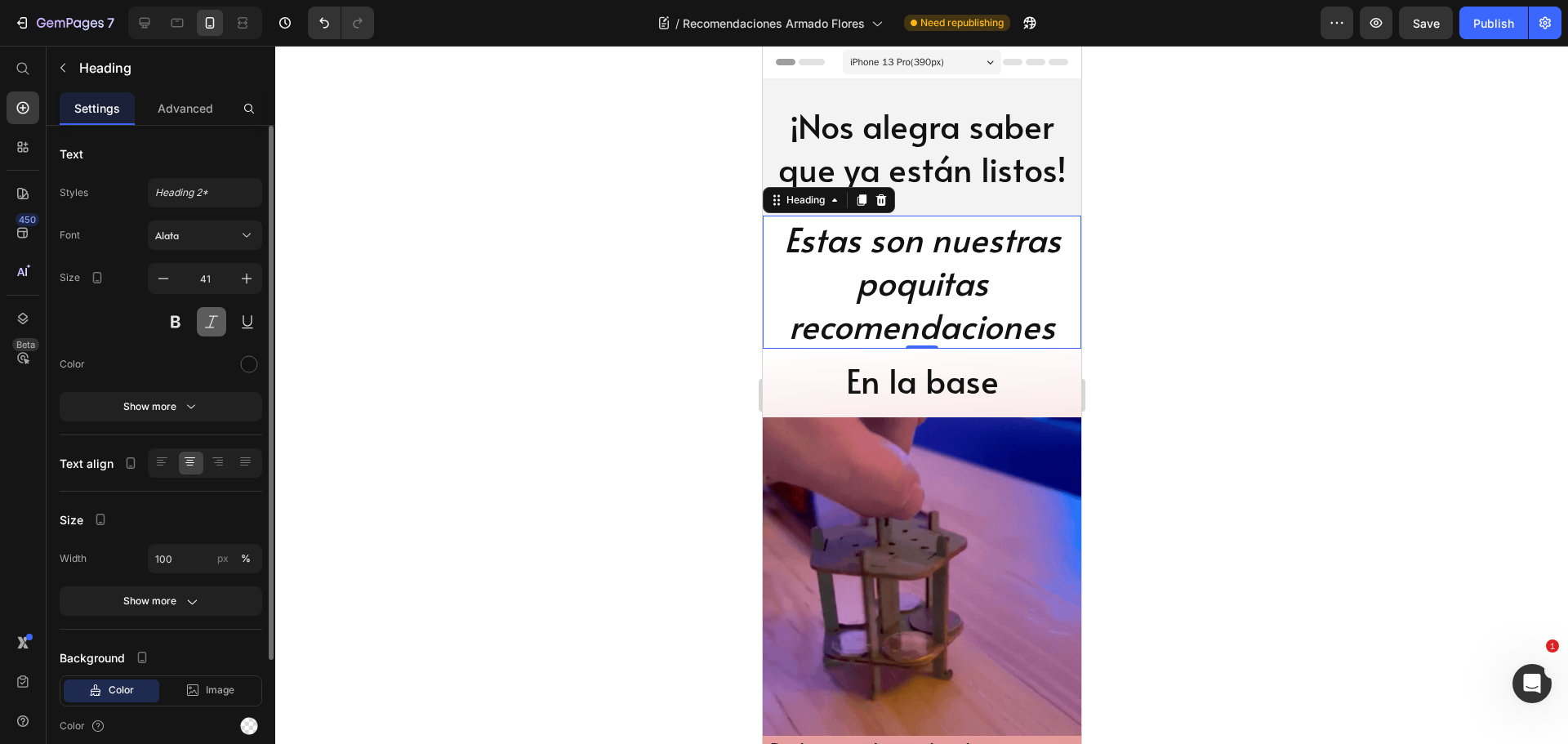 click at bounding box center [212, 322] 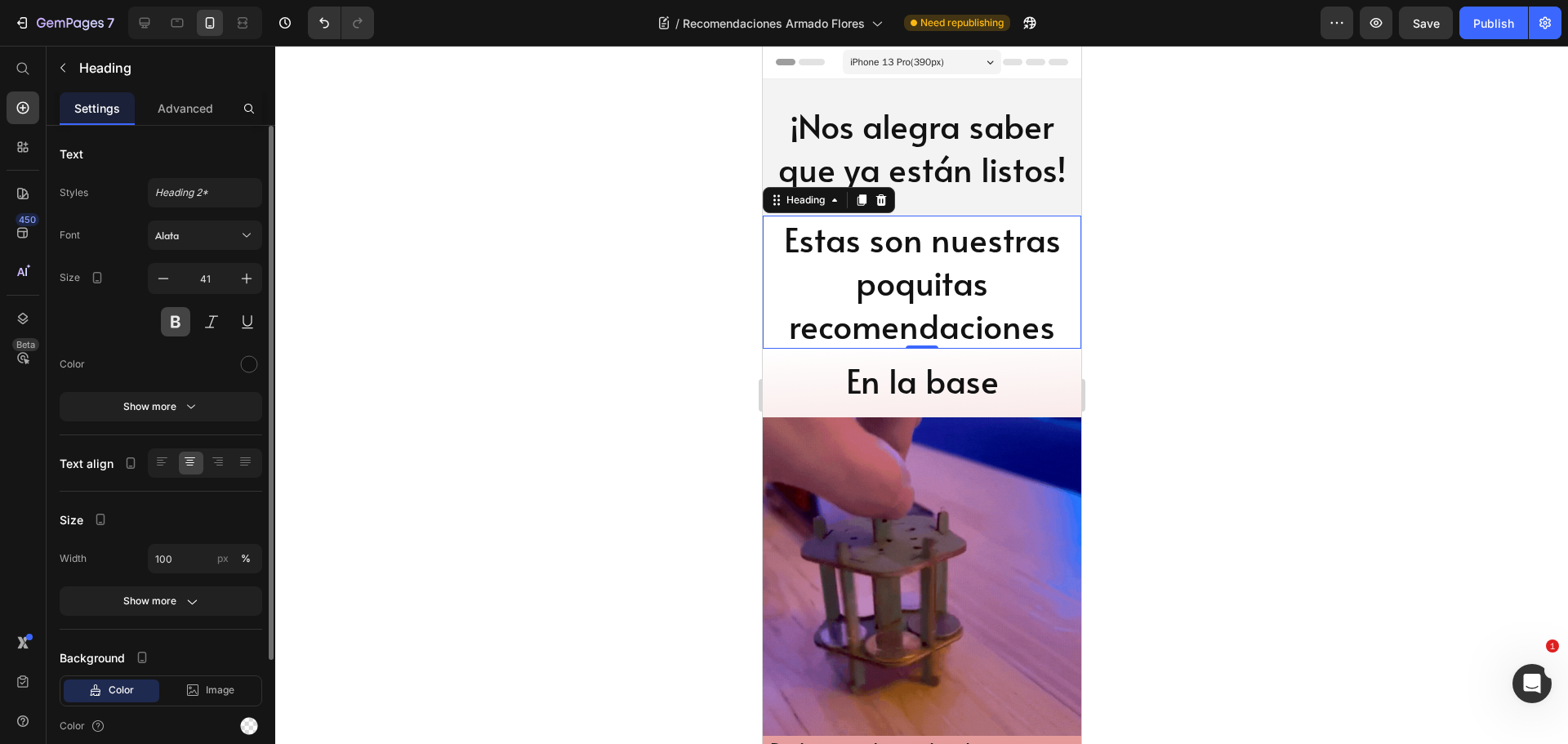 click at bounding box center (176, 322) 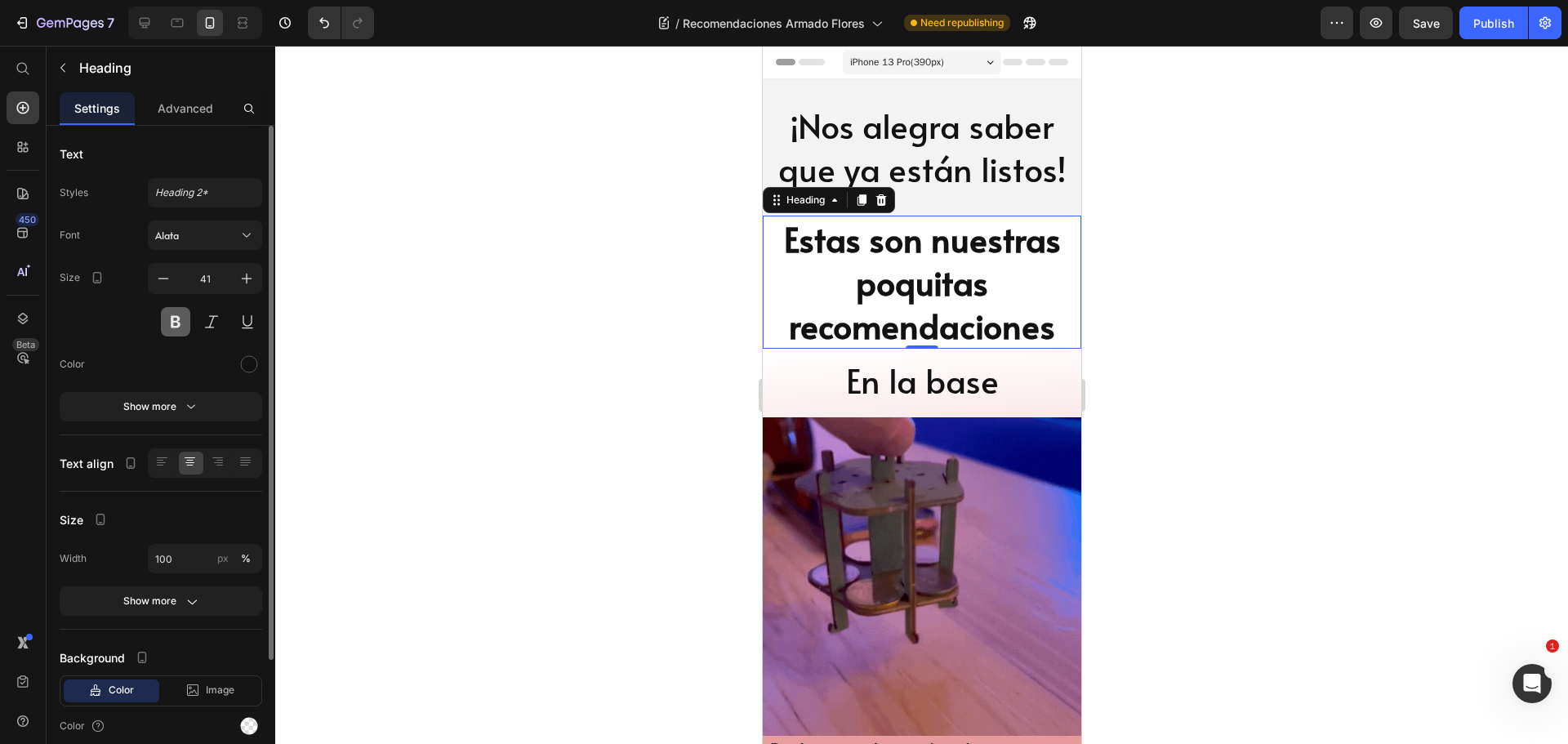 click at bounding box center [176, 322] 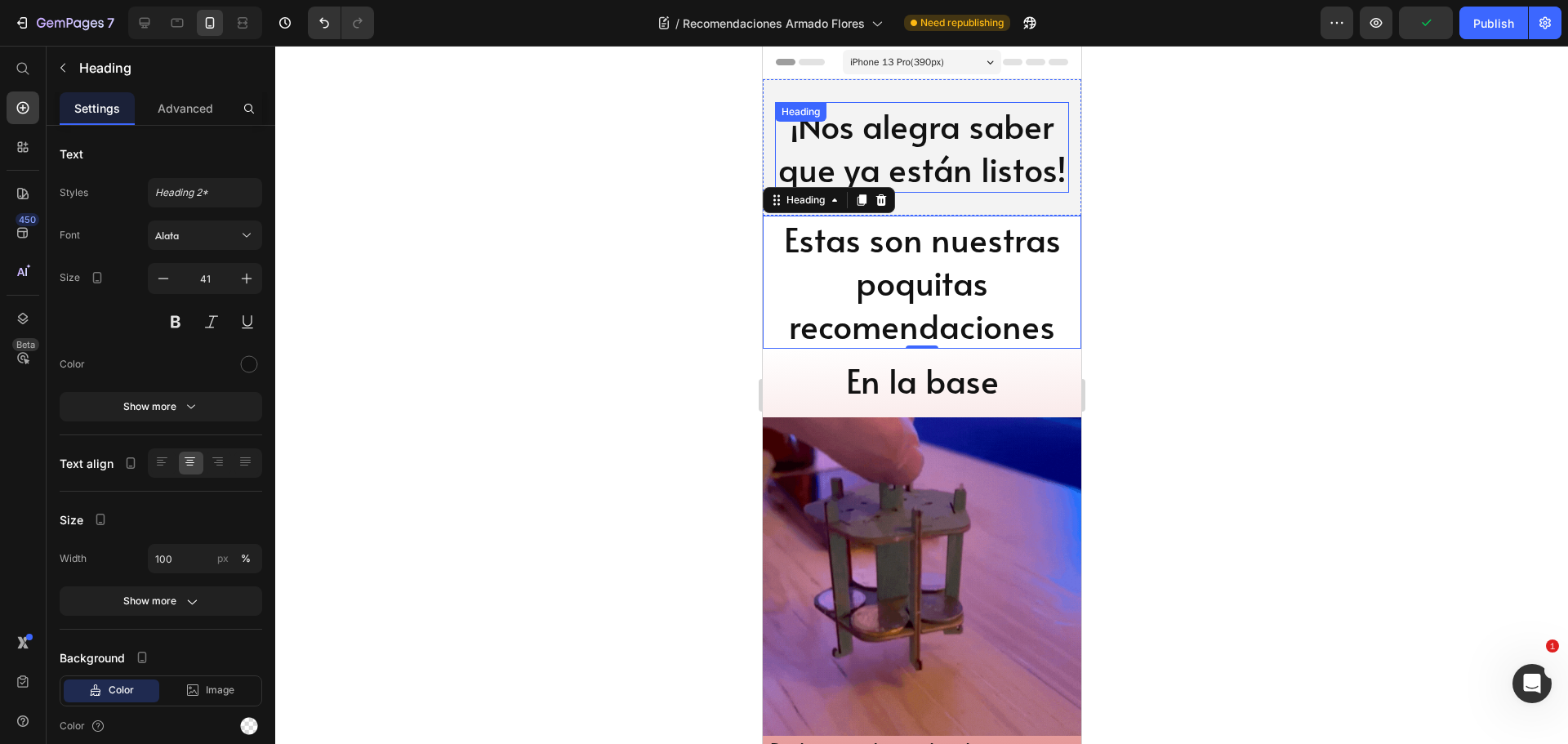 click on "¡Nos alegra saber que ya están listos!" at bounding box center [921, 147] 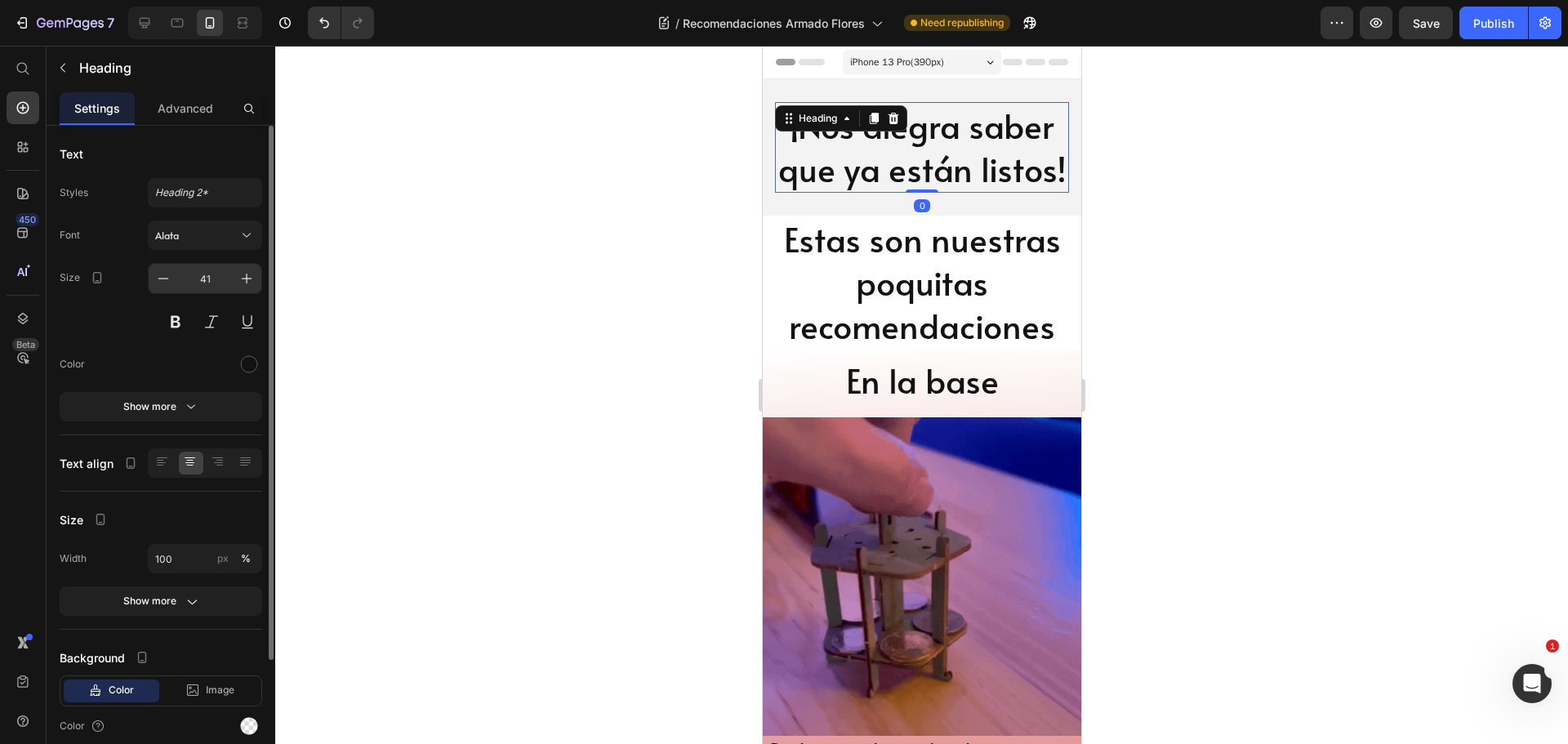 click on "41" at bounding box center (205, 278) 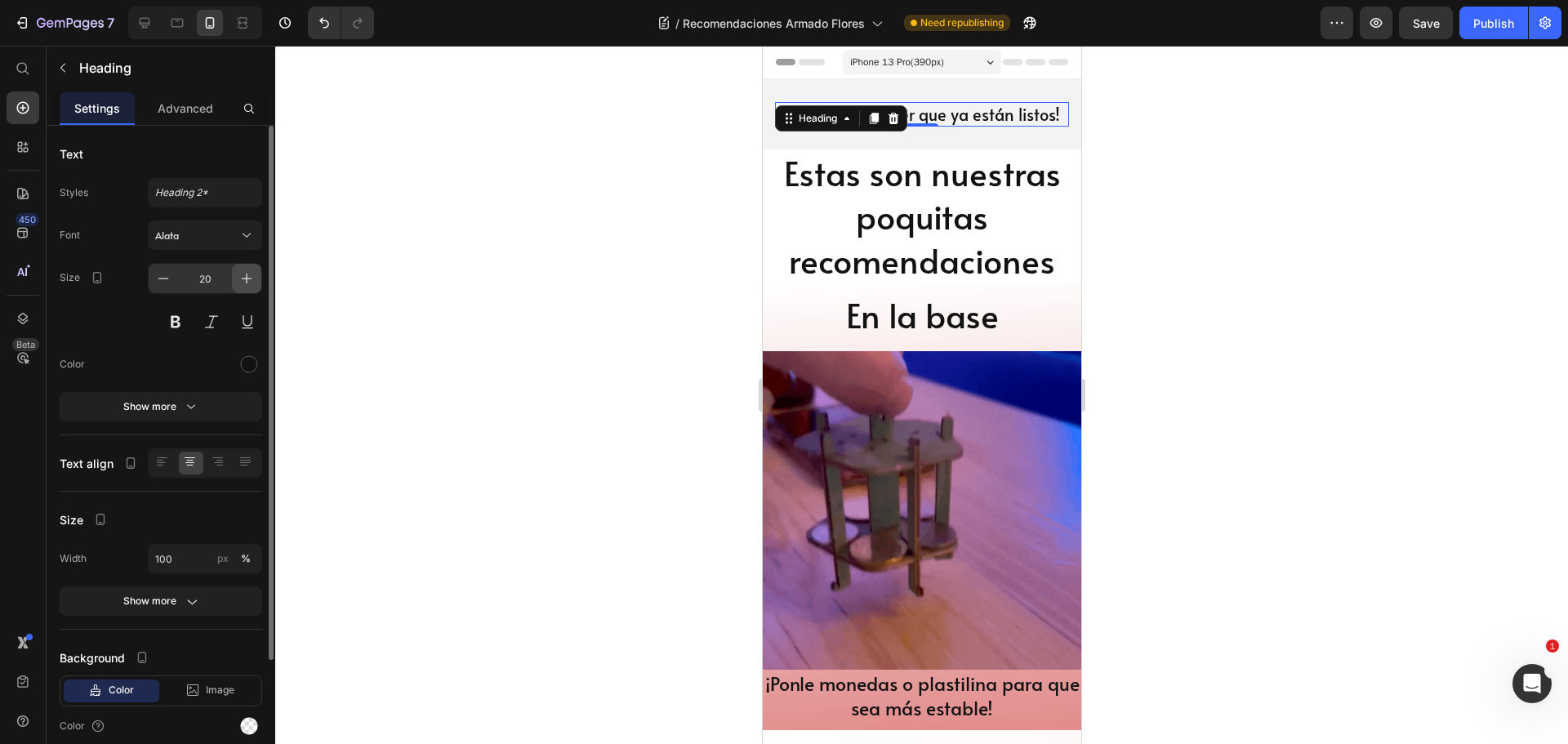 click 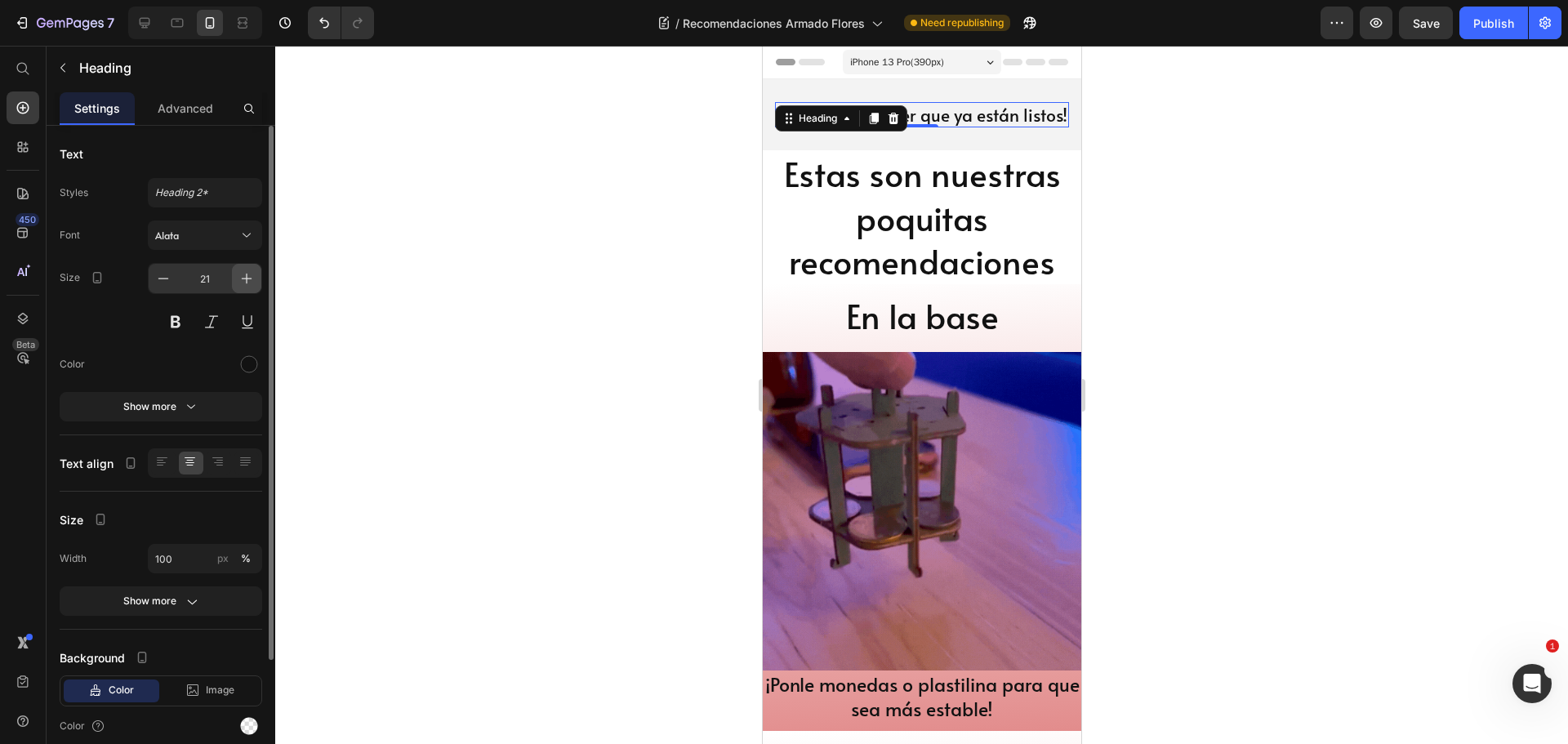 click 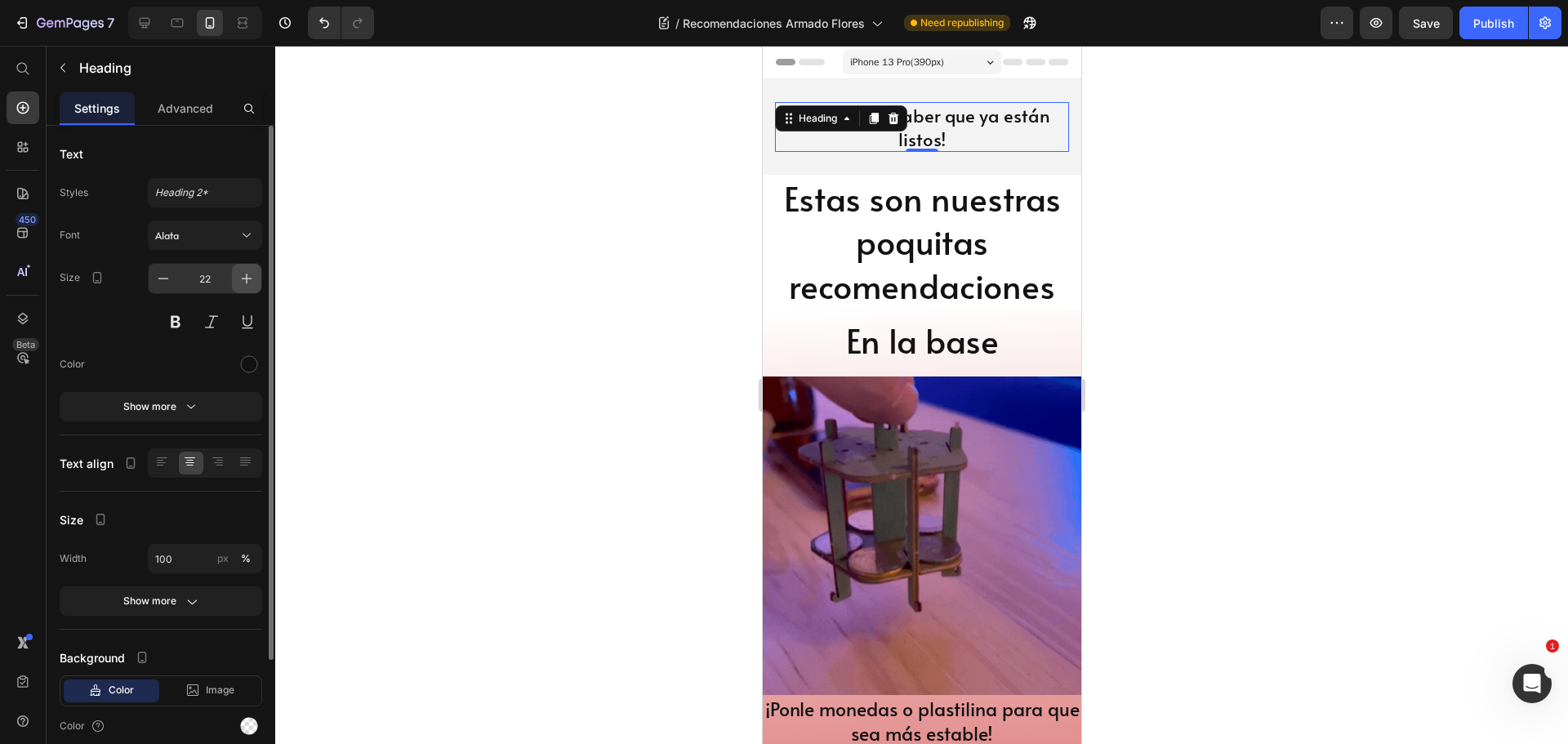 click 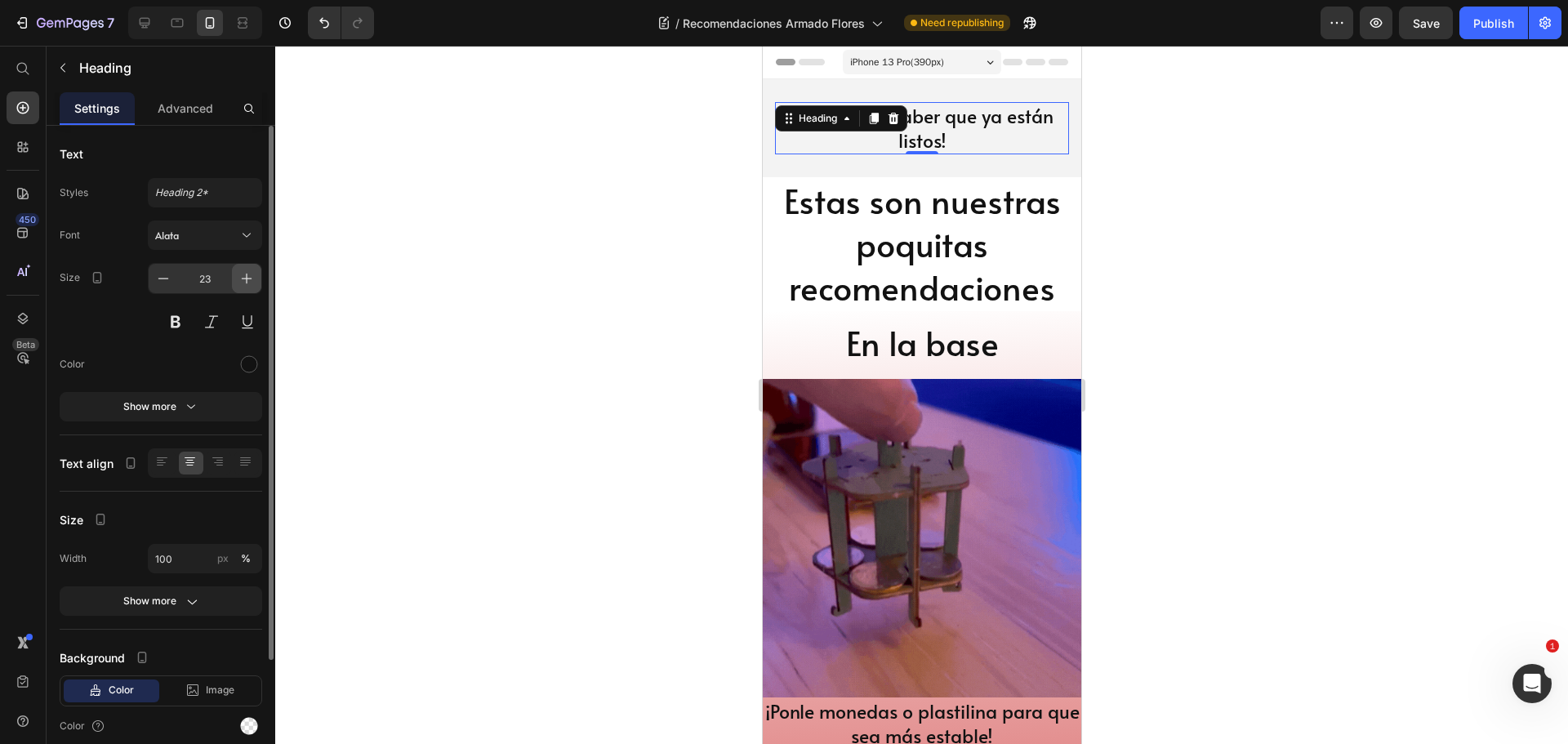 click 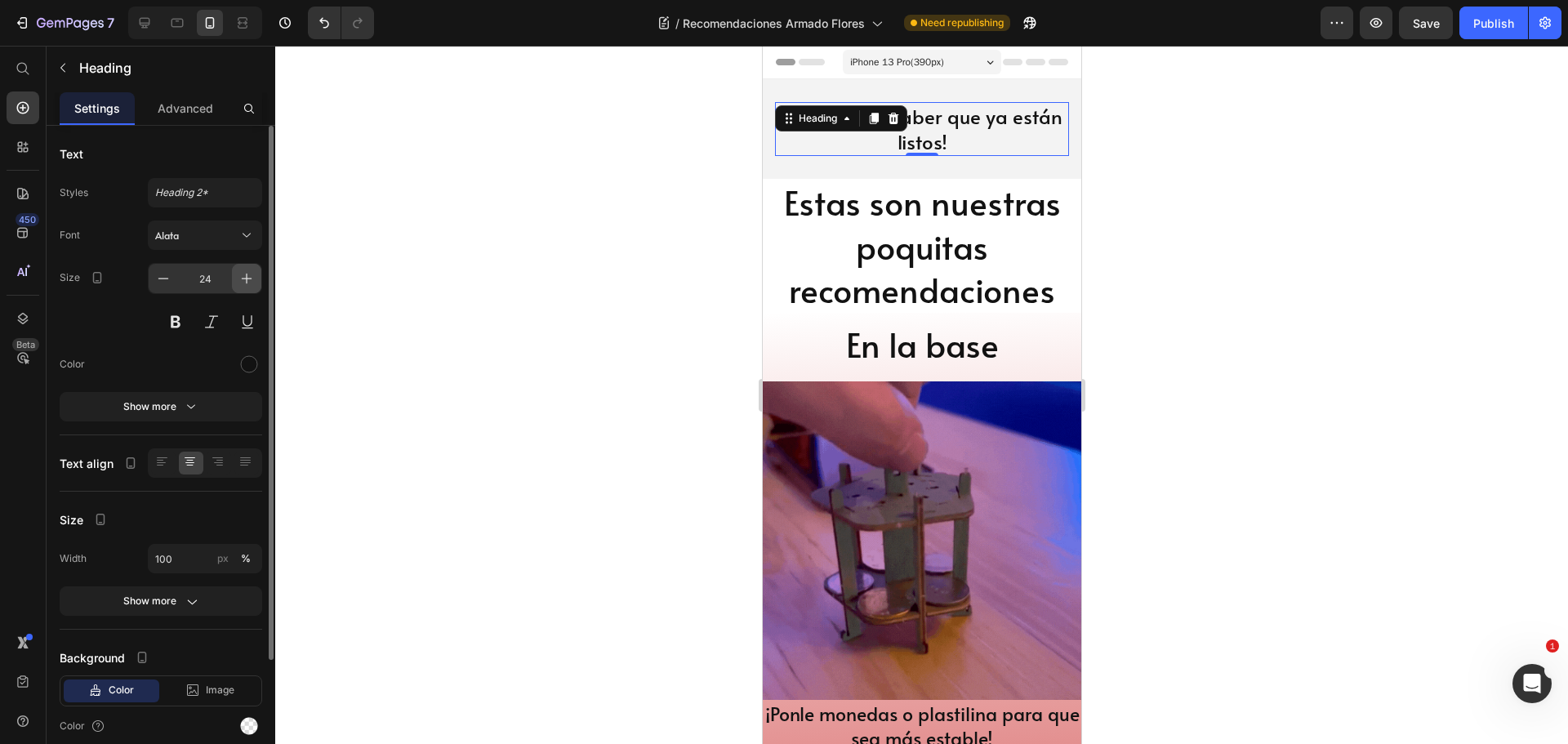 click 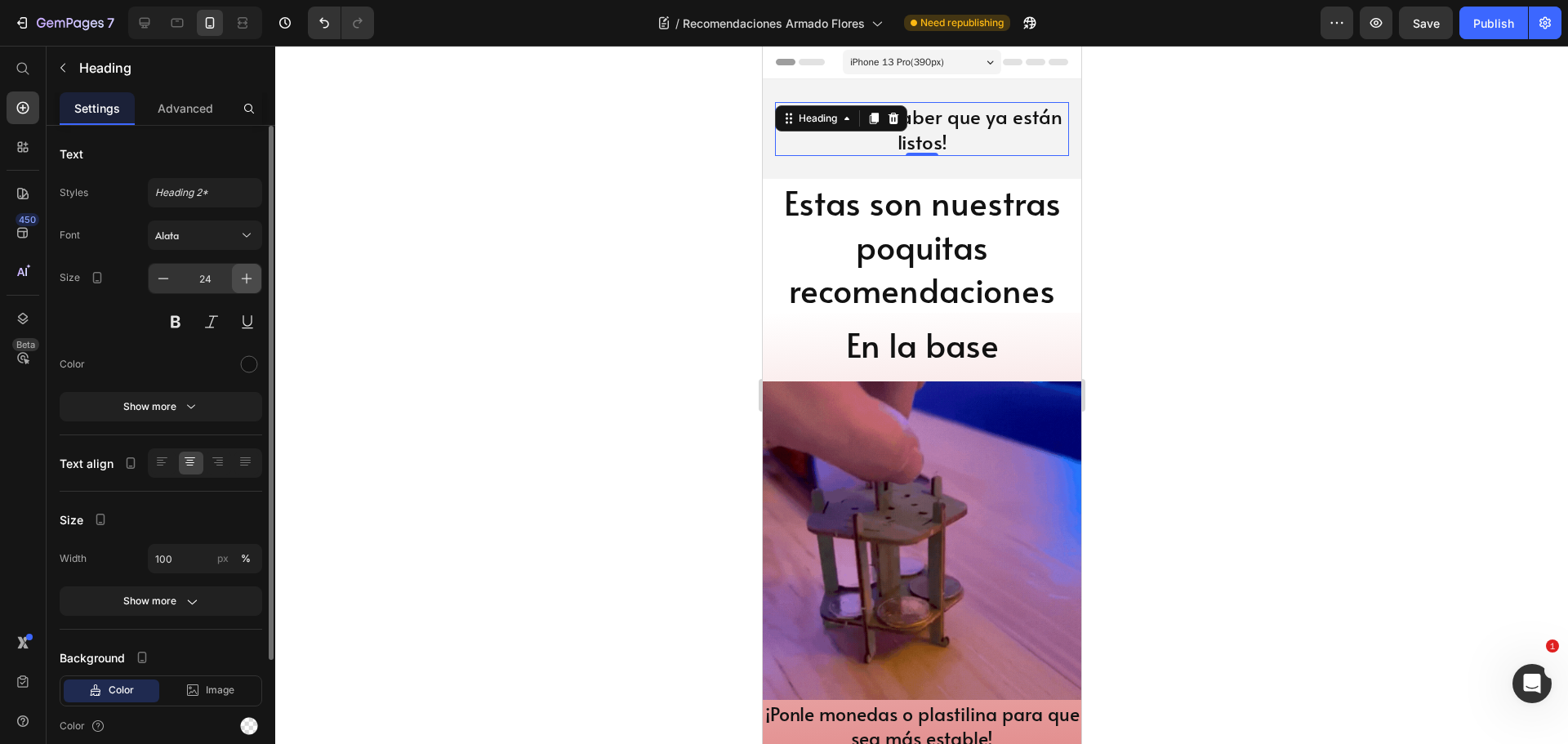 type on "25" 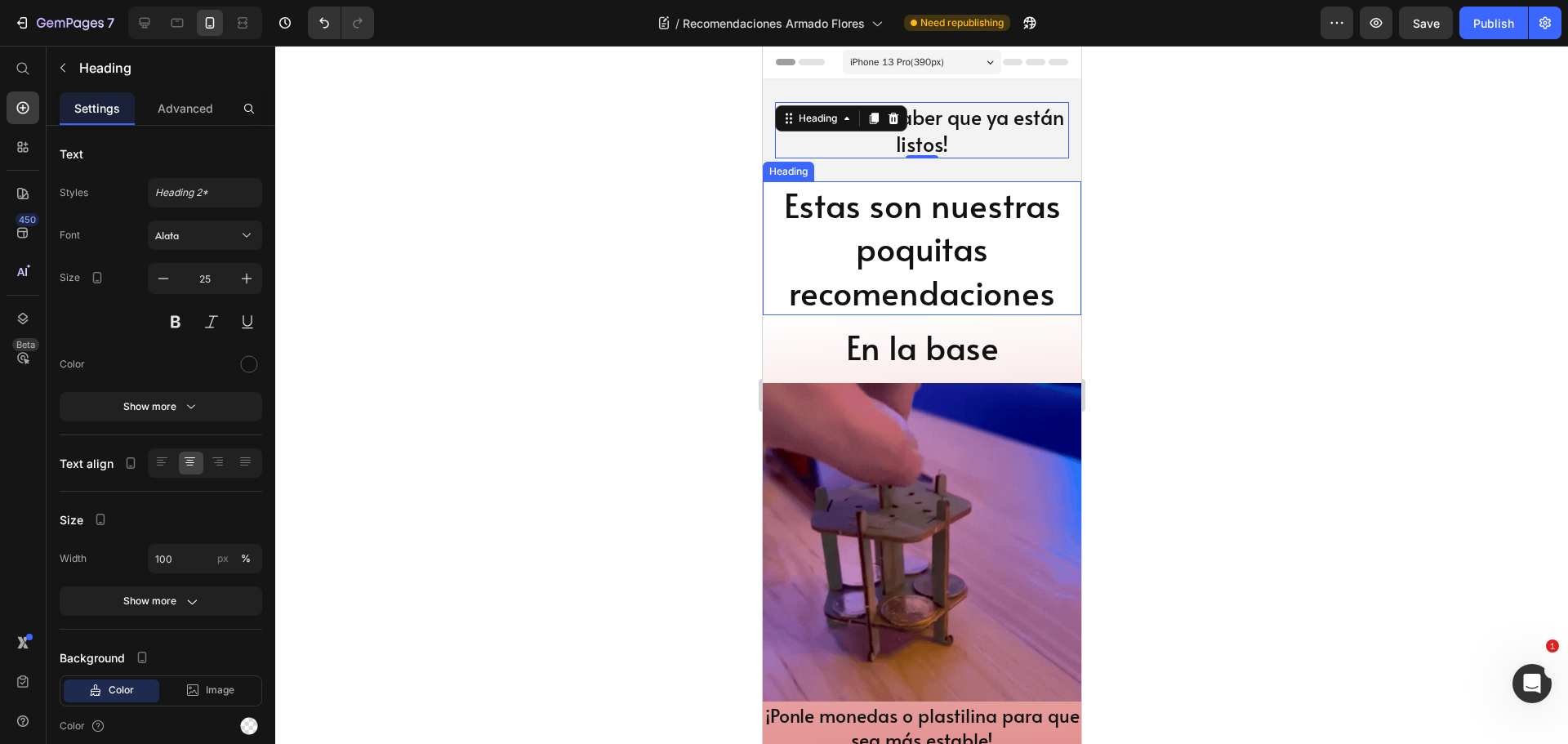 click on "Estas son nuestras poquitas recomendaciones" at bounding box center (921, 248) 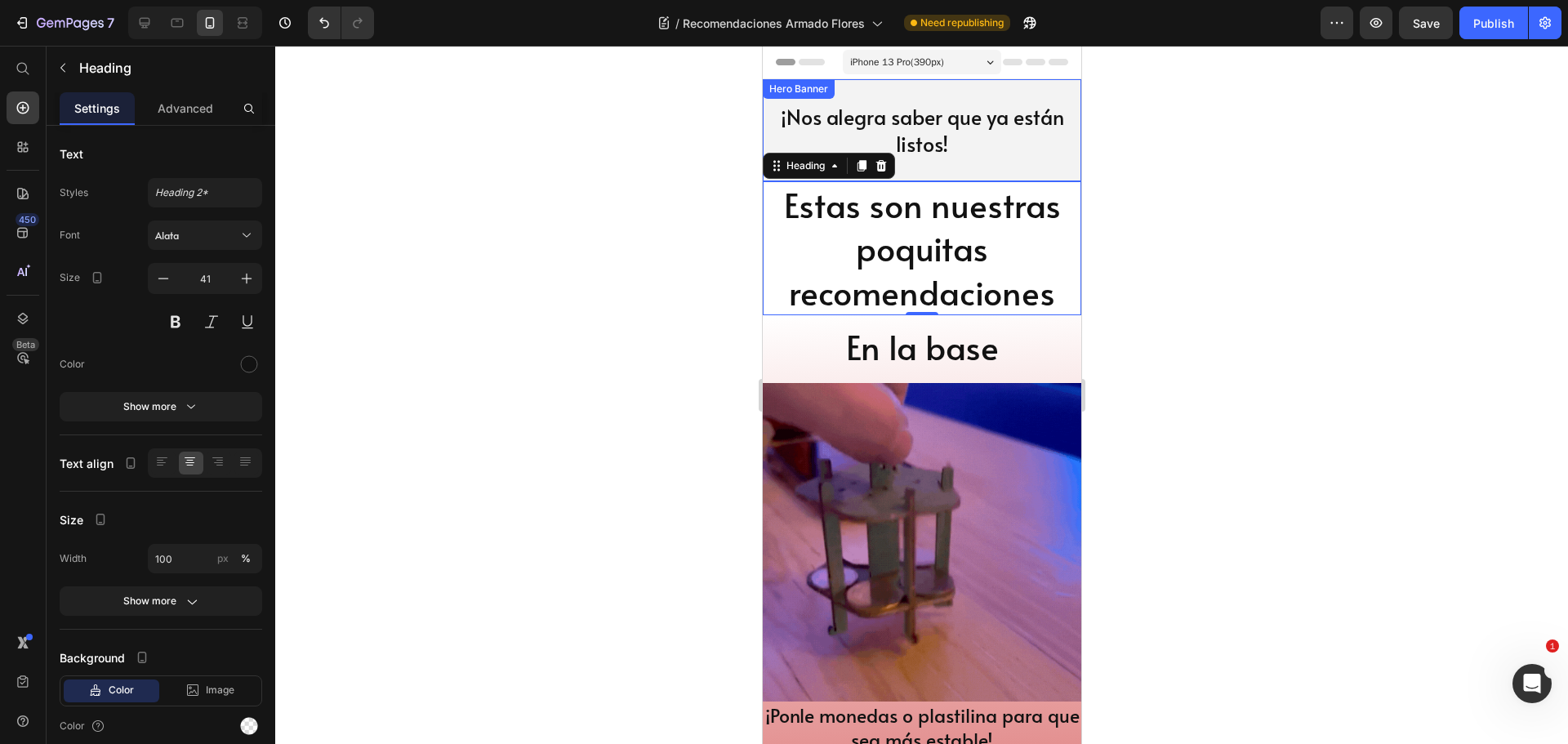 click on "¡Nos alegra saber que ya están listos! Heading" at bounding box center (921, 130) 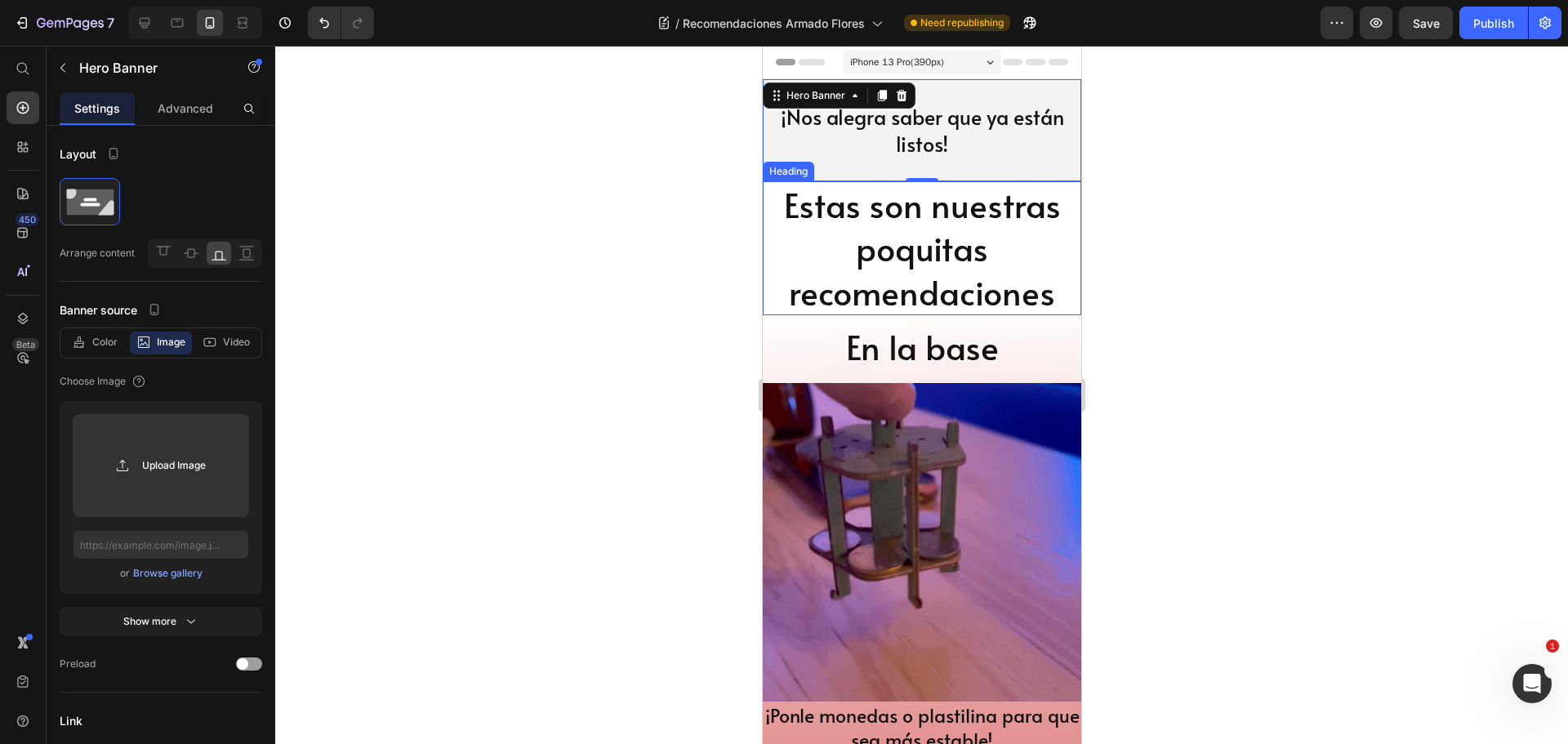 click on "Estas son nuestras poquitas recomendaciones" at bounding box center [921, 248] 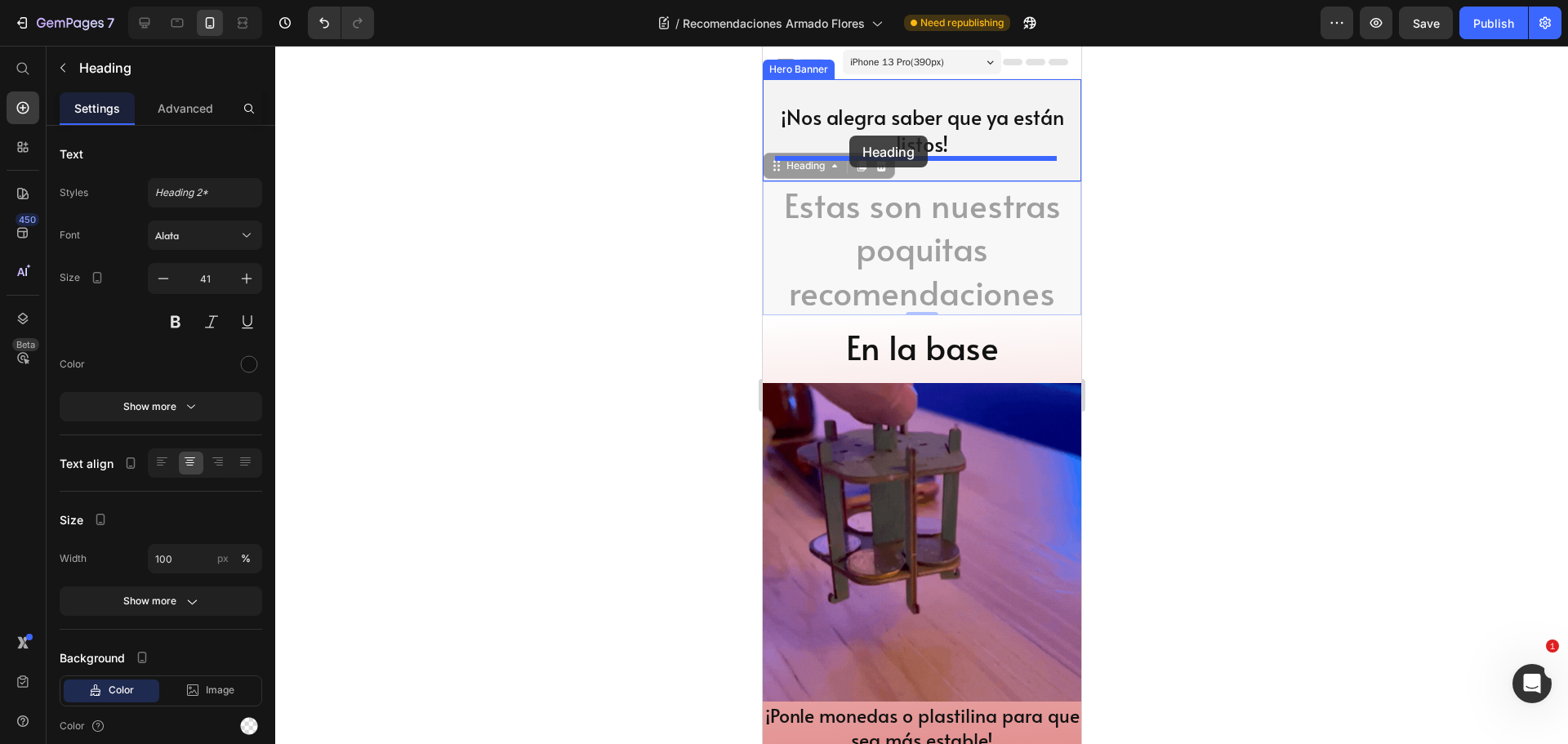 drag, startPoint x: 803, startPoint y: 164, endPoint x: 849, endPoint y: 136, distance: 53.851648 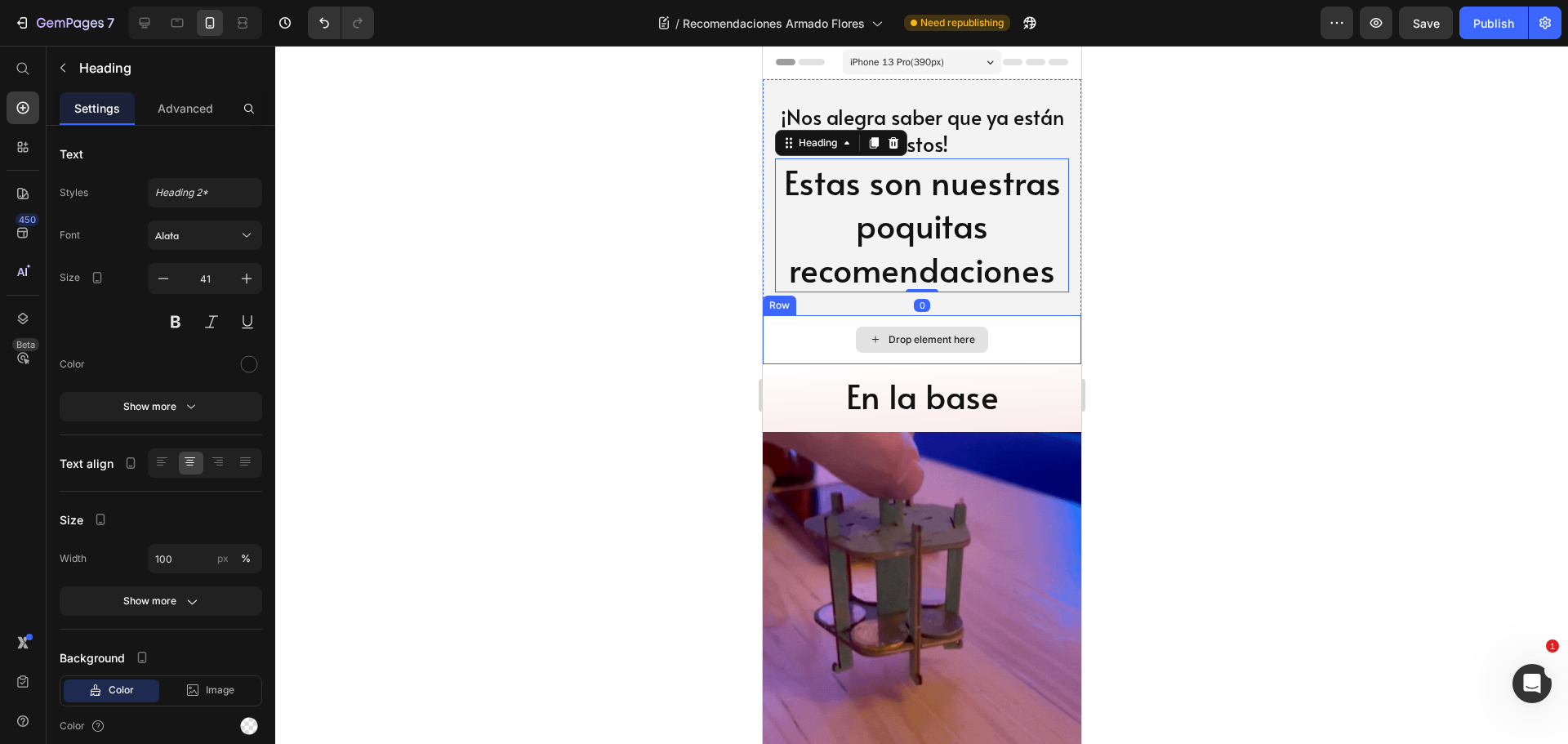 click on "Drop element here" at bounding box center [921, 340] 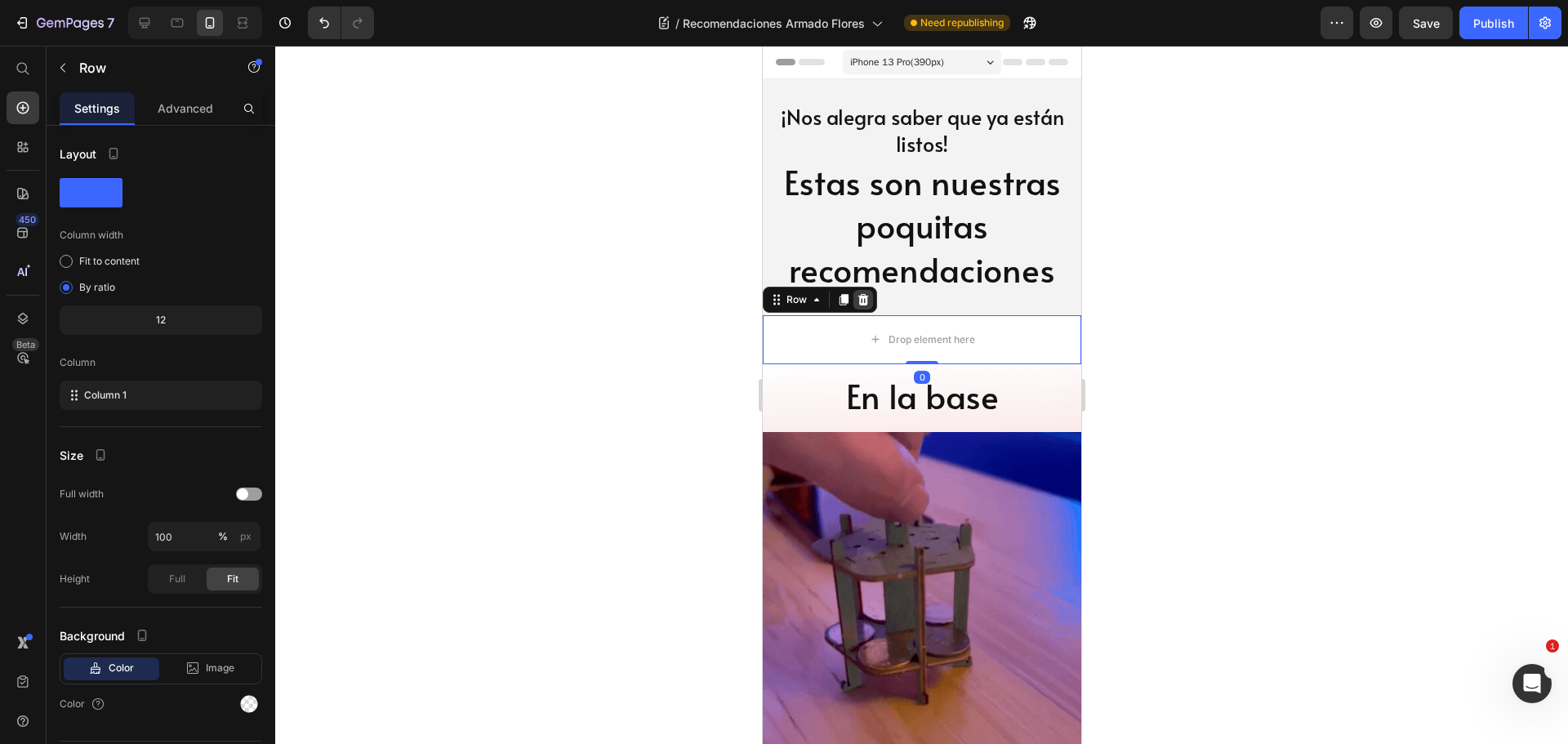 click at bounding box center (862, 300) 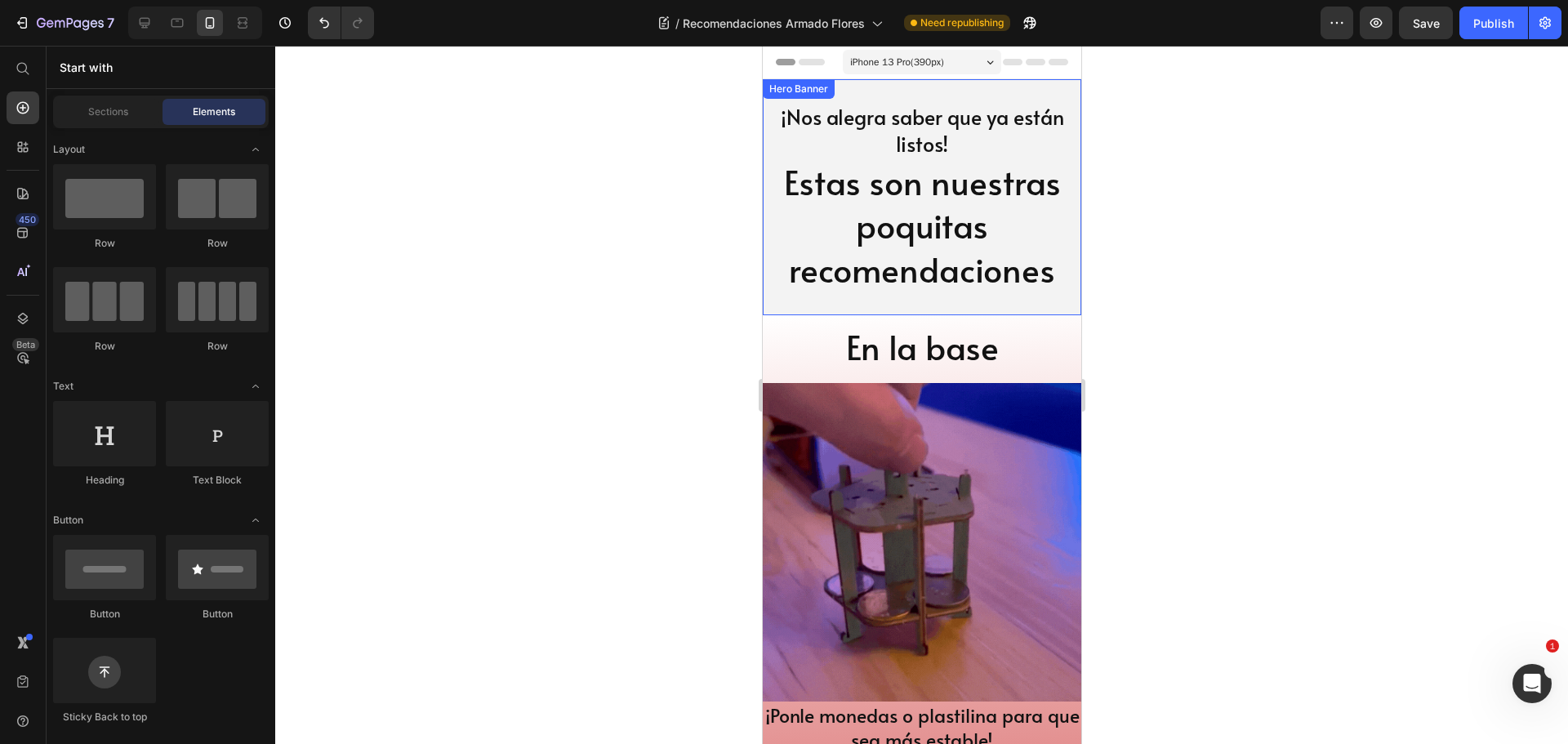 click on "Hero Banner" at bounding box center (798, 89) 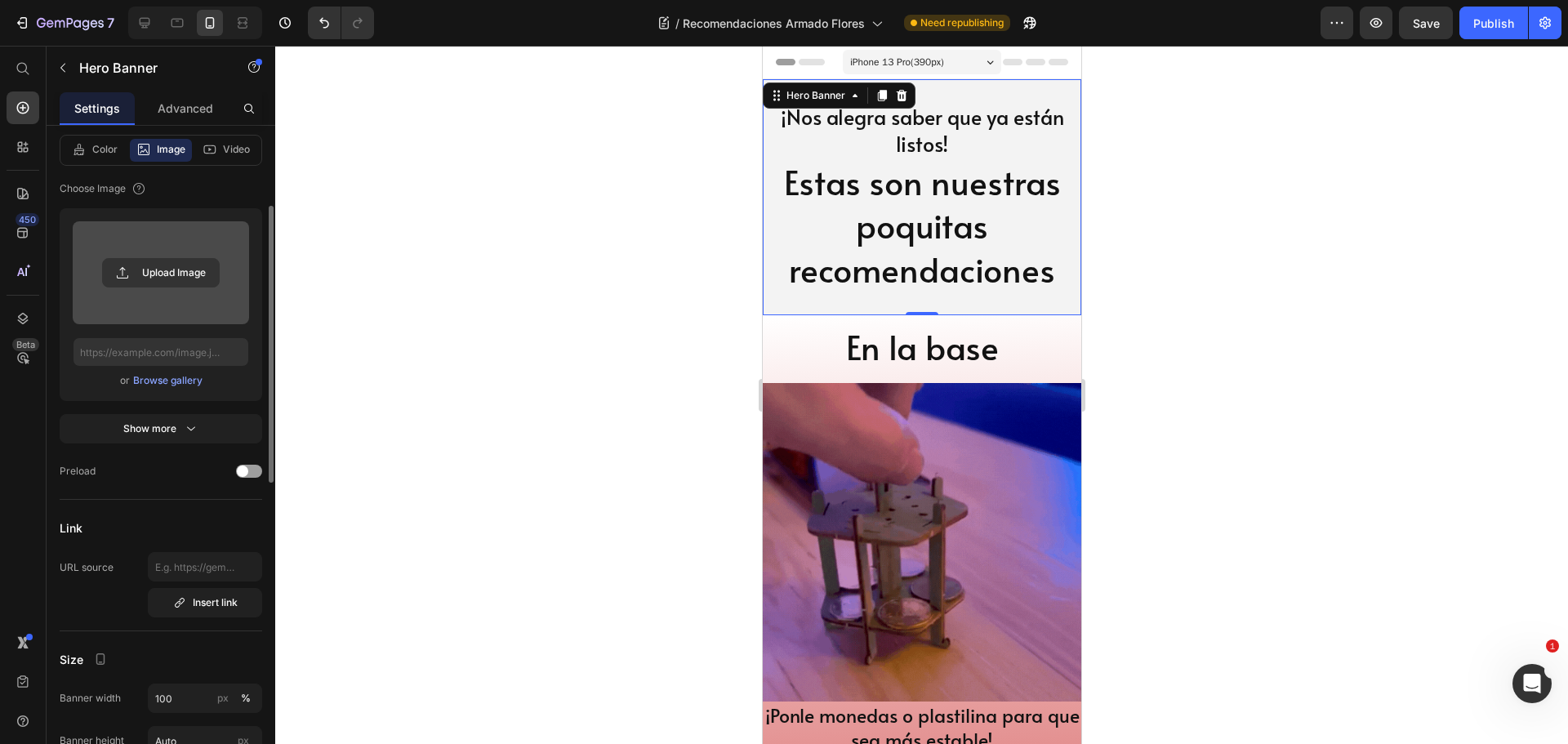 scroll, scrollTop: 111, scrollLeft: 0, axis: vertical 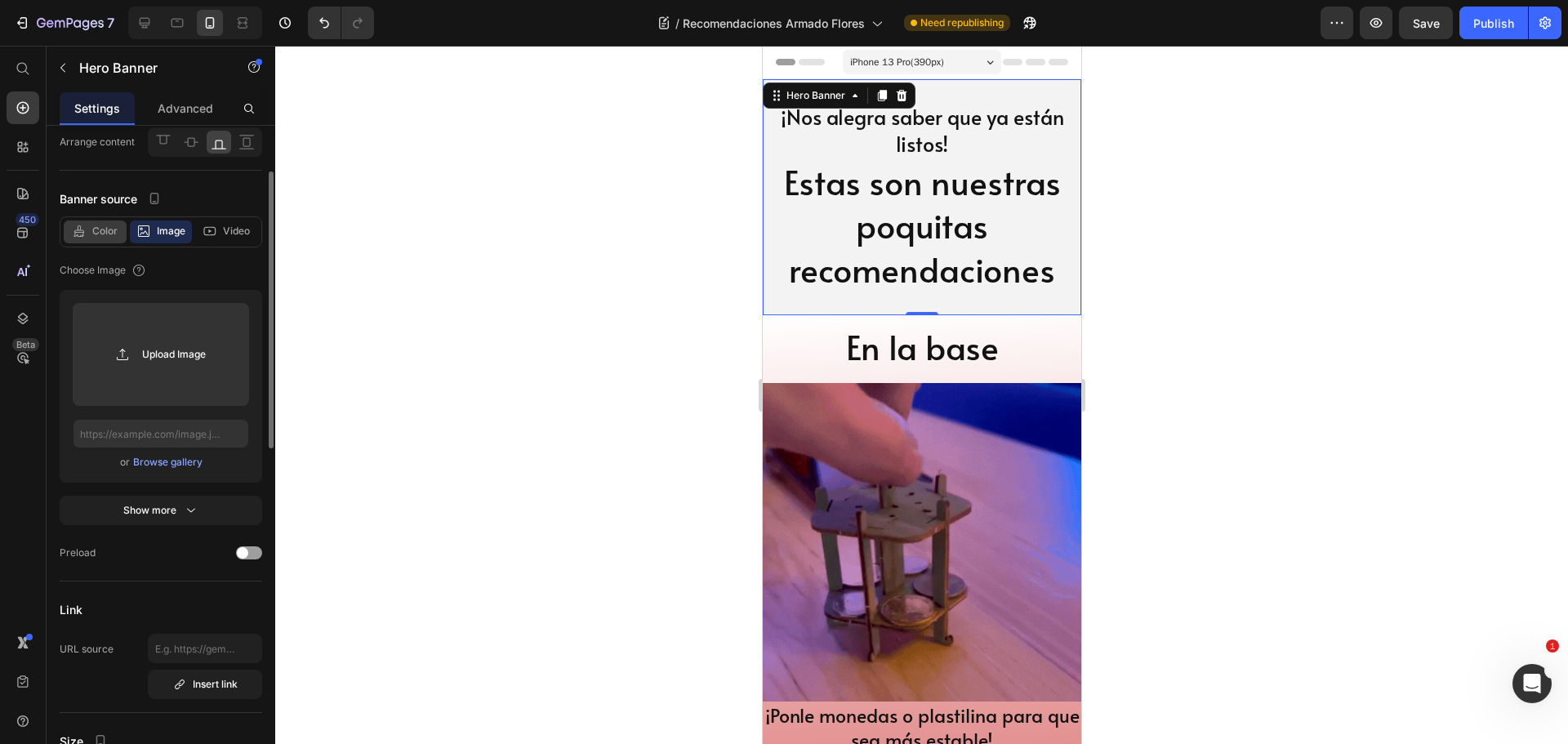 click on "Color" at bounding box center (105, 231) 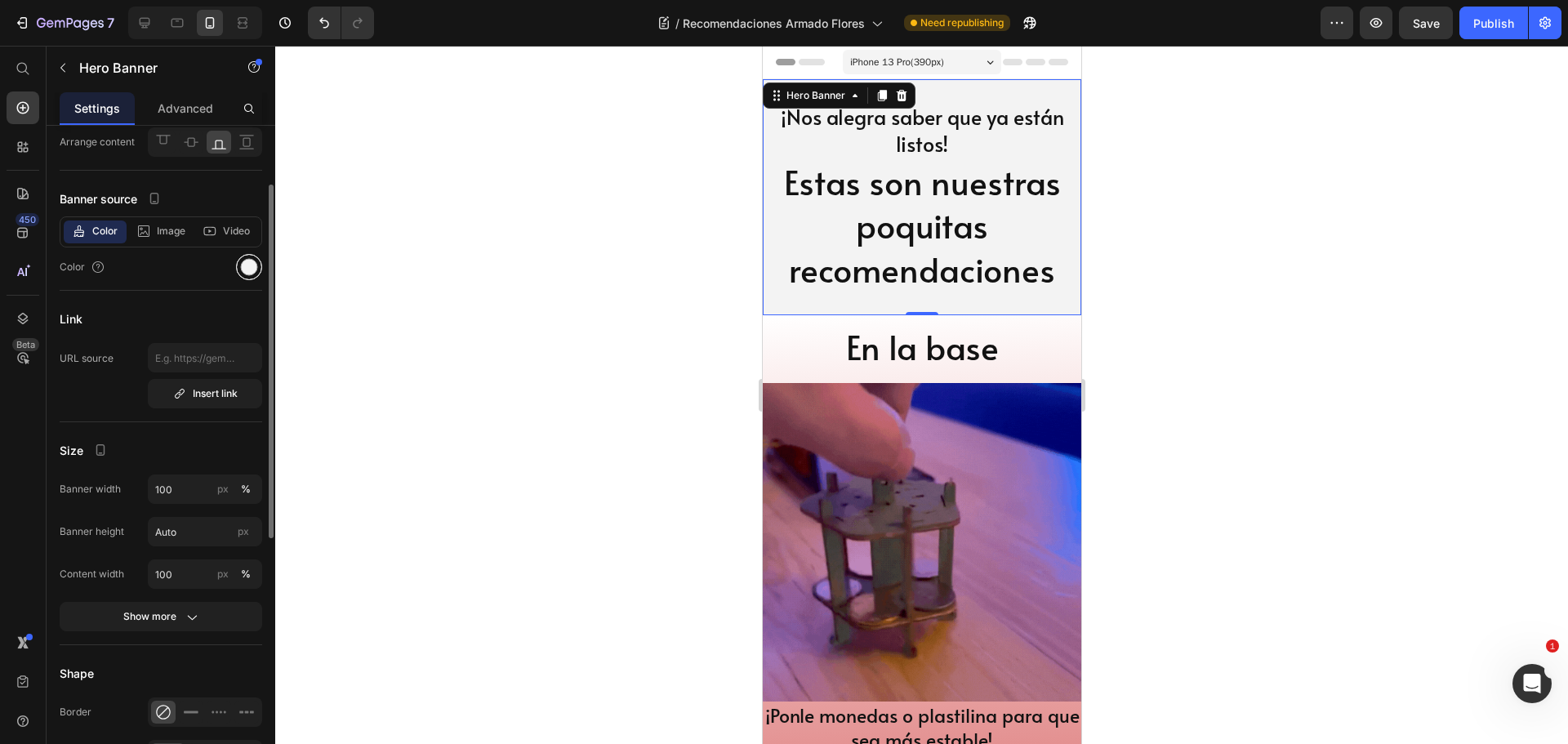 click at bounding box center (249, 267) 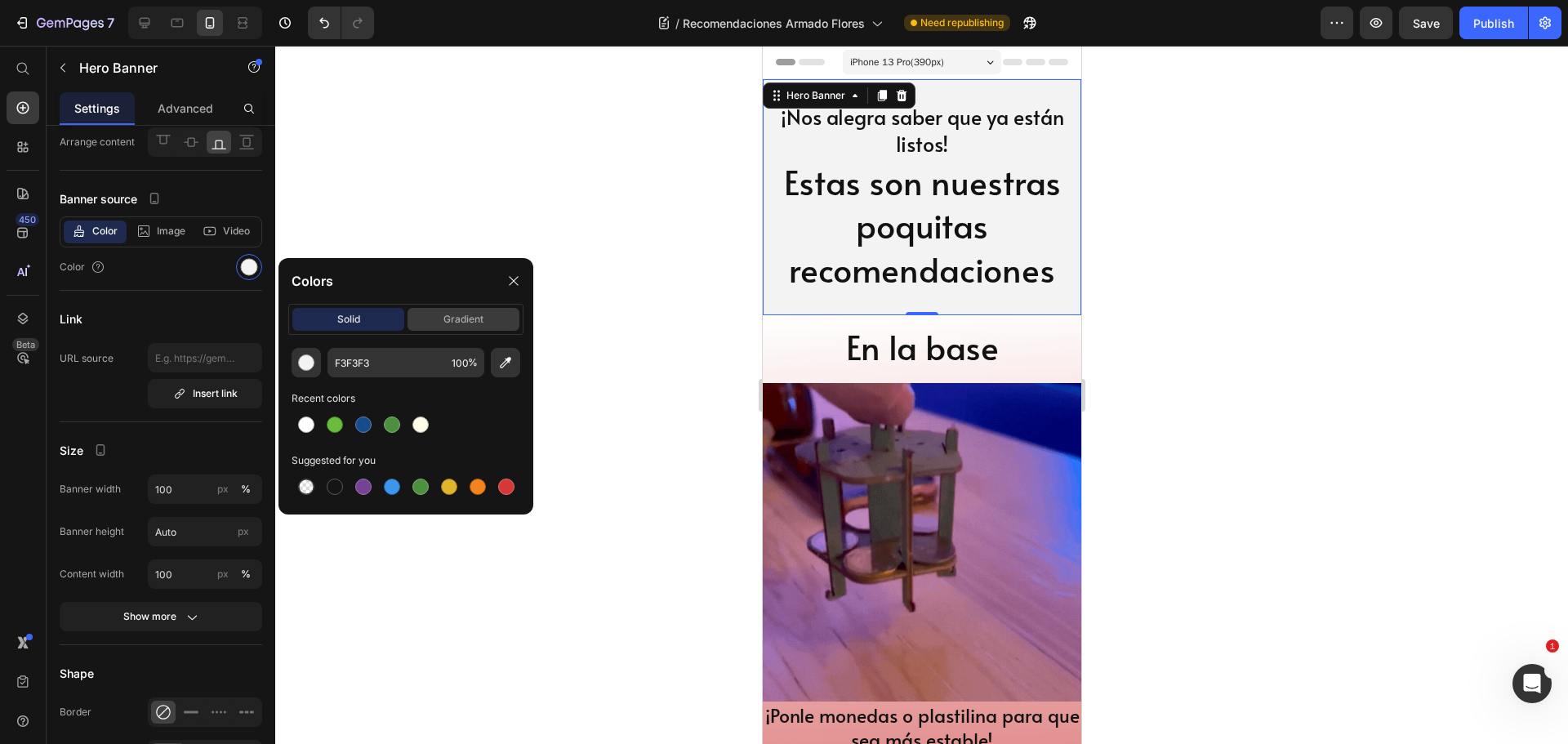 click on "gradient" 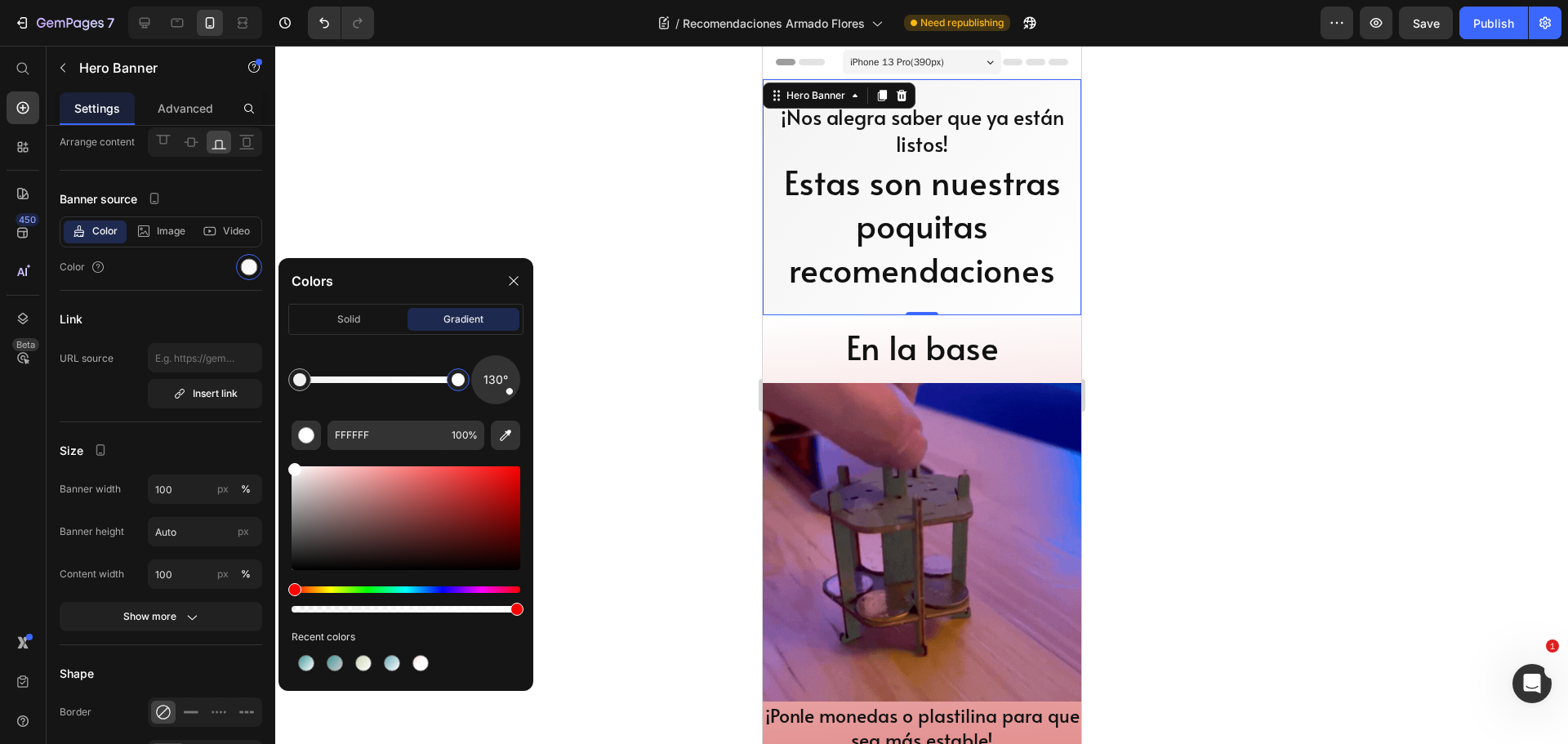 click at bounding box center (458, 380) 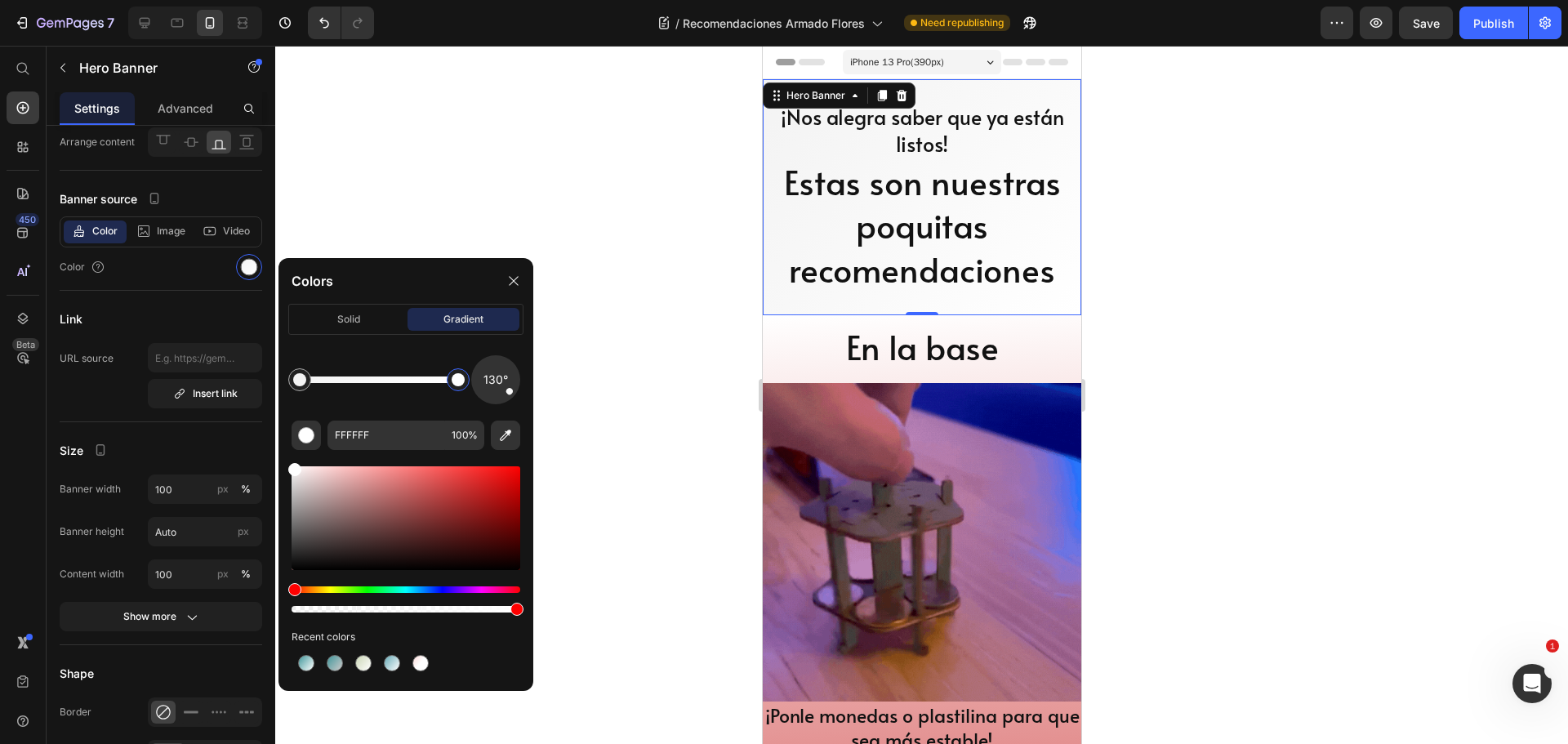 click at bounding box center [406, 590] 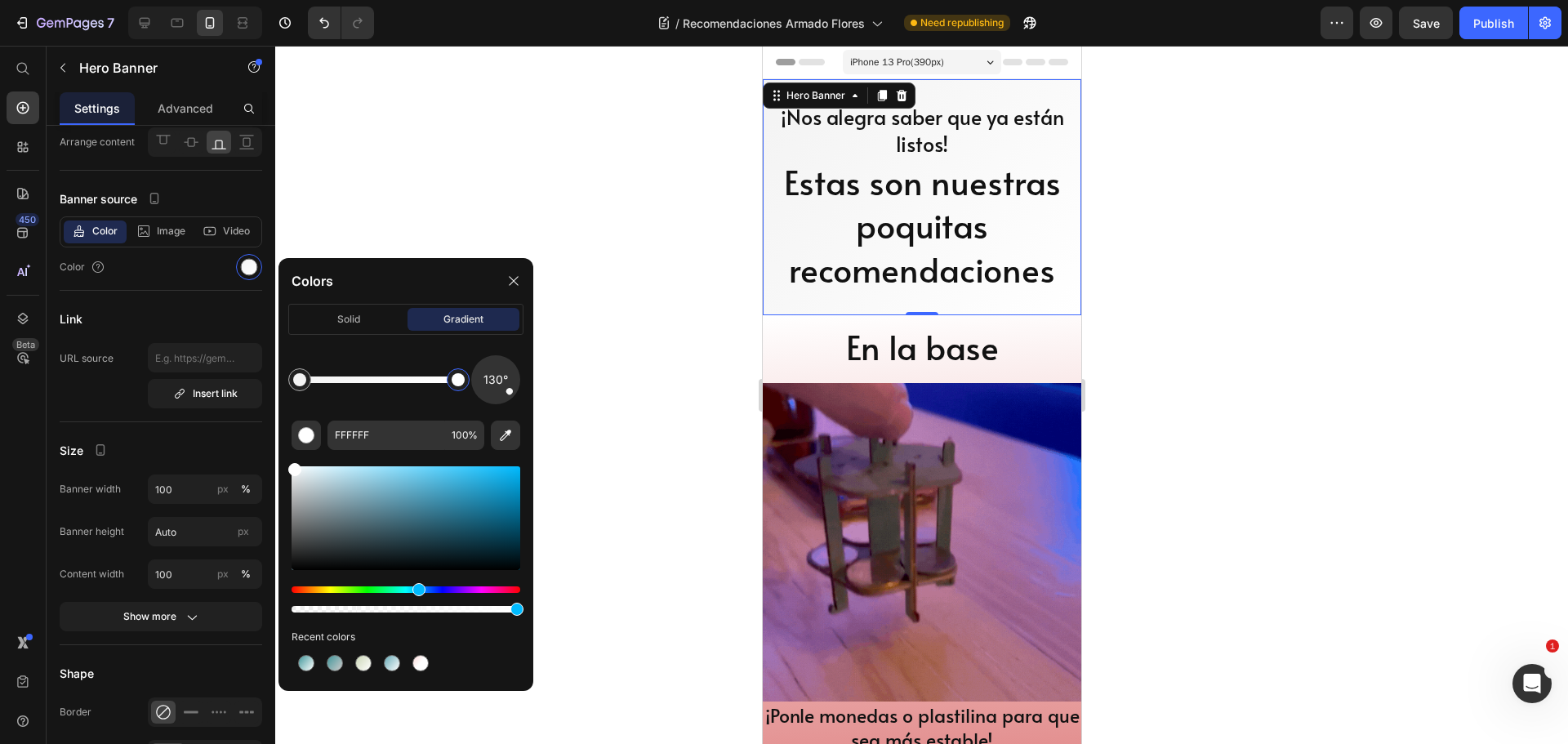 click at bounding box center [419, 590] 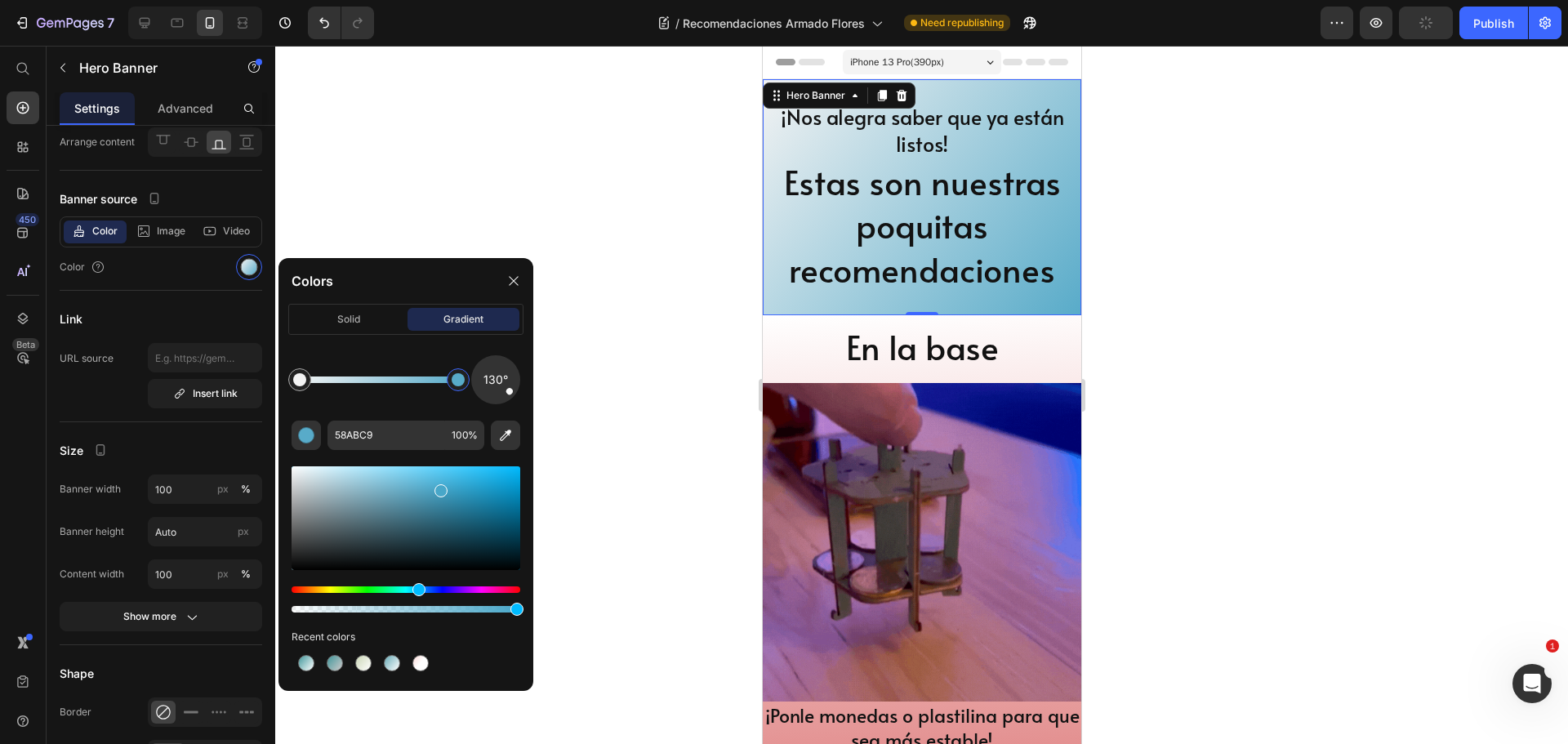 drag, startPoint x: 420, startPoint y: 488, endPoint x: 439, endPoint y: 488, distance: 19 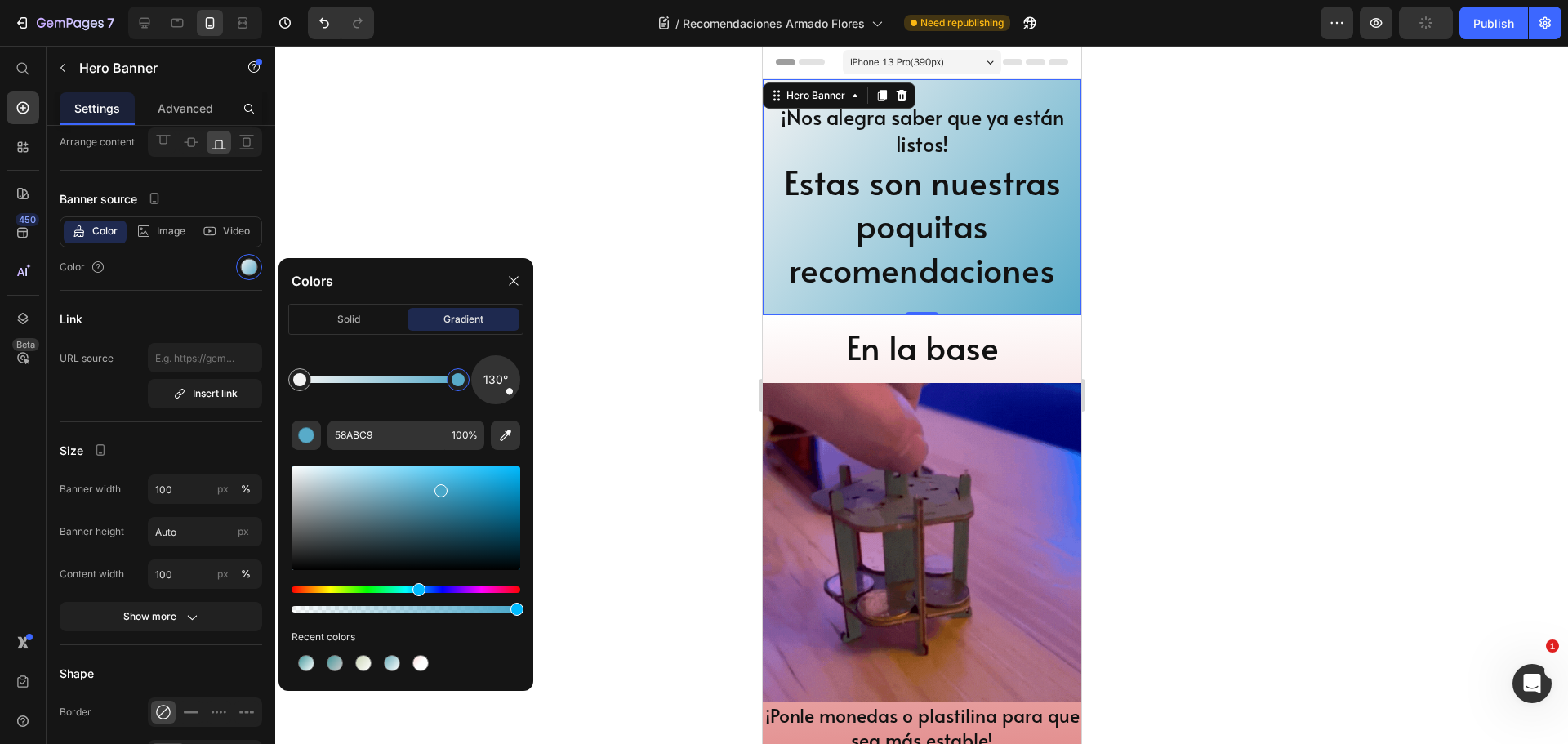 click at bounding box center (406, 518) 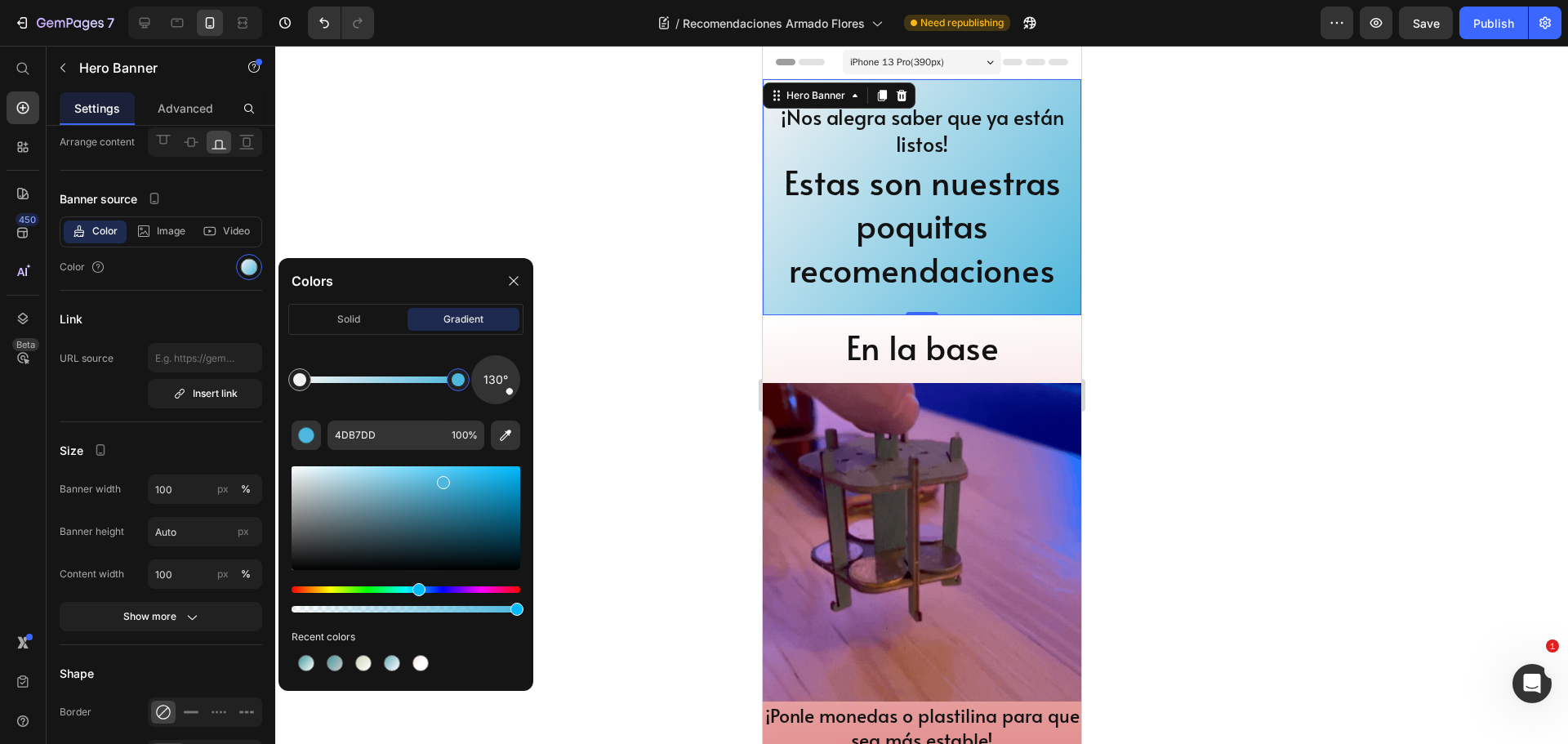 drag, startPoint x: 439, startPoint y: 488, endPoint x: 441, endPoint y: 479, distance: 9.219544 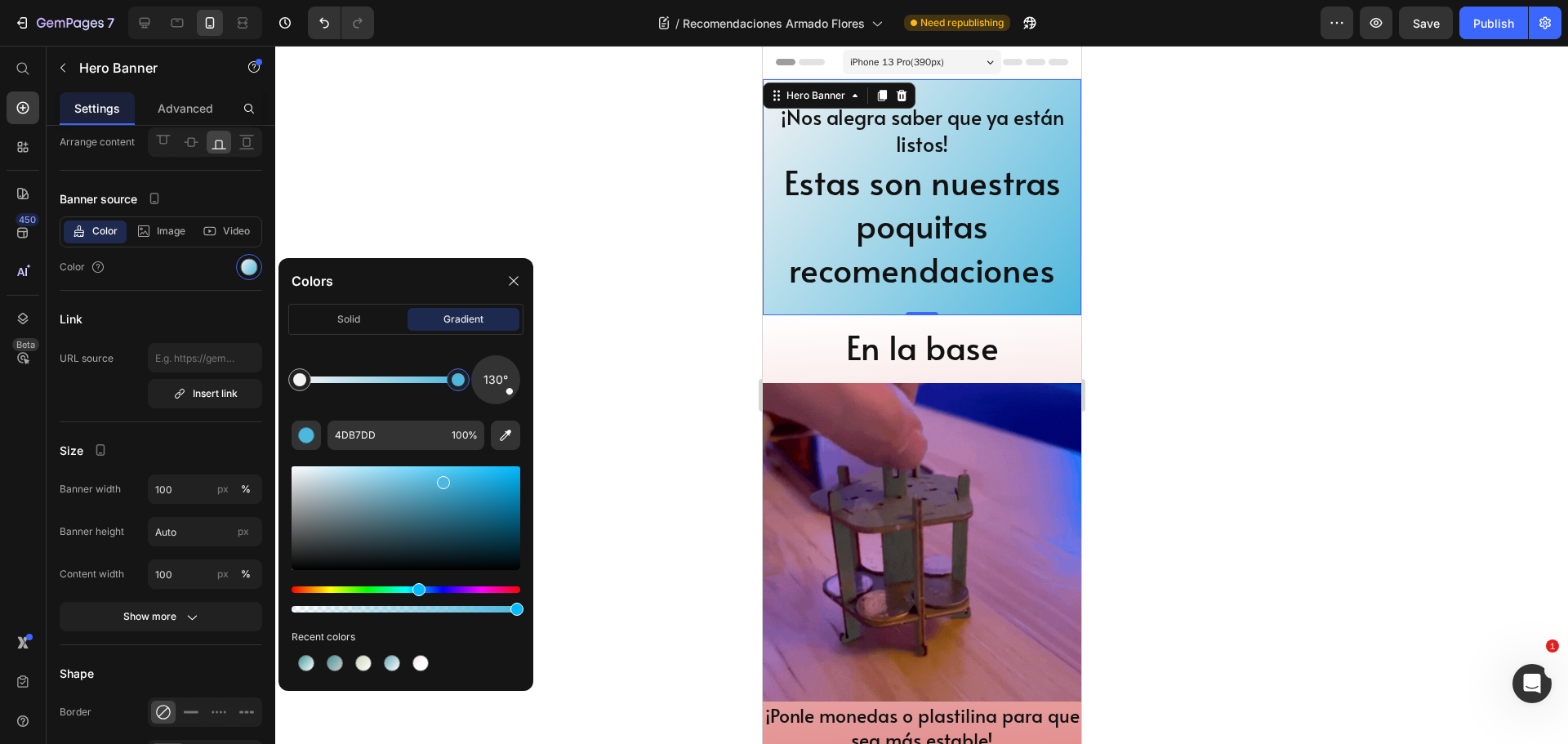 click at bounding box center (443, 483) 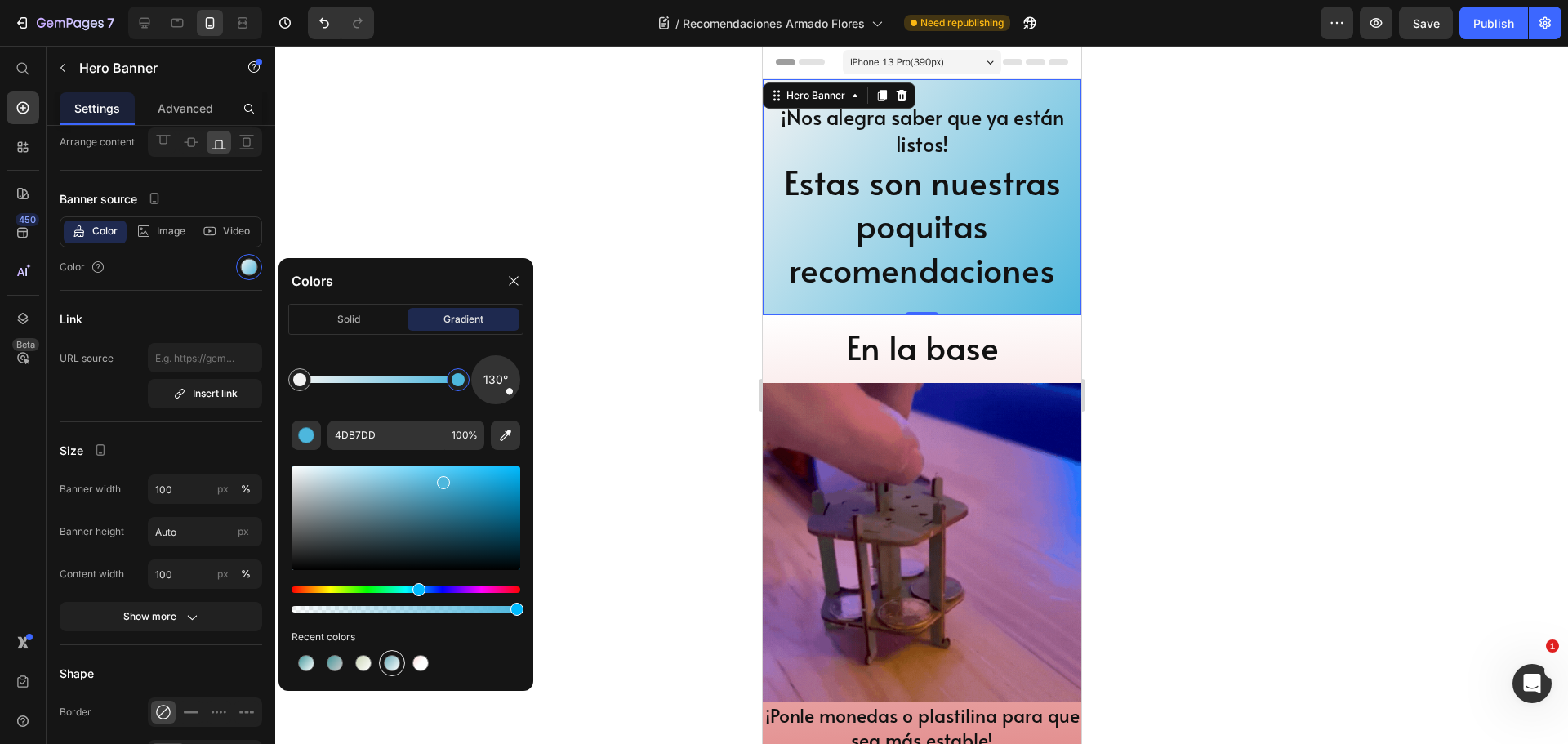 click at bounding box center (392, 663) 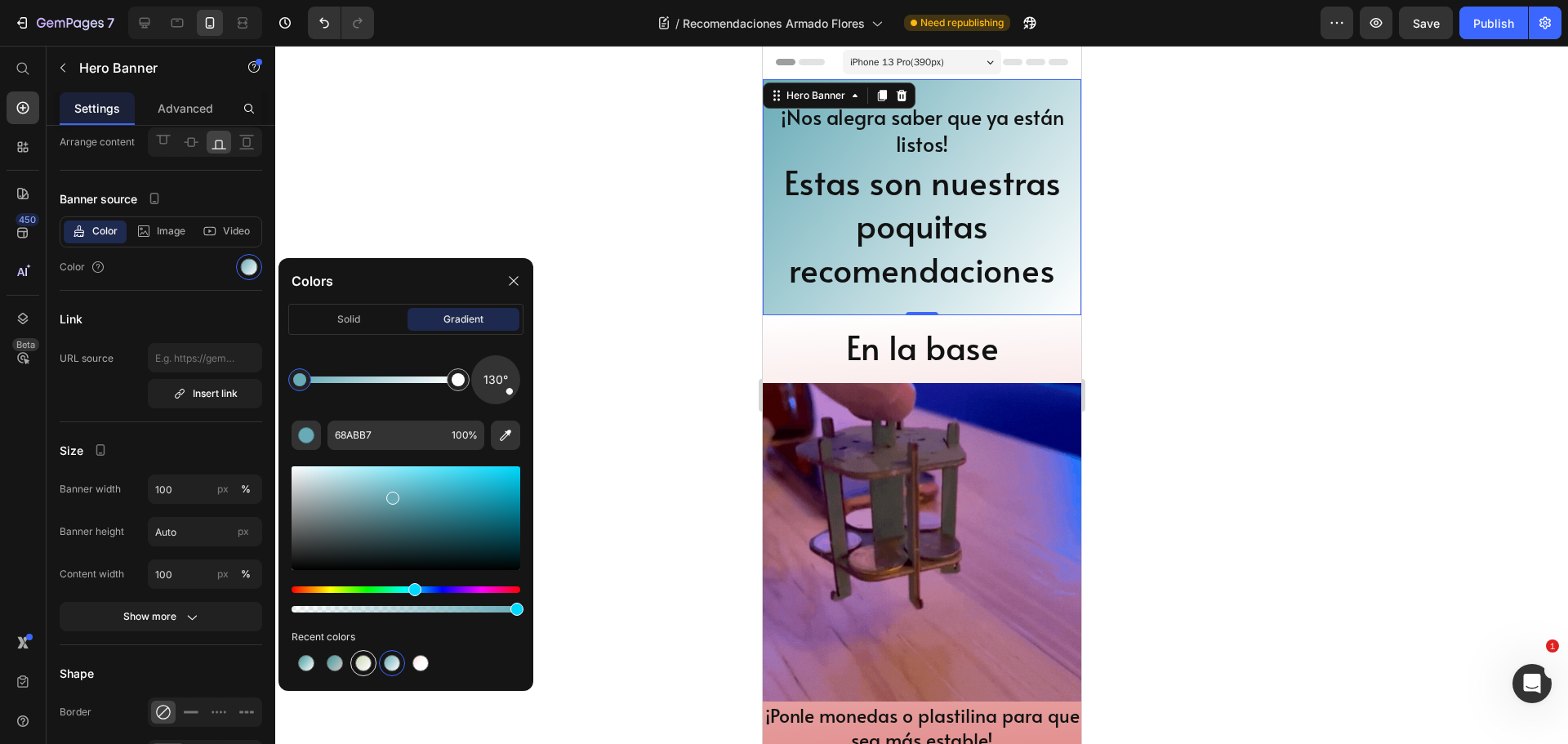 click at bounding box center (363, 663) 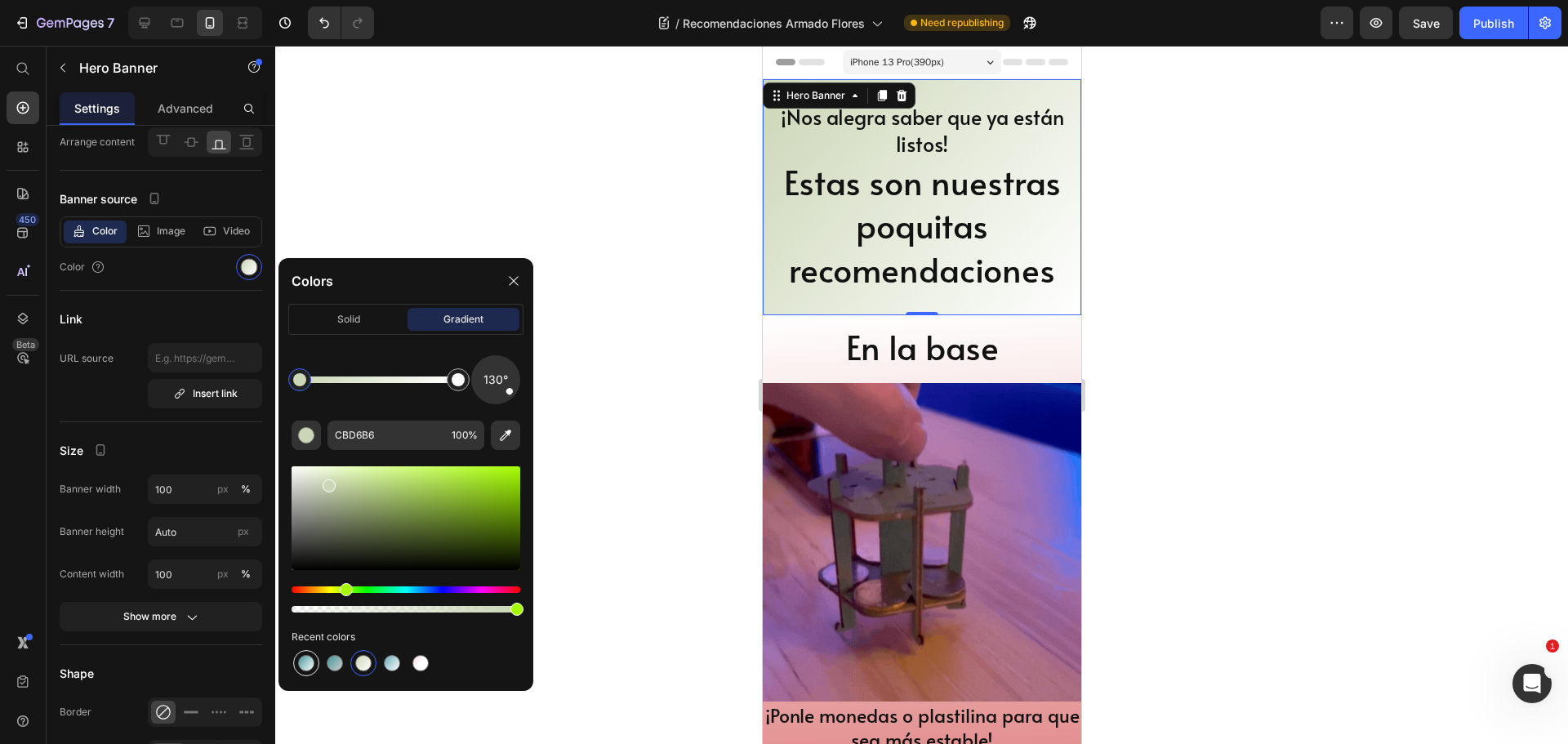 click at bounding box center (306, 663) 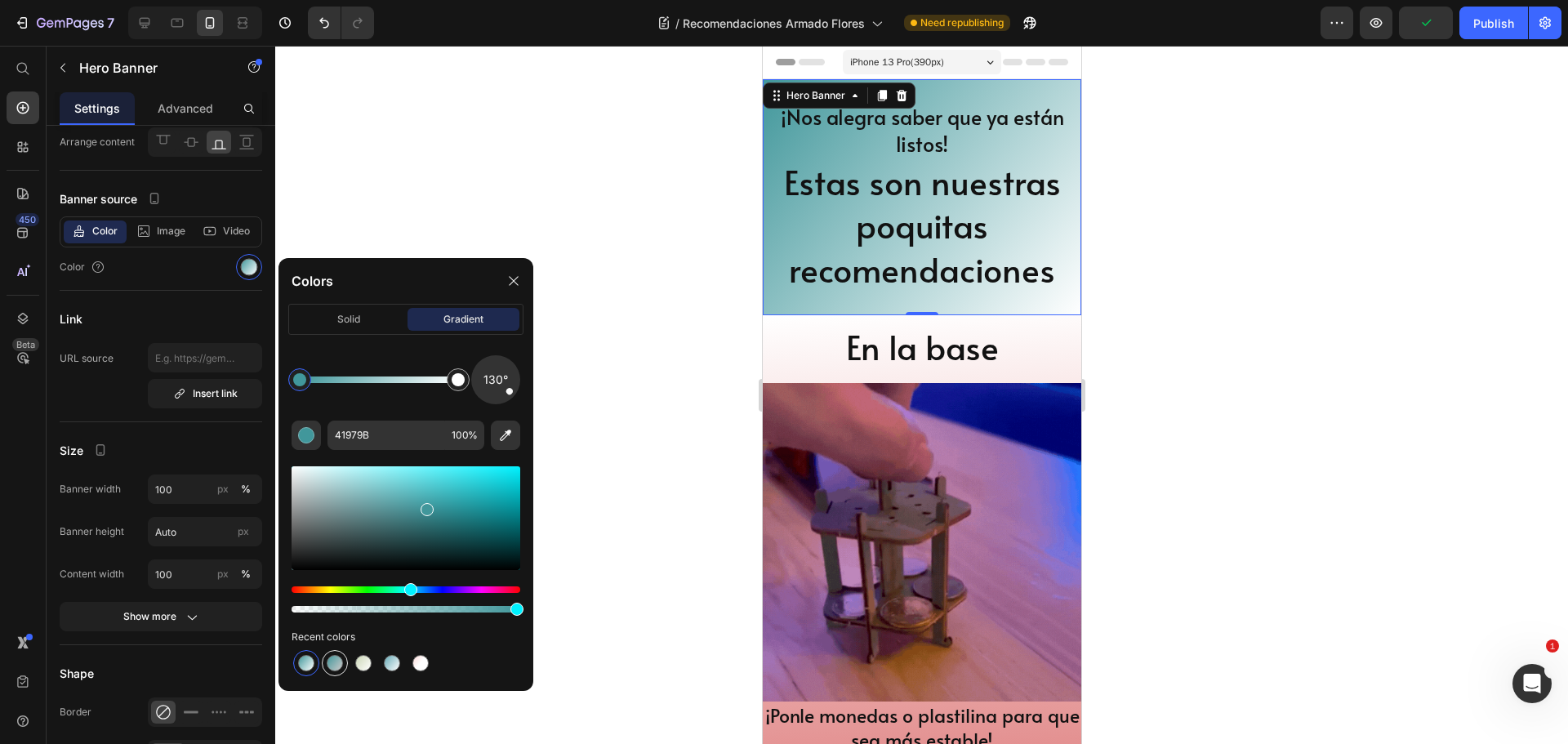 click at bounding box center [335, 663] 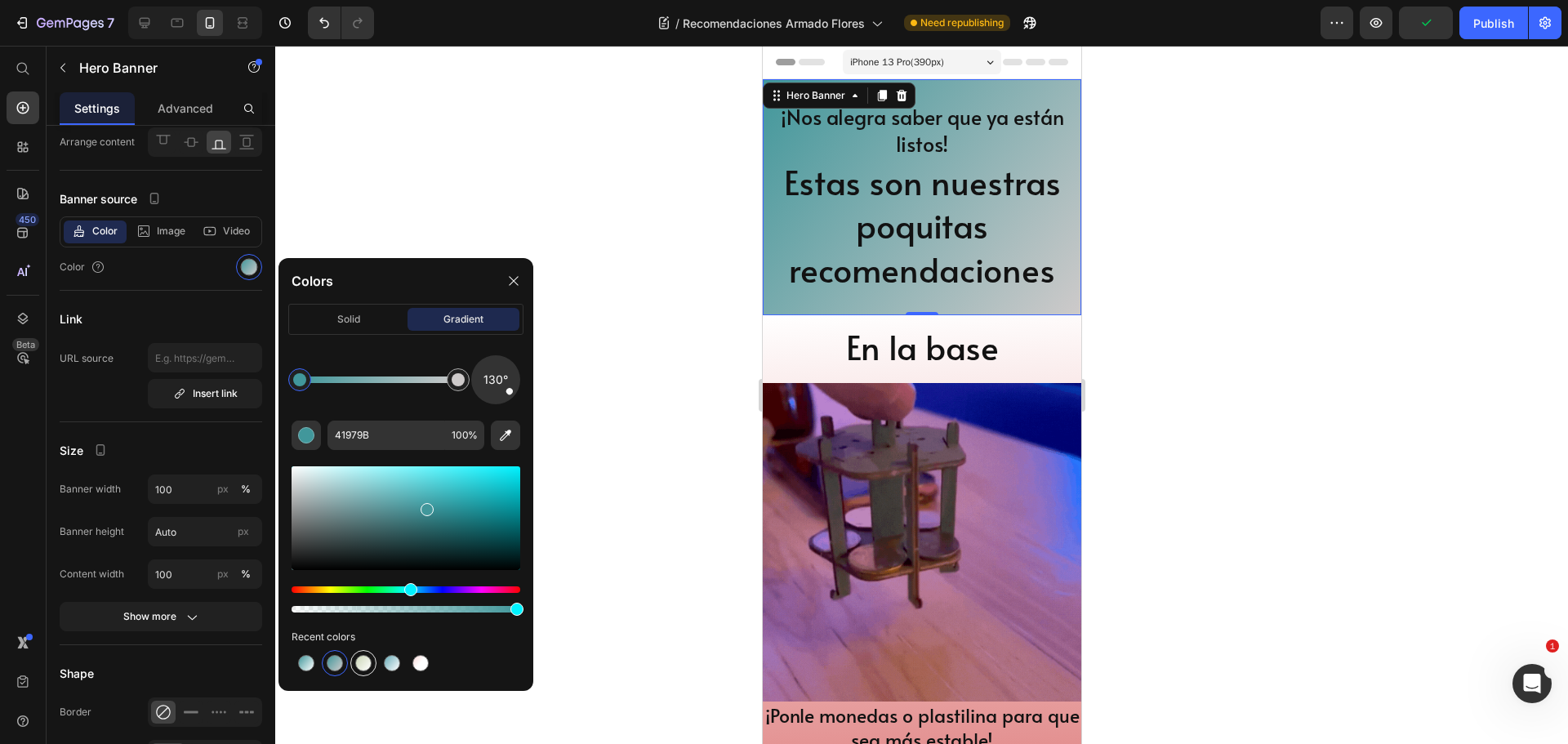 click at bounding box center [363, 663] 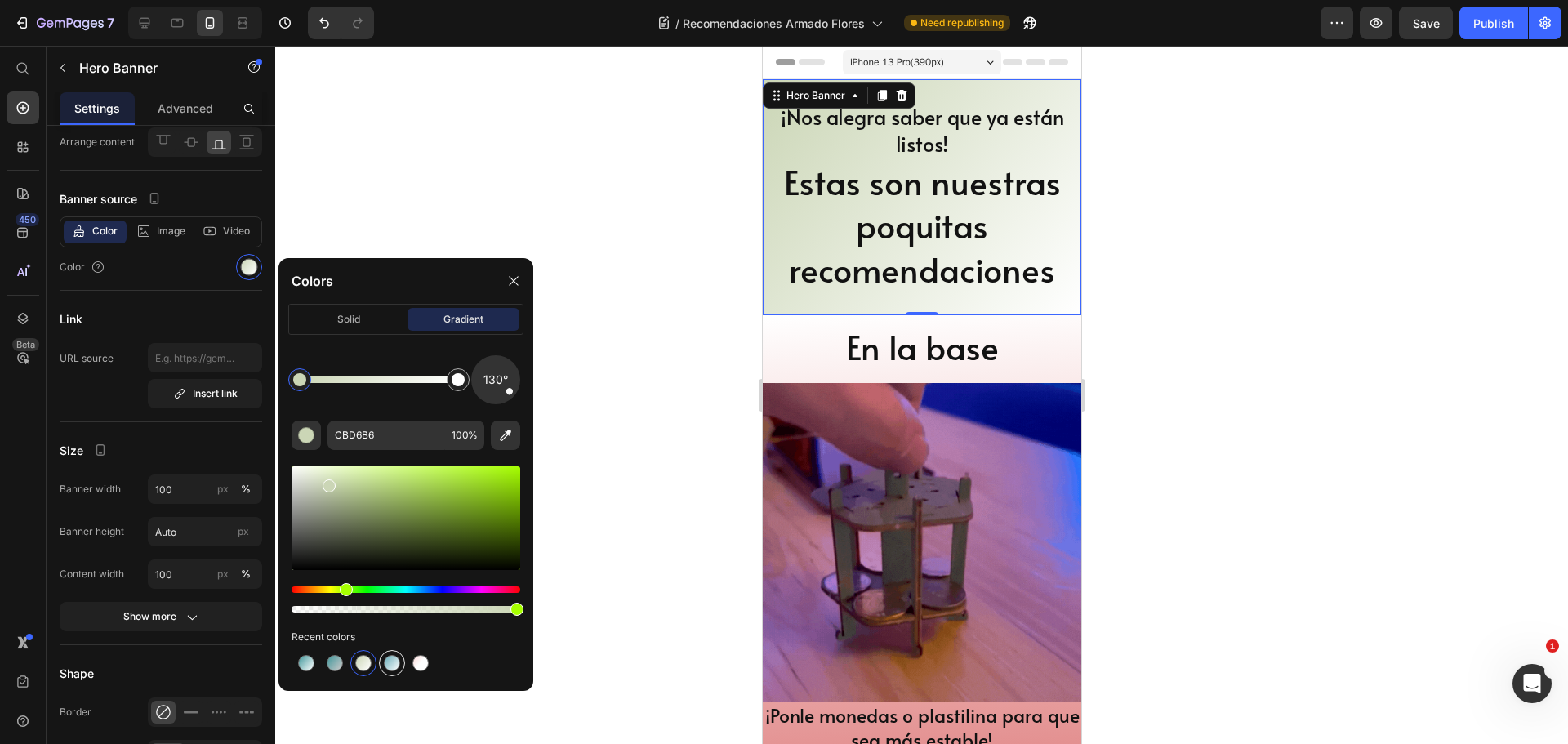 click at bounding box center [392, 663] 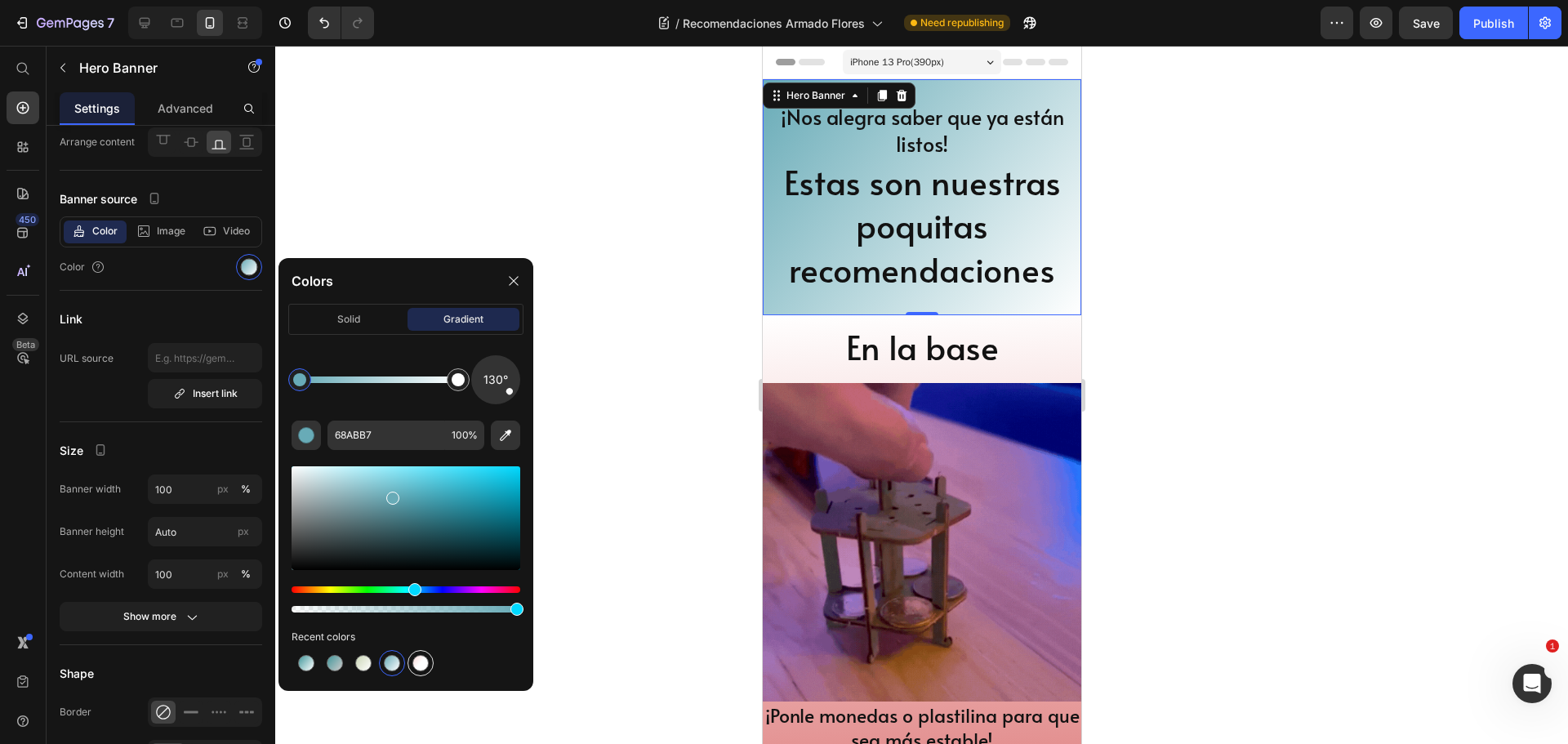 click at bounding box center (421, 663) 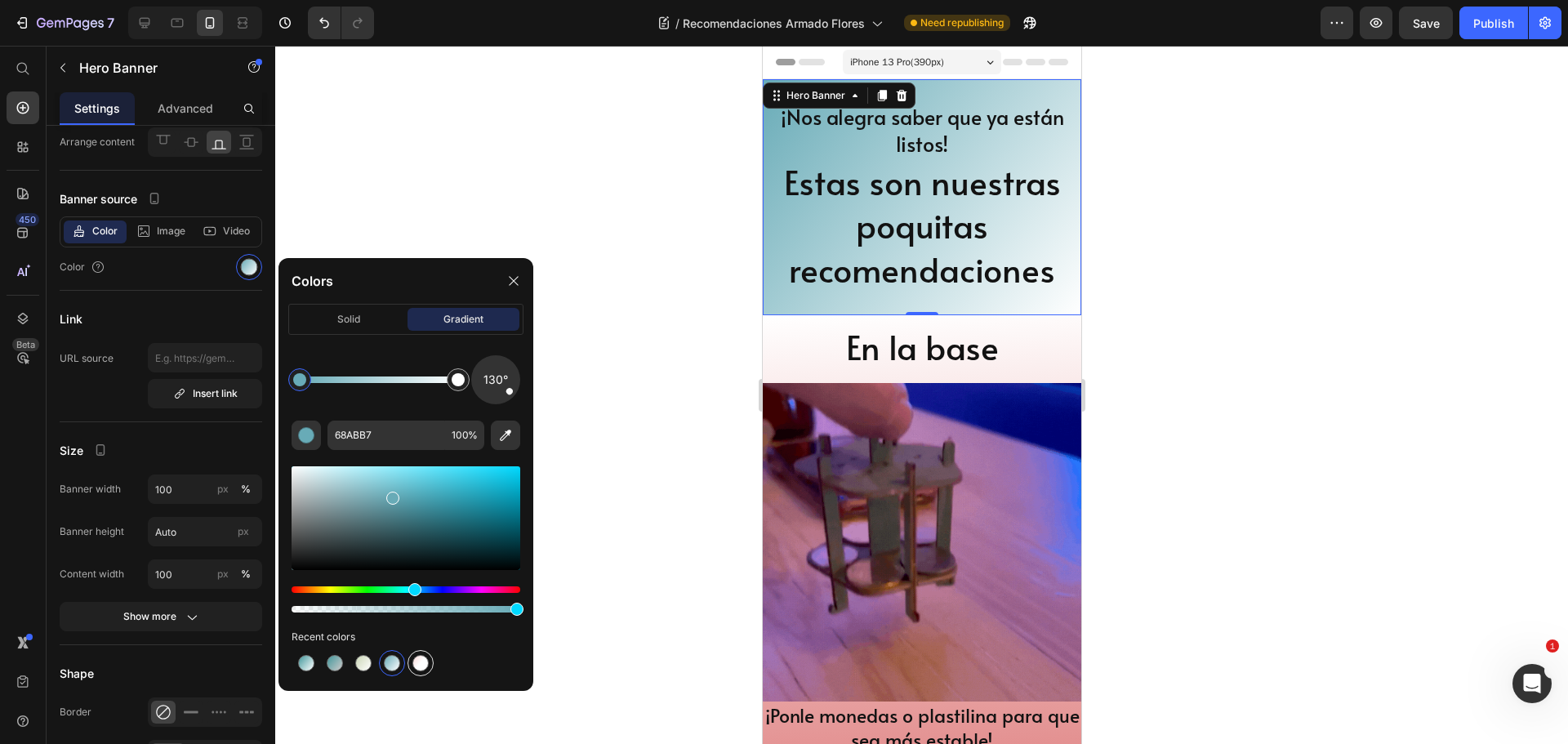 type on "FCDAD8" 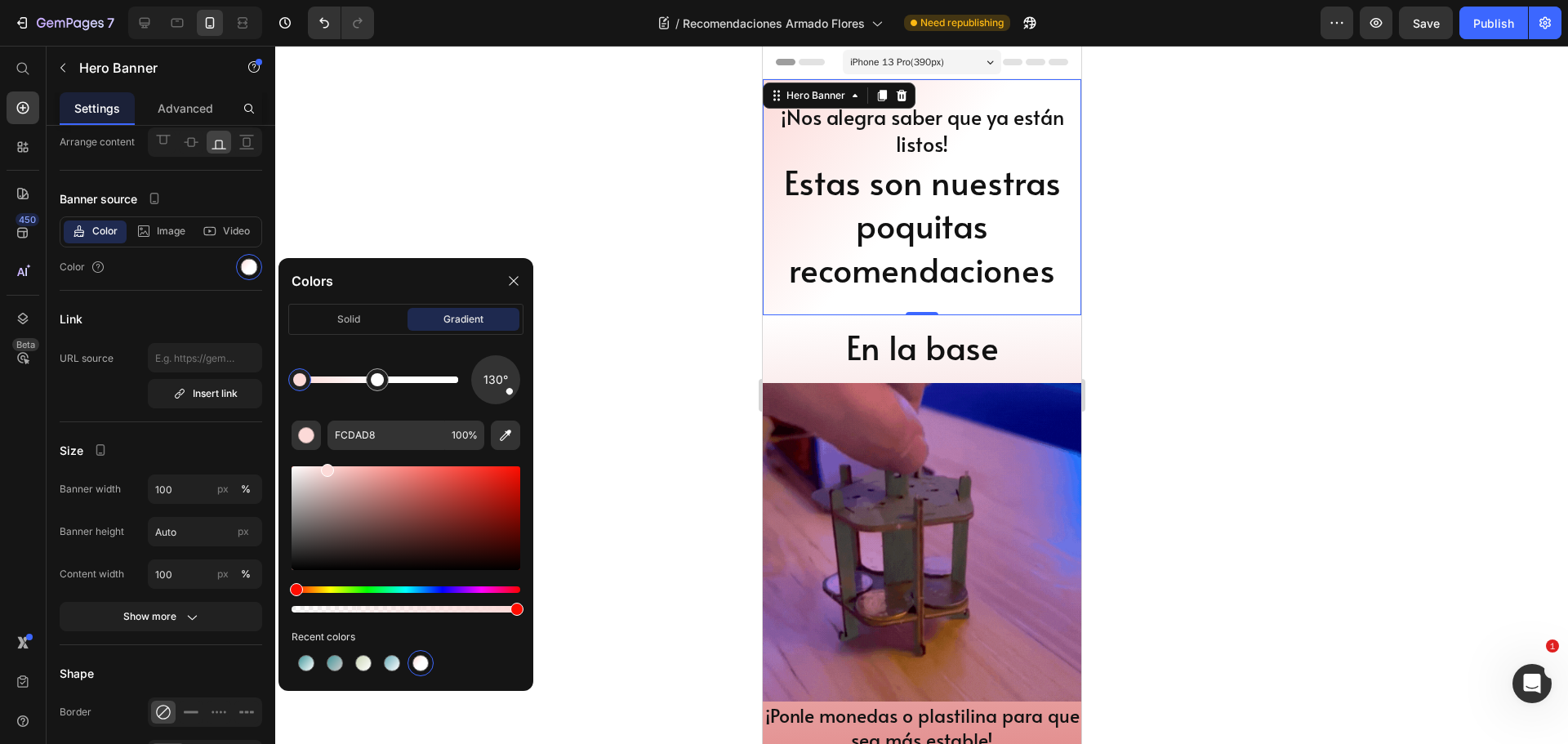 click 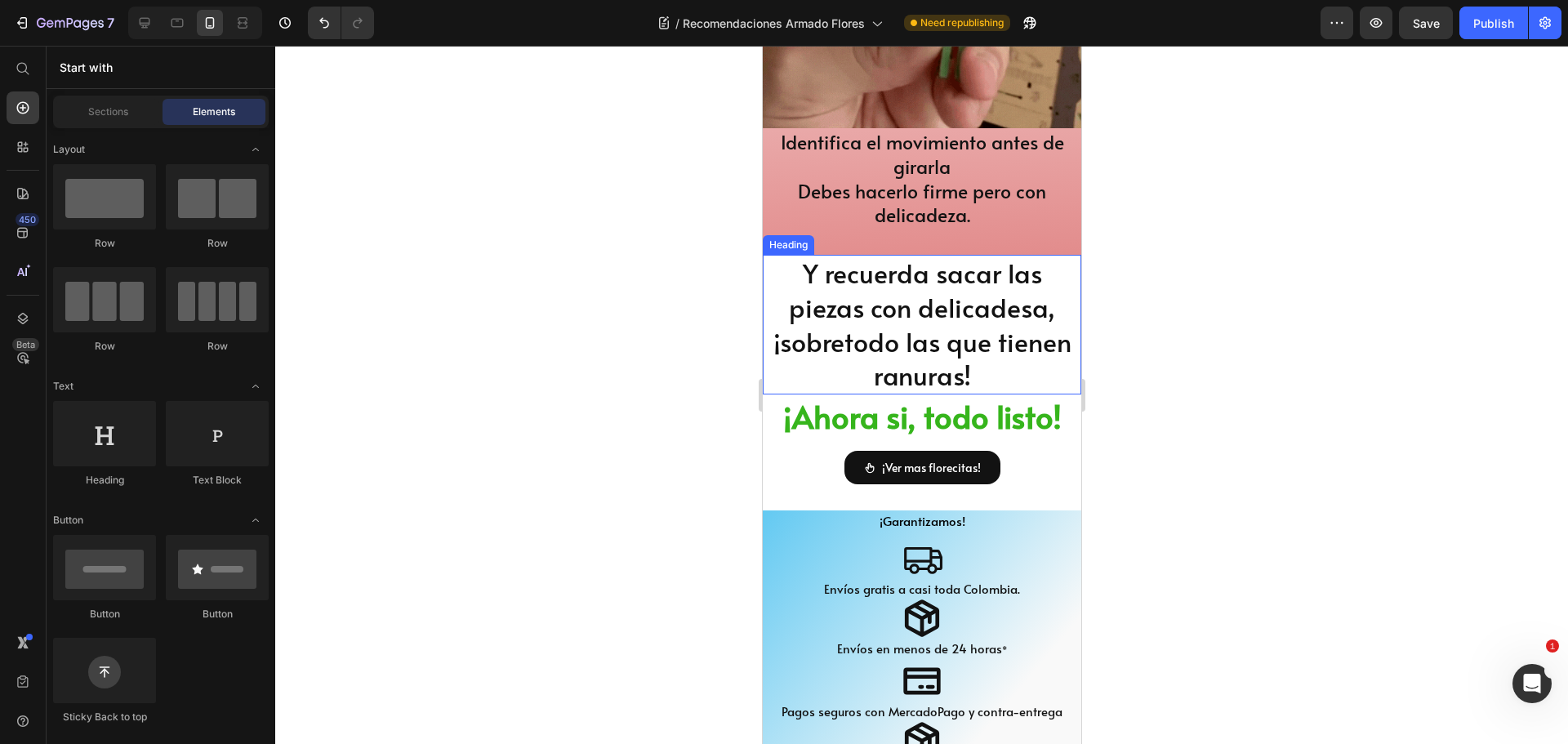 scroll, scrollTop: 1633, scrollLeft: 0, axis: vertical 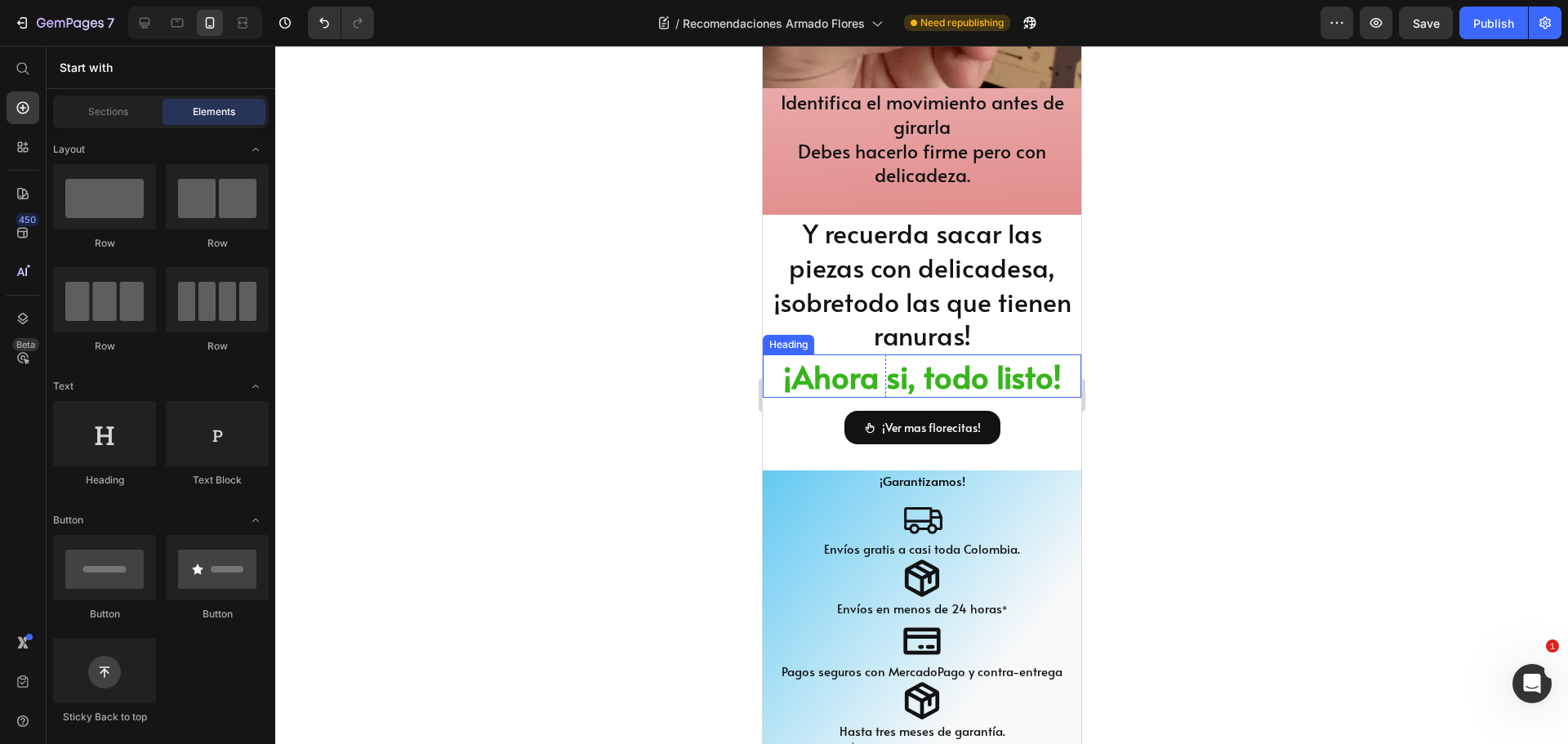 click on "¡Ahora si, todo listo!" at bounding box center (921, 376) 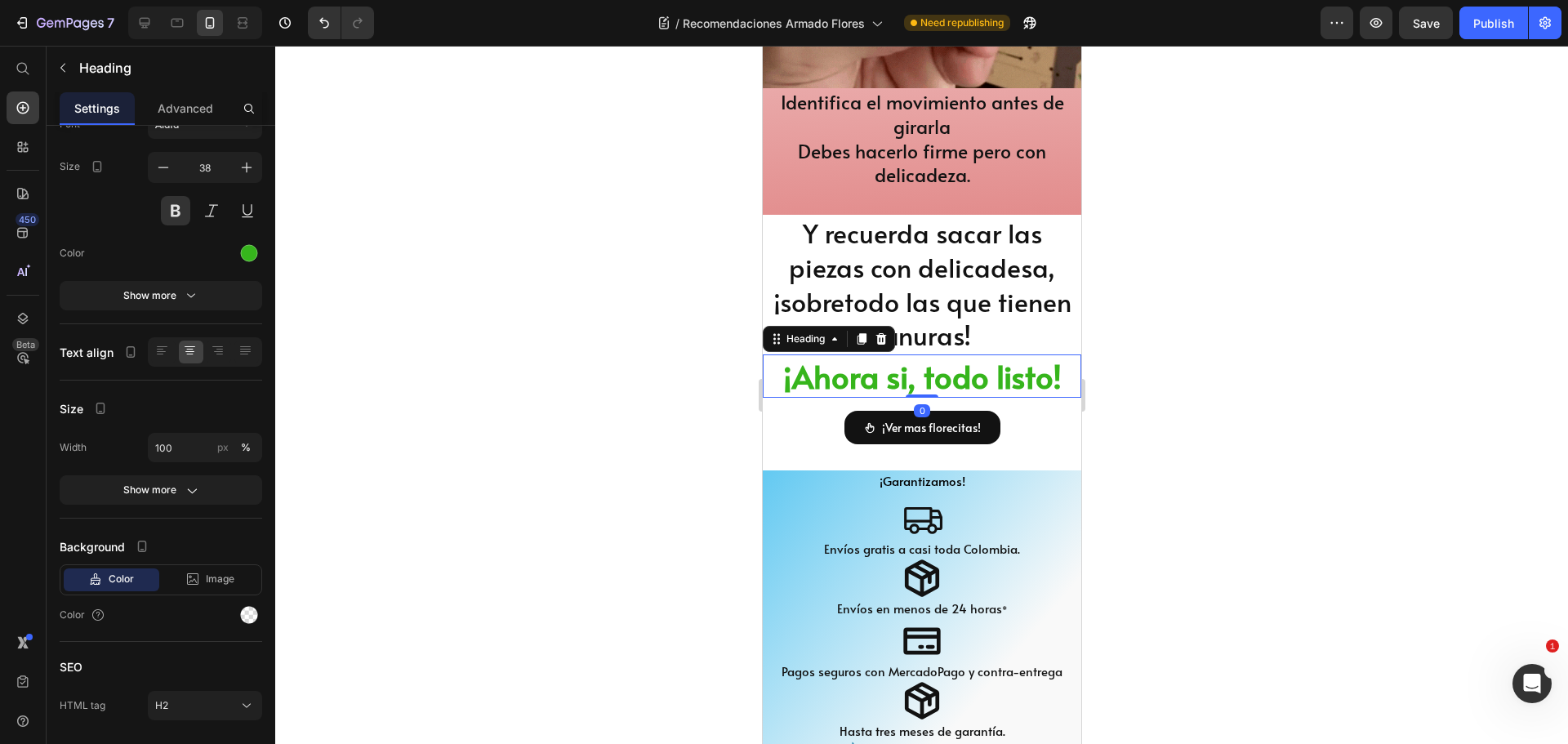 scroll, scrollTop: 0, scrollLeft: 0, axis: both 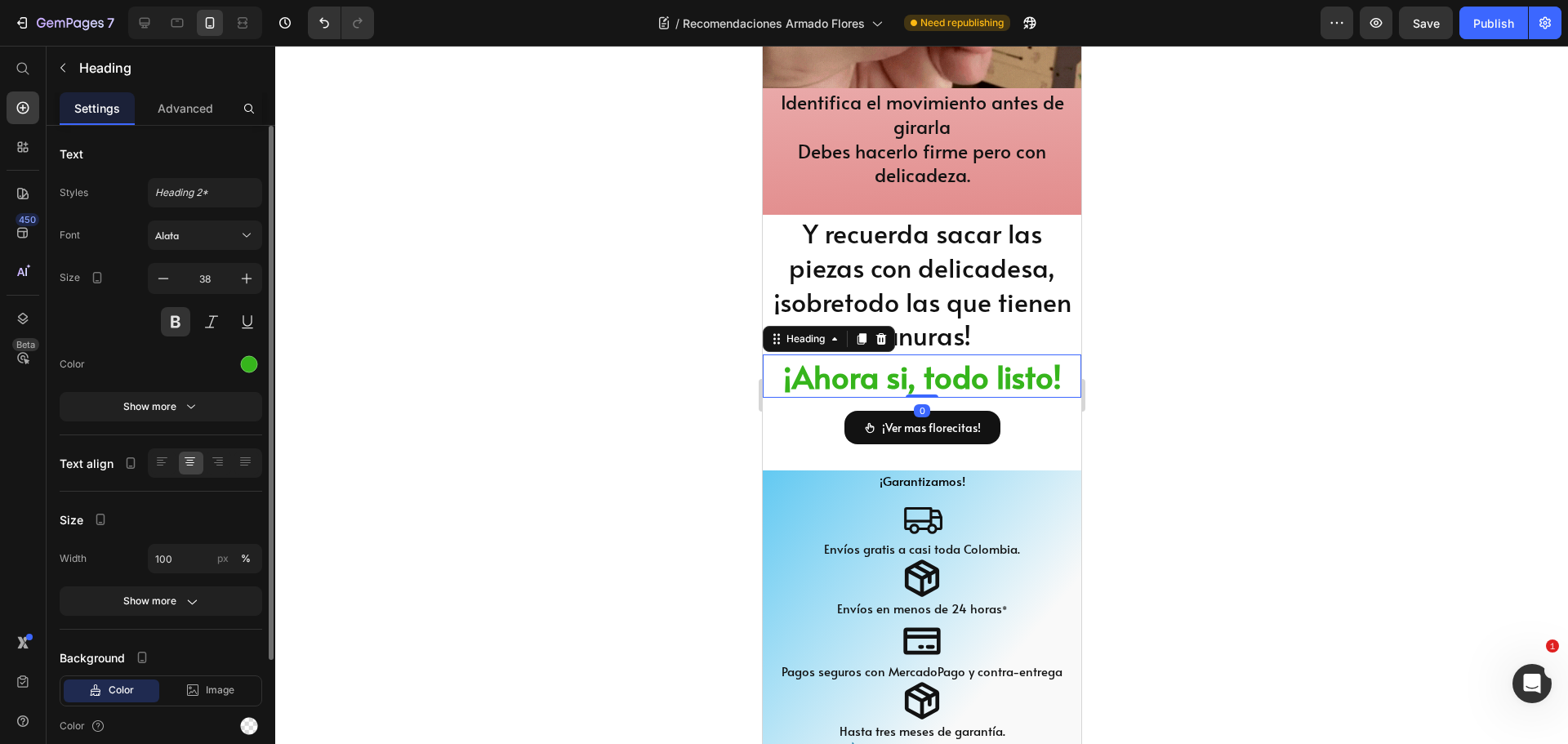 click on "¡Ahora si, todo listo!" at bounding box center [921, 376] 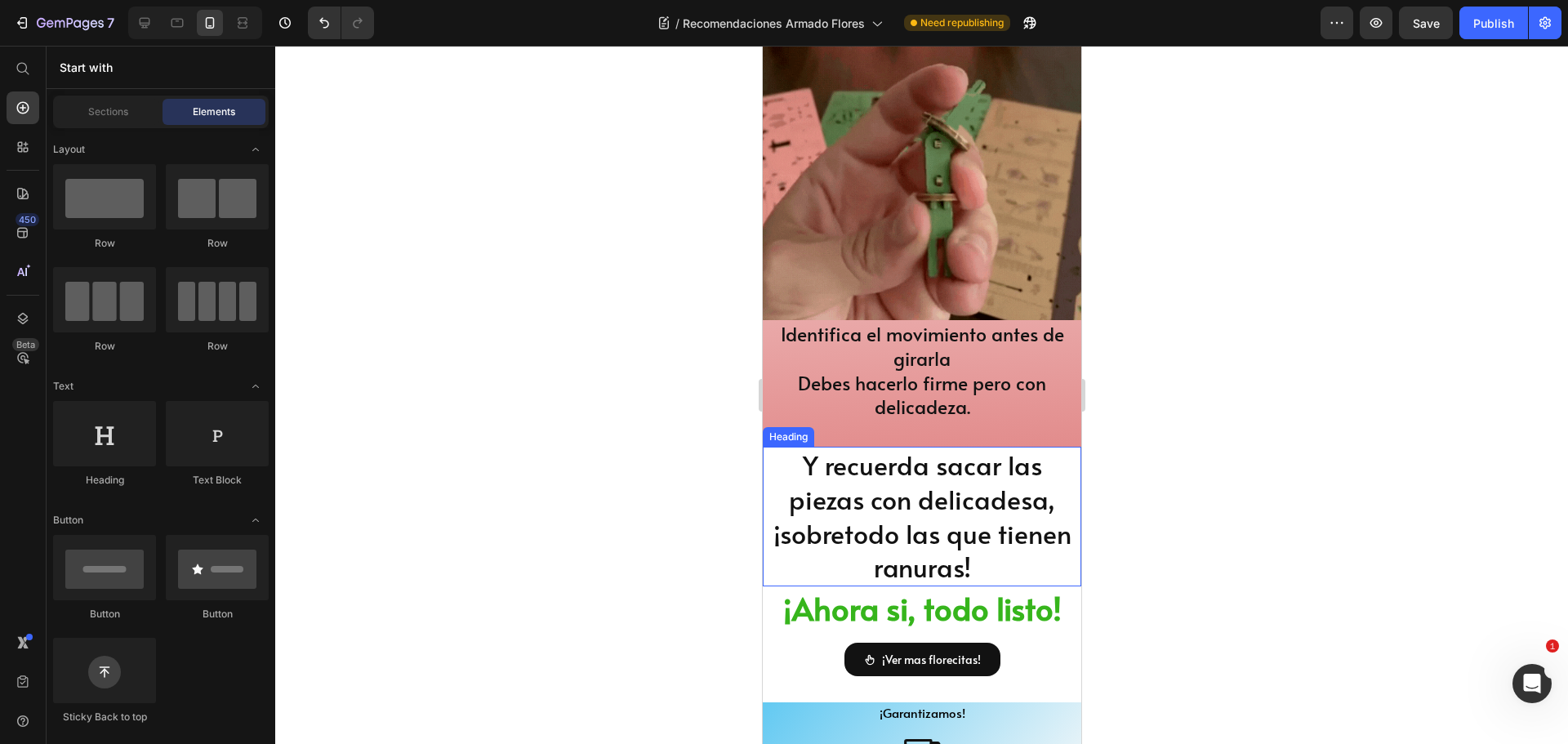 scroll, scrollTop: 1431, scrollLeft: 0, axis: vertical 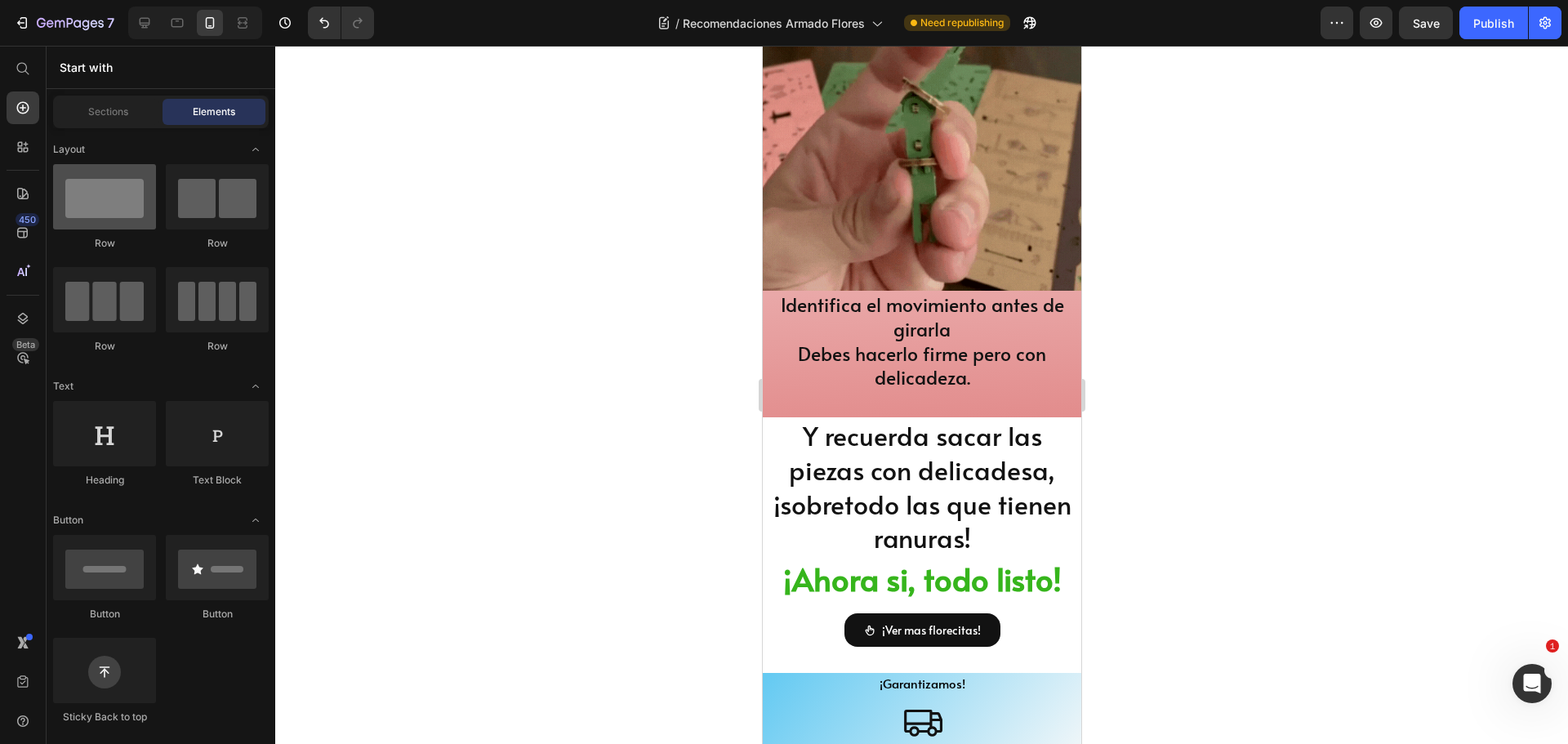 click at bounding box center [105, 197] 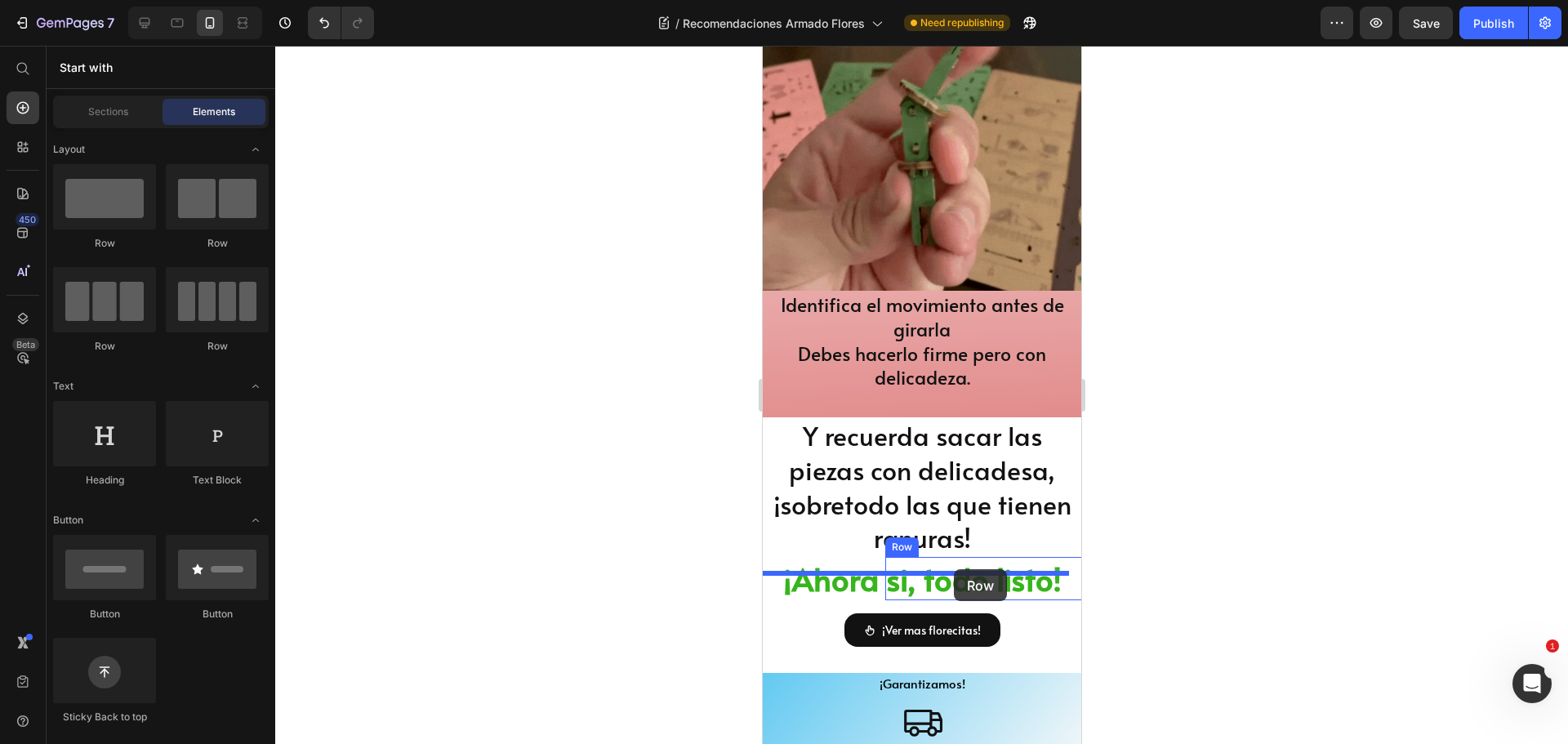 drag, startPoint x: 879, startPoint y: 251, endPoint x: 953, endPoint y: 569, distance: 326.49655 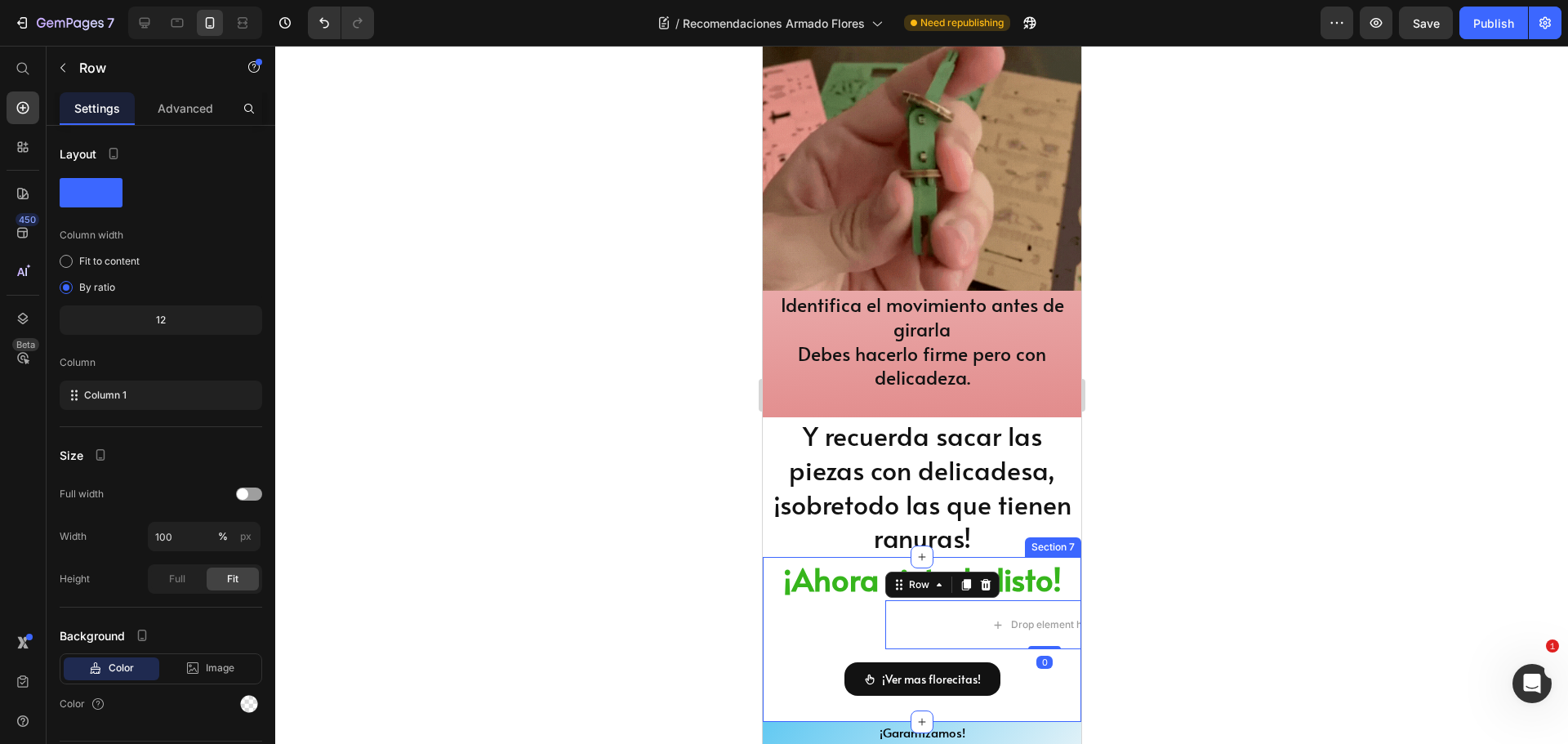 click on "¡Ahora si, todo listo! Heading
Drop element here Row   0 Row
¡Ver mas florecitas! Button" at bounding box center (921, 626) 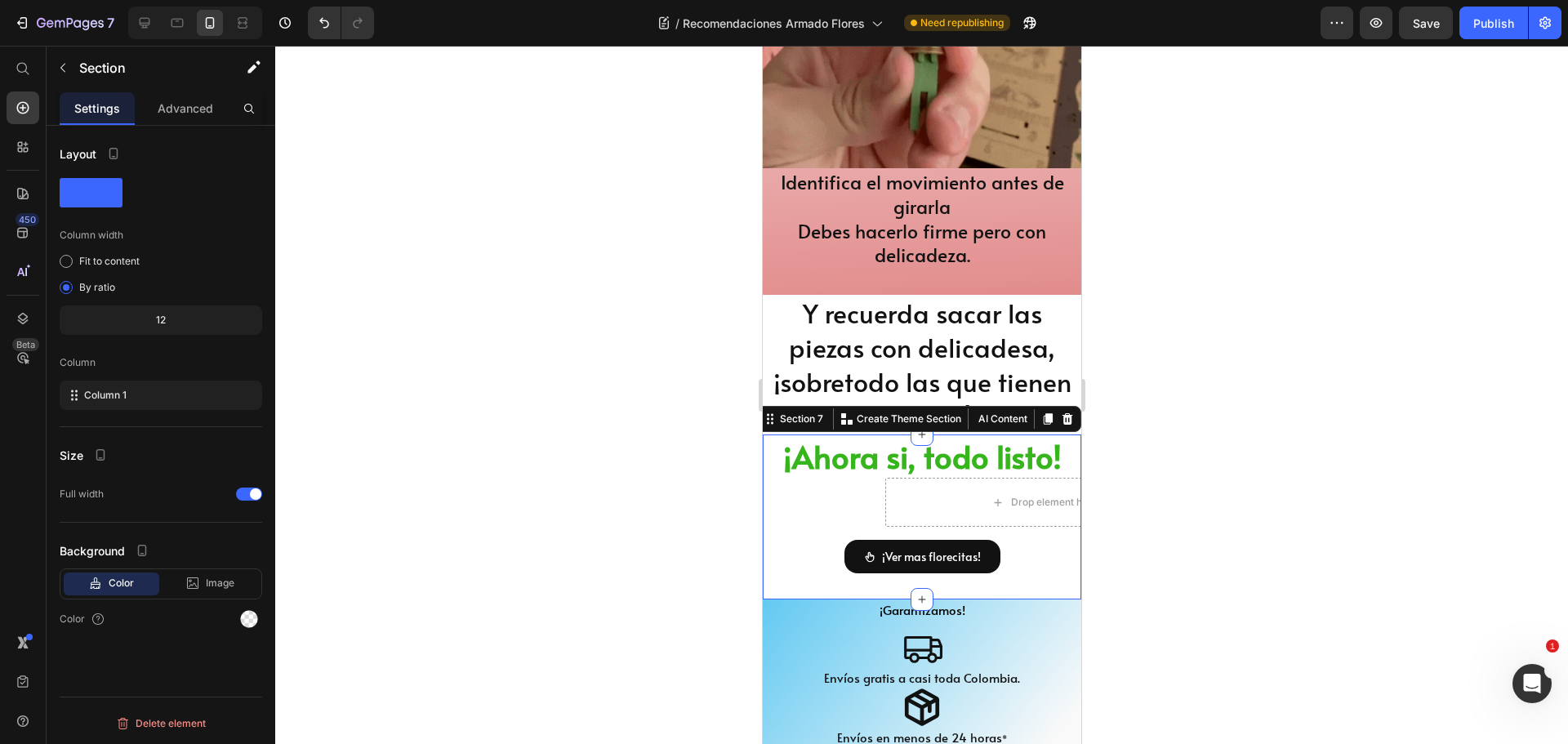scroll, scrollTop: 1594, scrollLeft: 0, axis: vertical 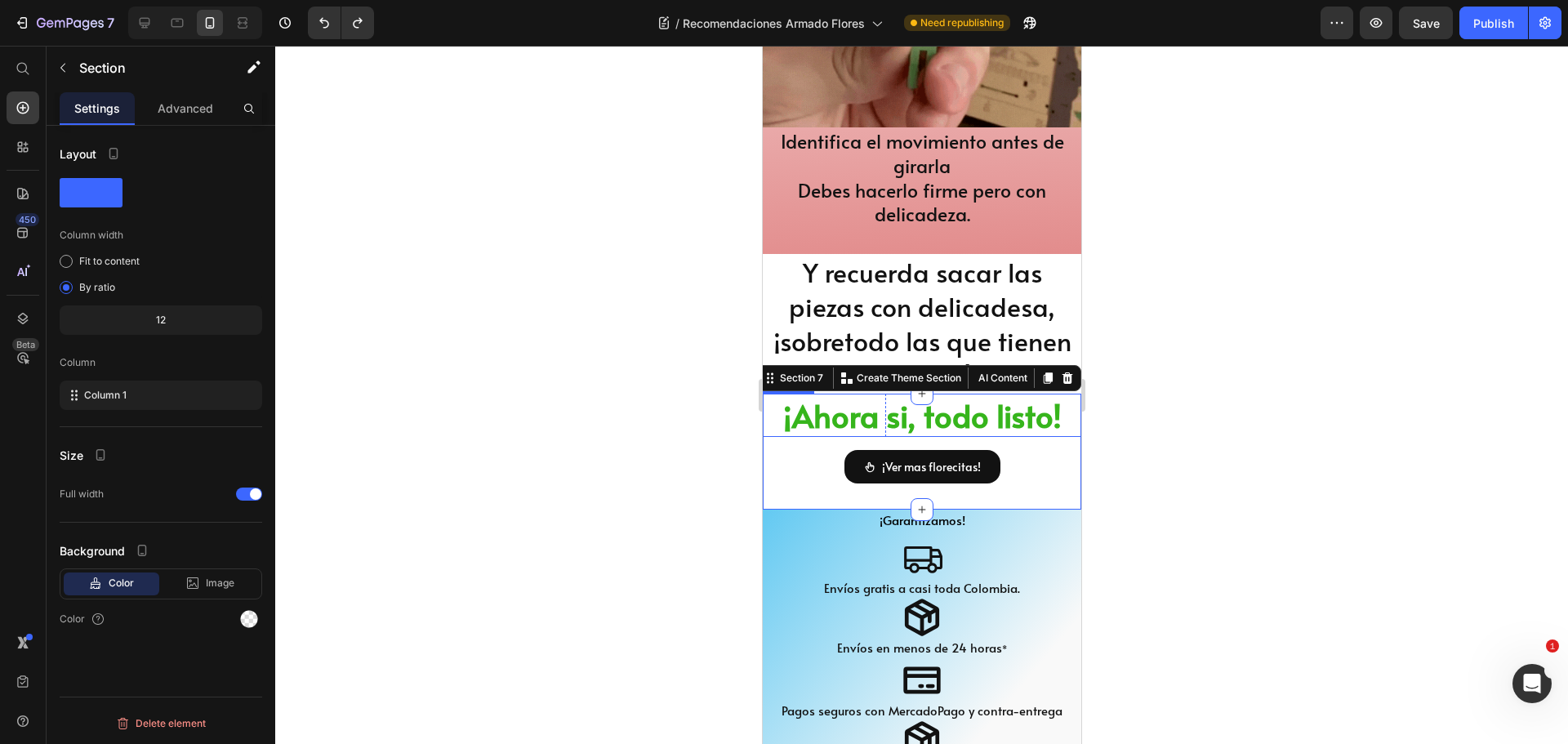 click on "¡Ahora si, todo listo!" at bounding box center (921, 415) 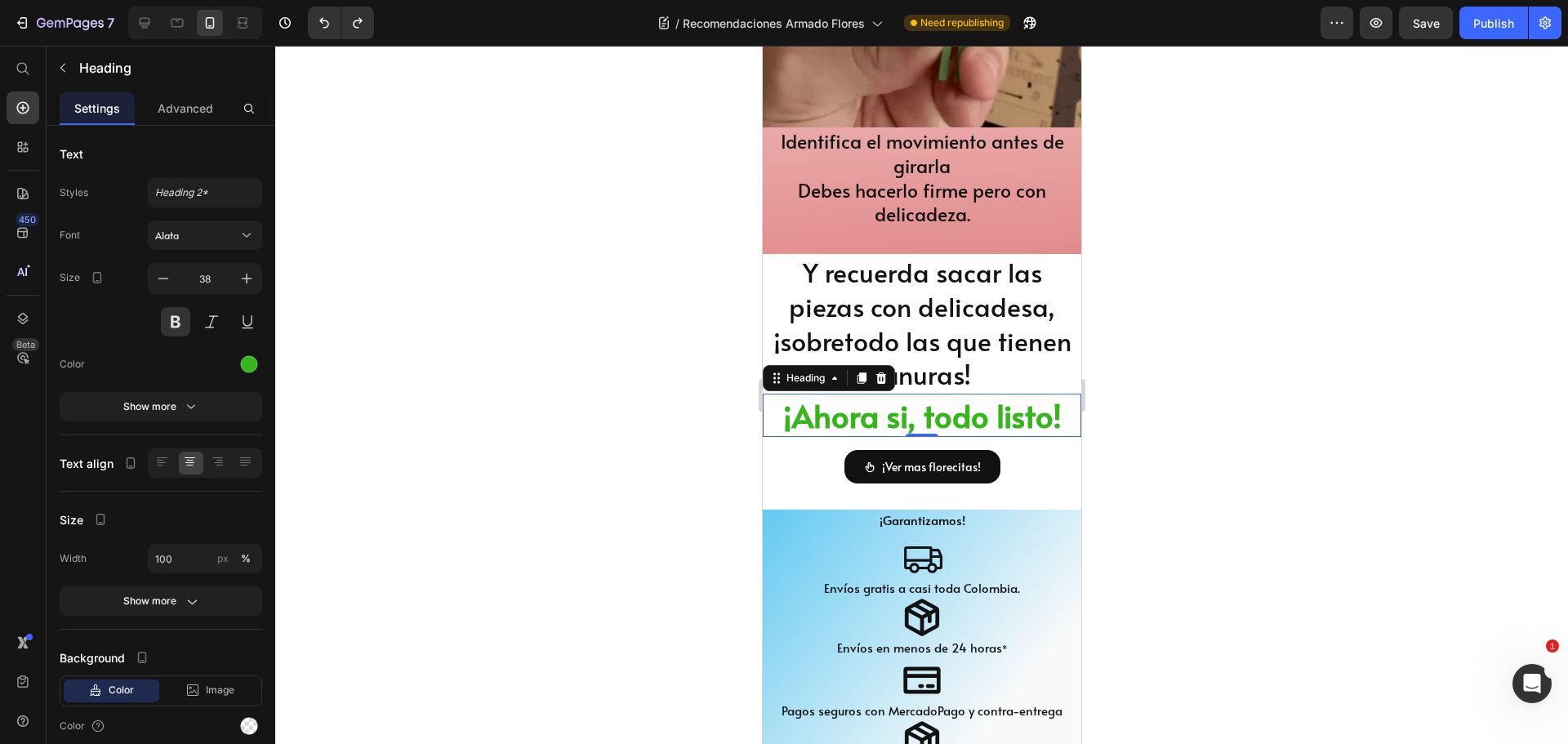 click 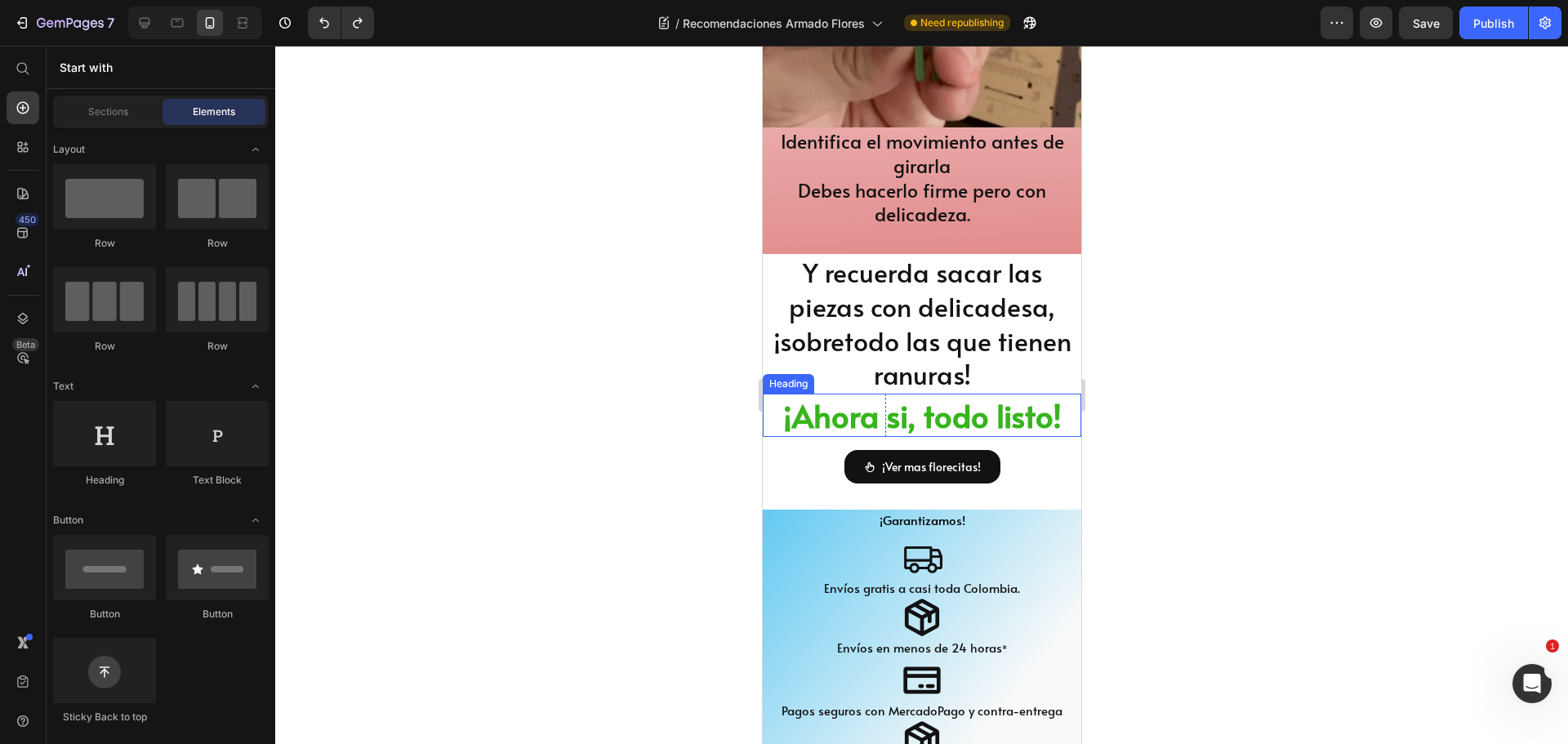 click on "¡Ahora si, todo listo!" at bounding box center [921, 415] 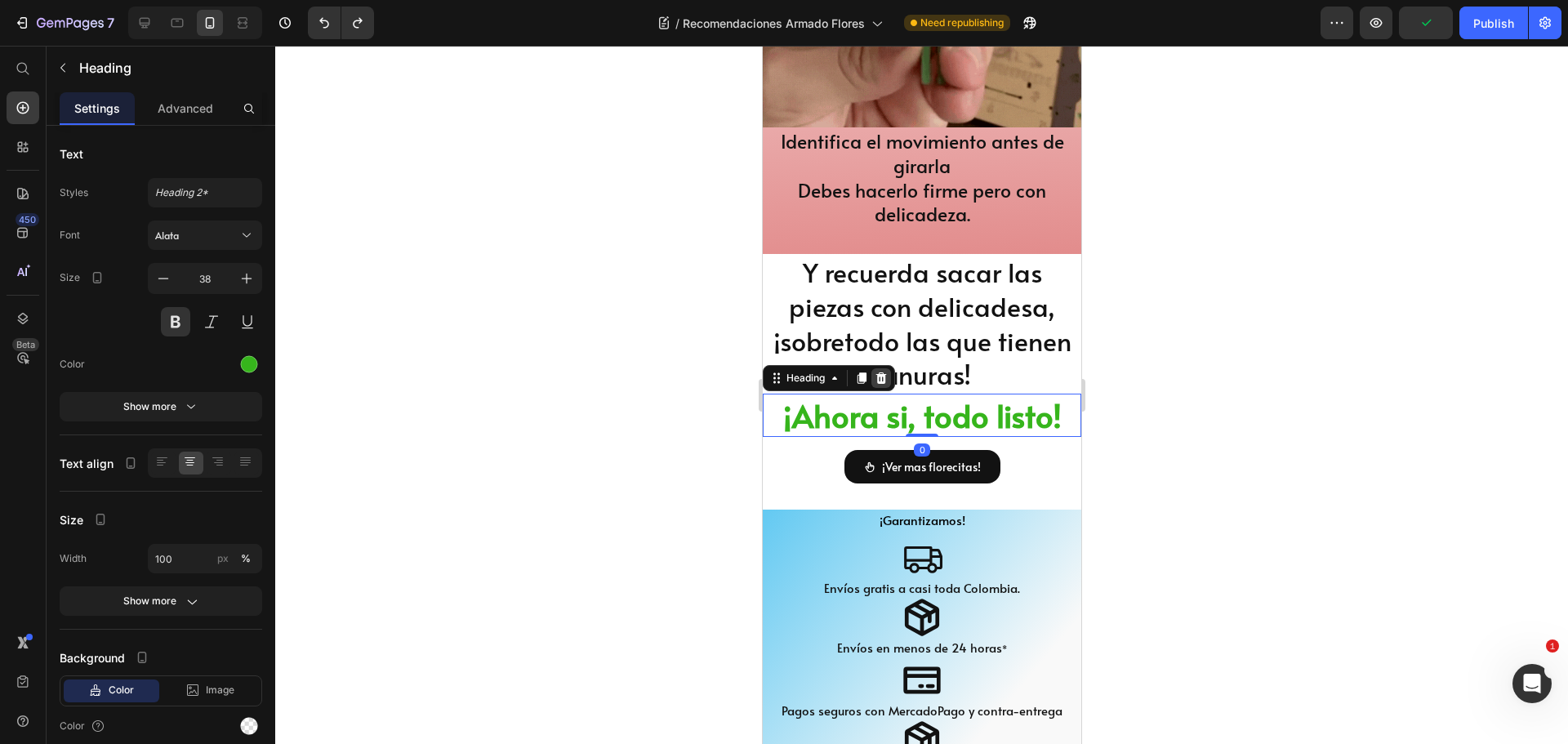 click 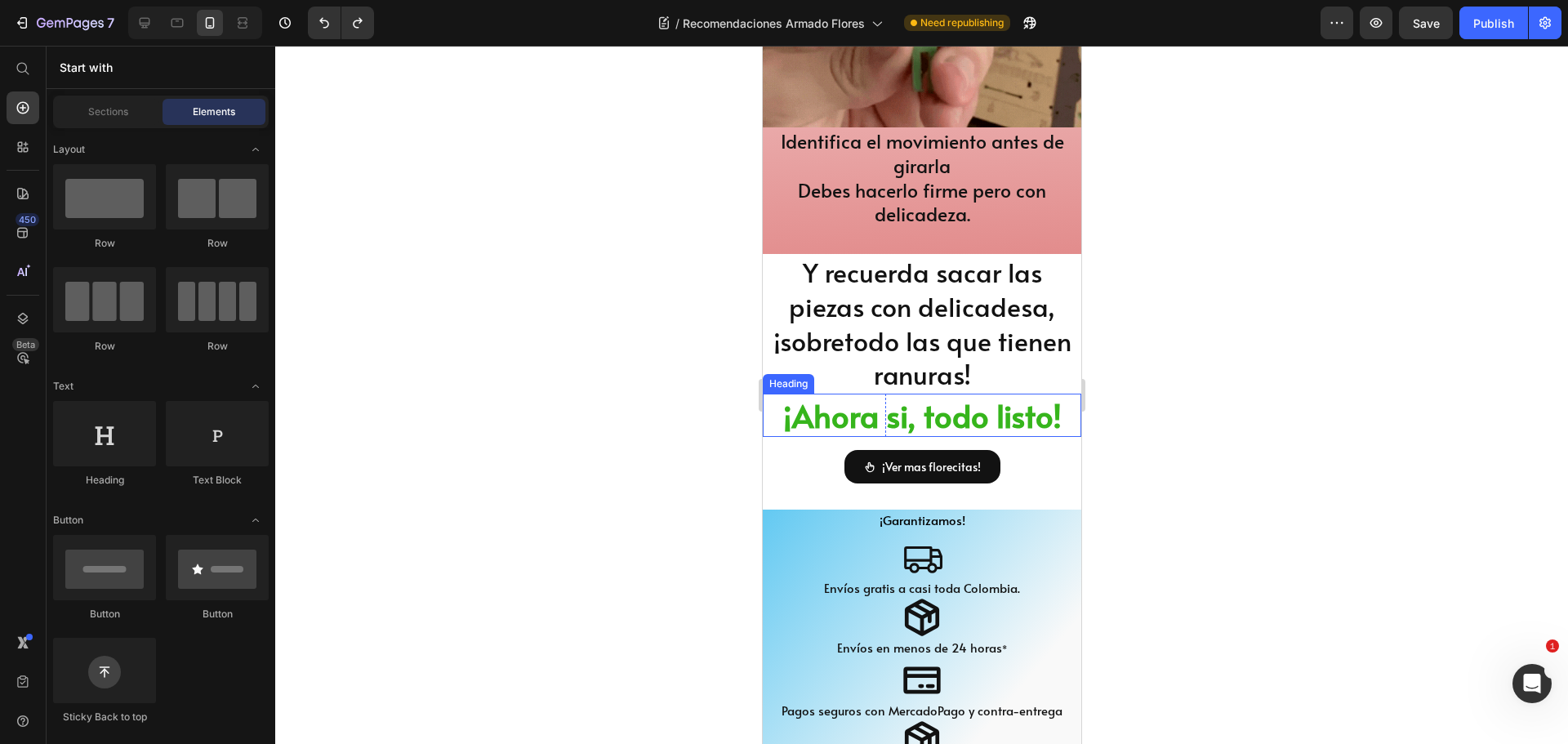 click on "¡Ahora si, todo listo!" at bounding box center [921, 415] 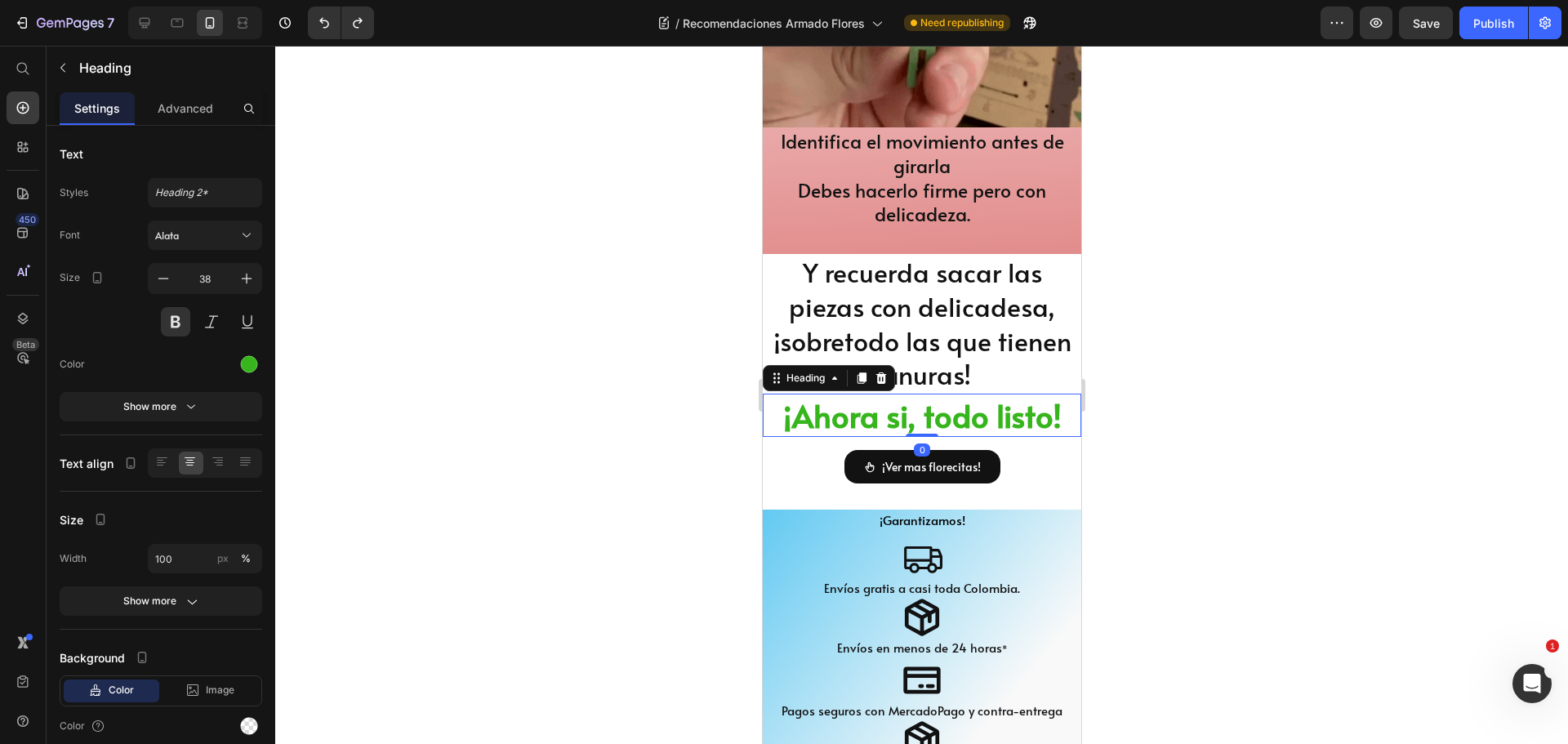 click on "¡Ahora si, todo listo!" at bounding box center [921, 415] 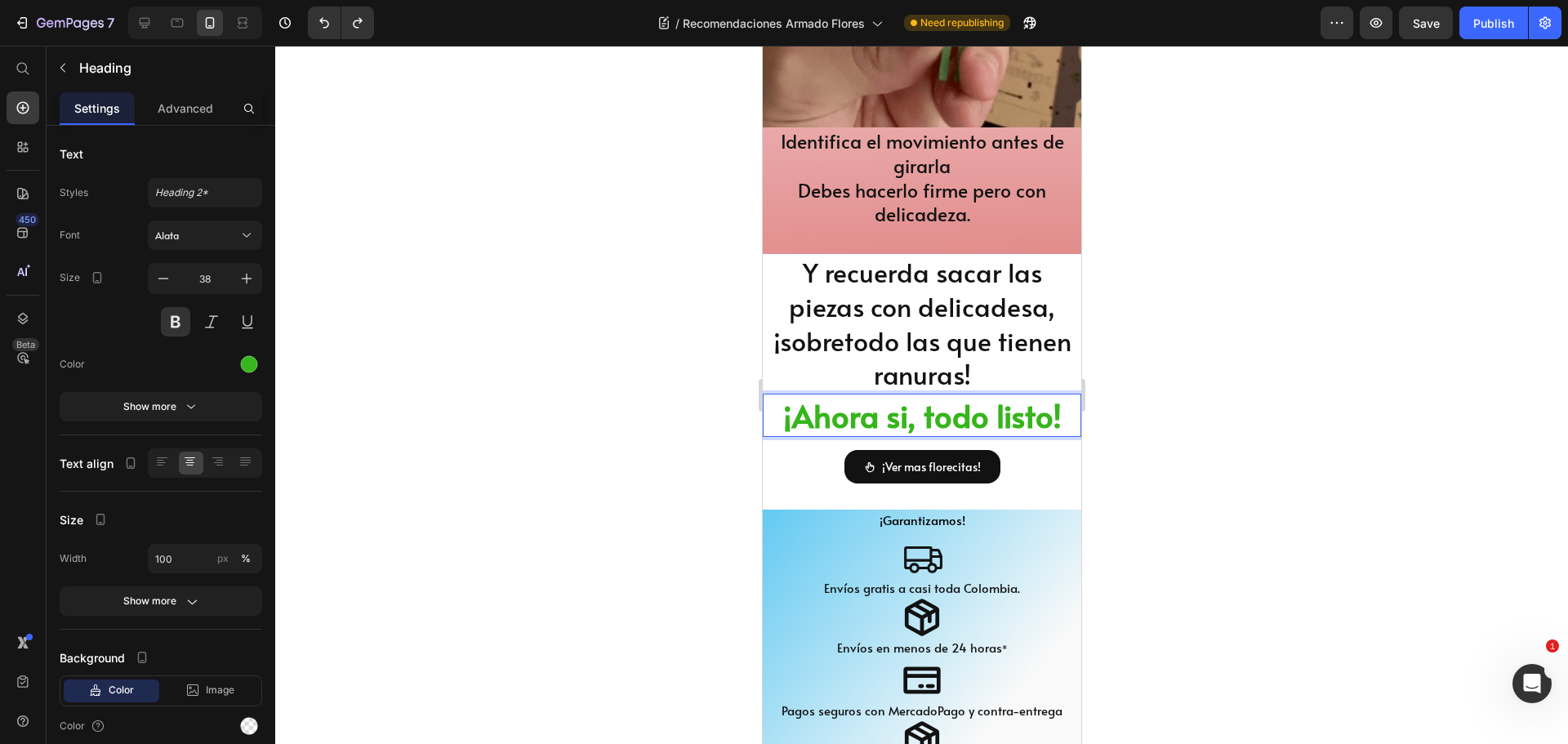 click on "¡Ahora si, todo listo!" at bounding box center [921, 415] 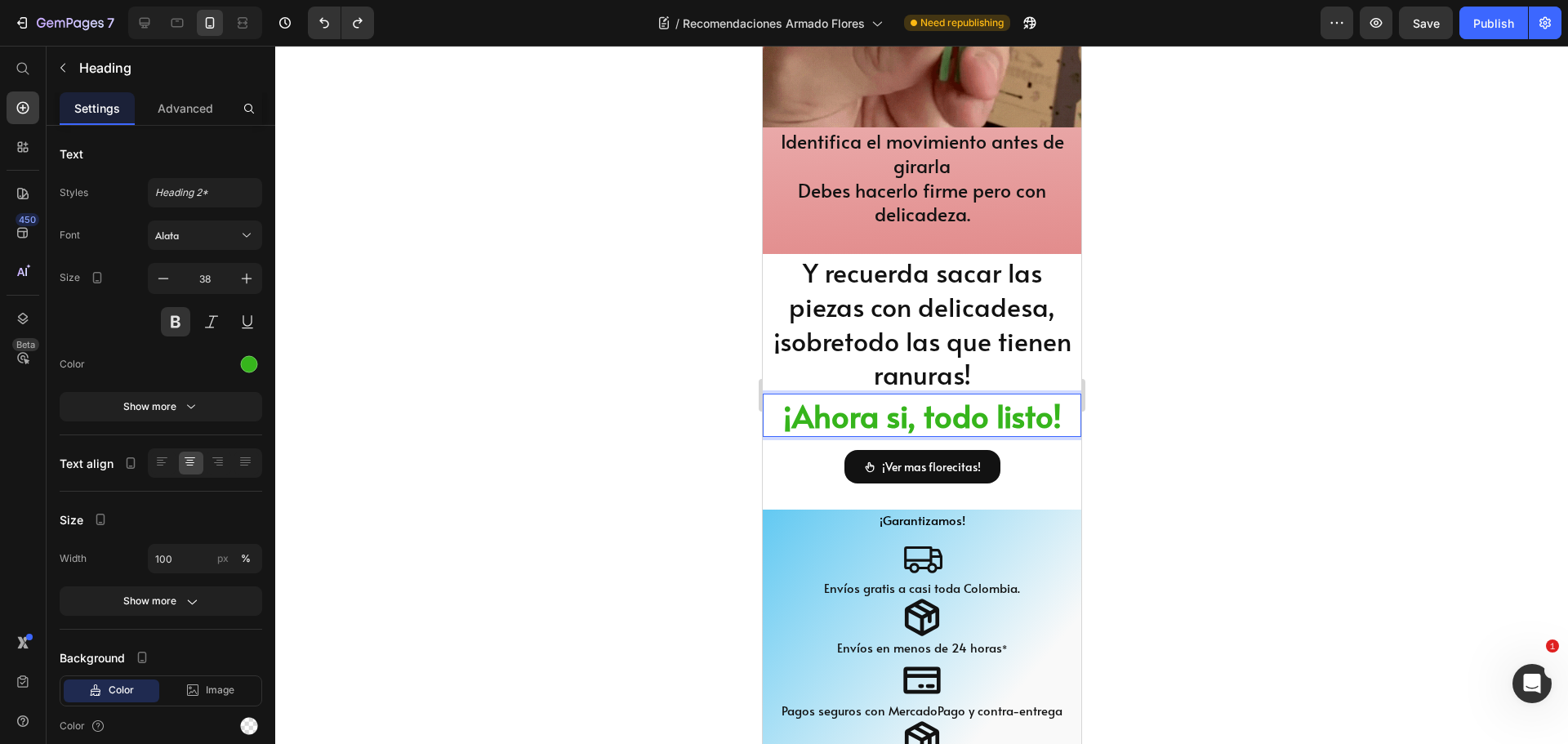 click on "¡Ahora si, todo listo!" at bounding box center [921, 415] 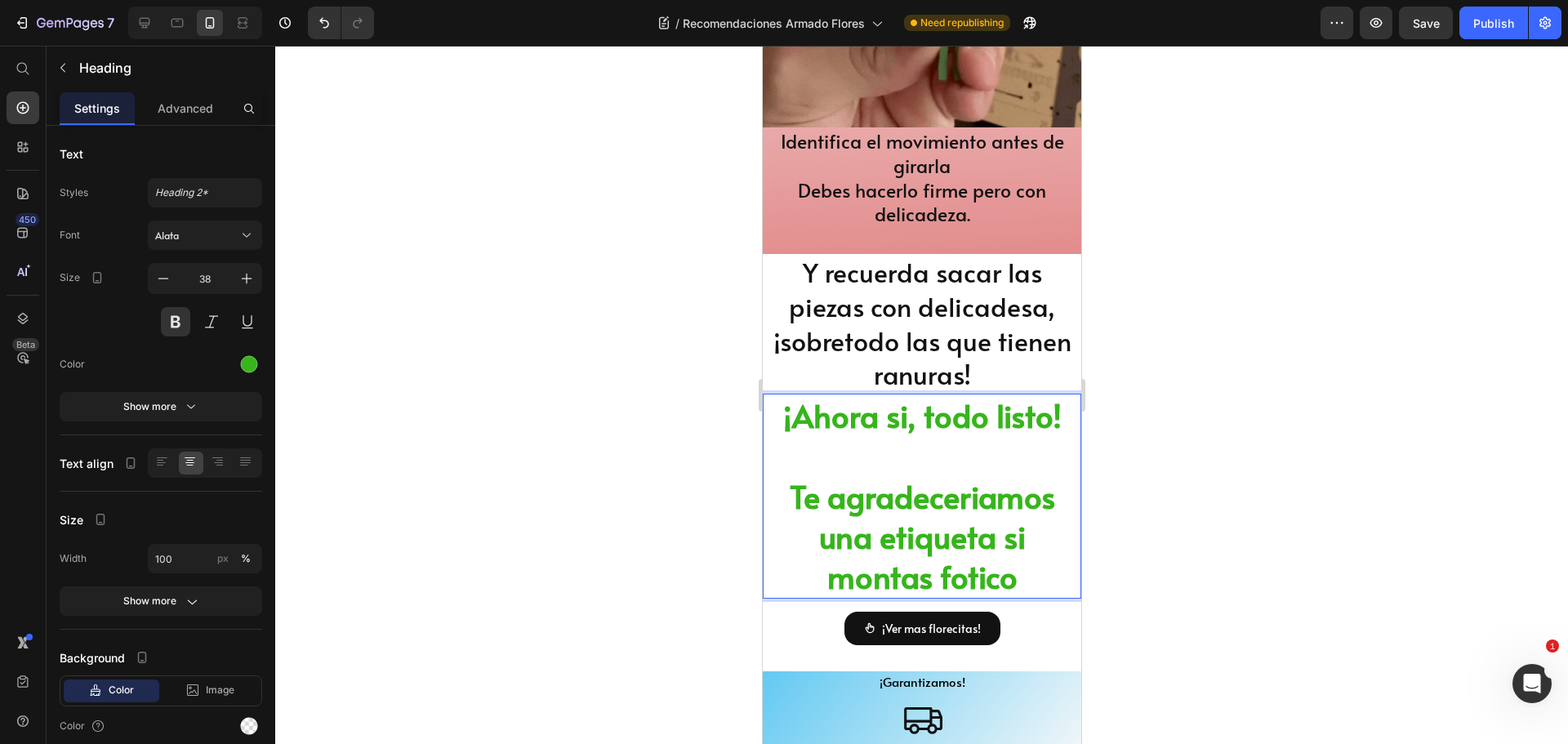 click on "¡Ahora si, todo listo! Te agradeceriamos una etiqueta si montas fotico" at bounding box center [921, 496] 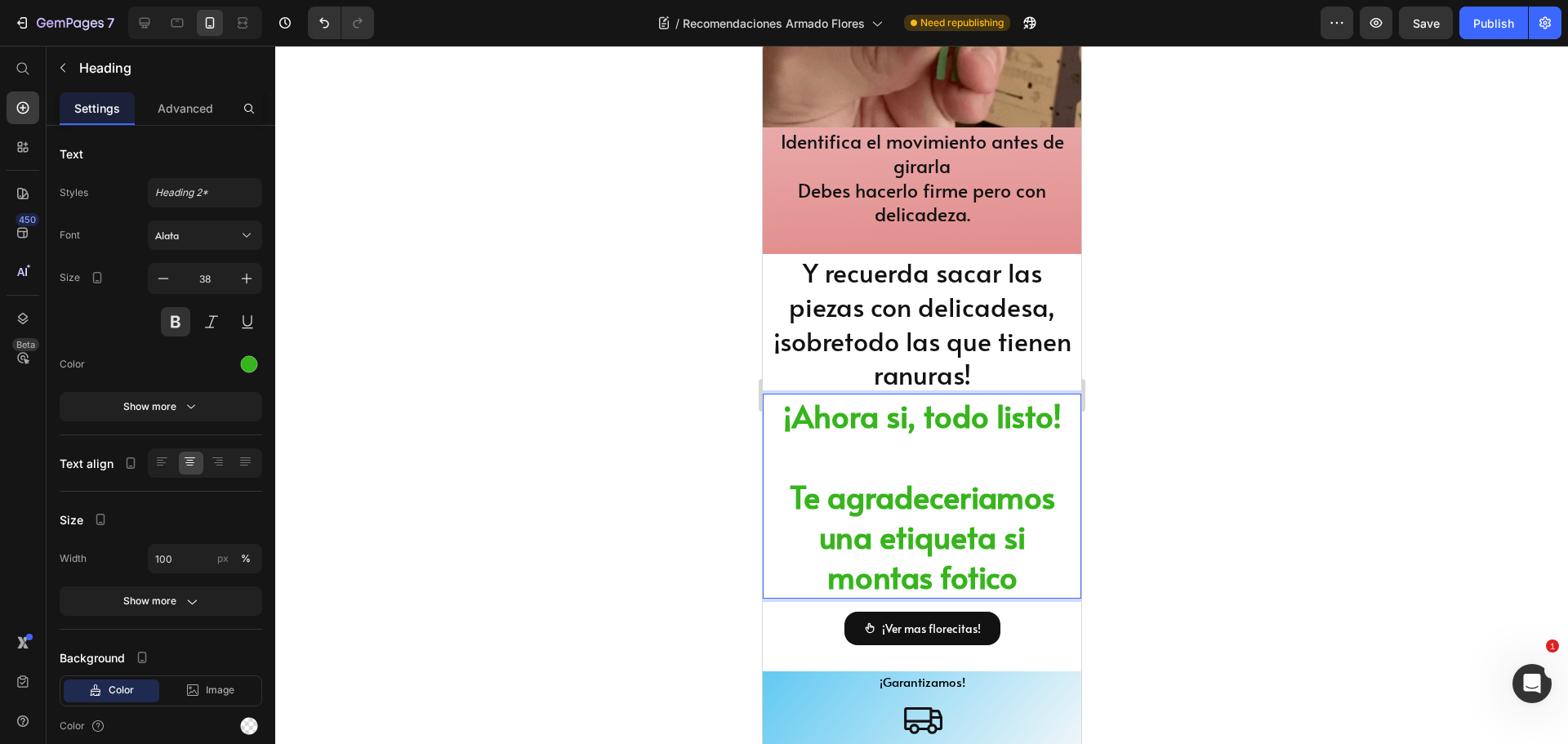 click on "¡Ahora si, todo listo! Te agradeceriamos una etiqueta si montas fotico" at bounding box center (921, 496) 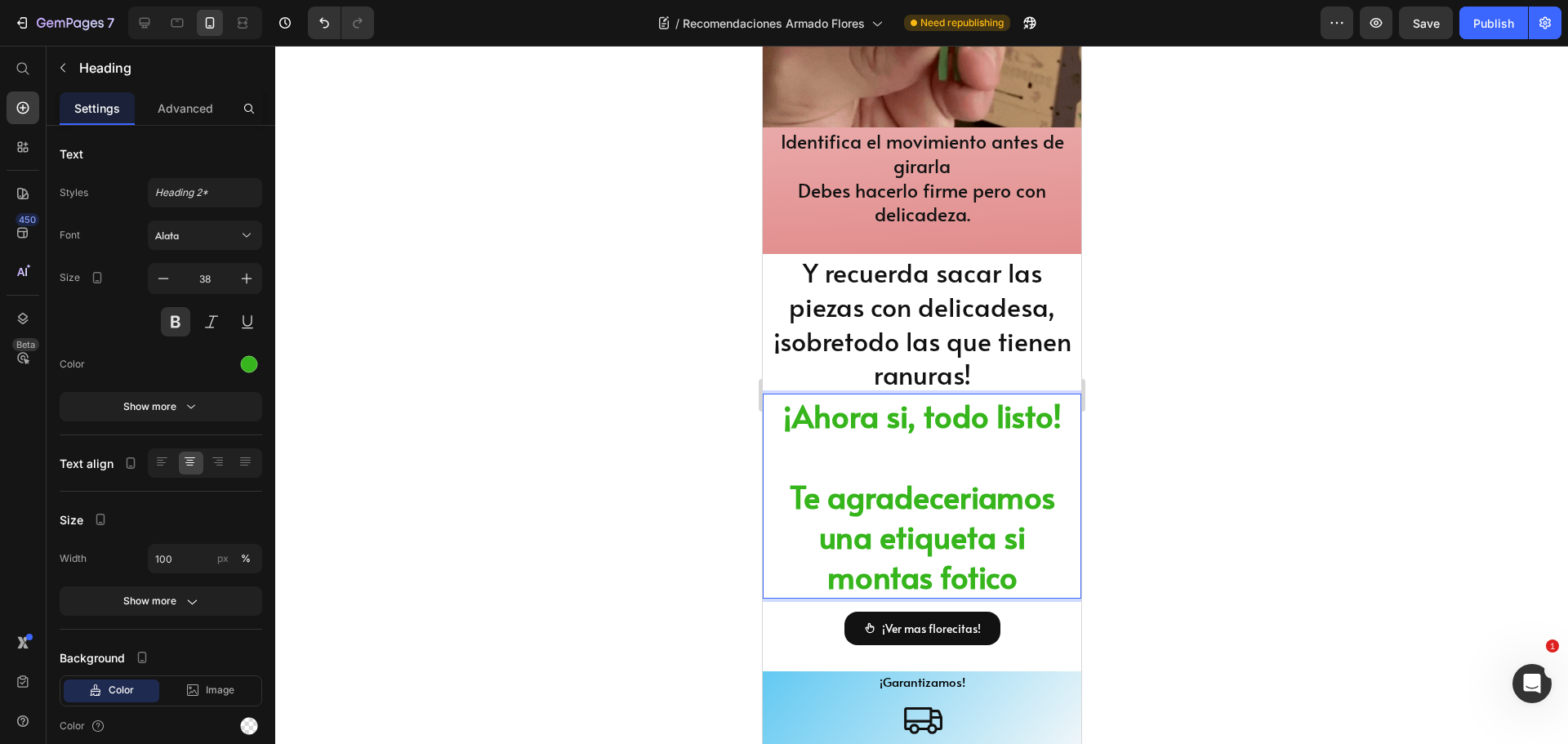 click on "¡Ahora si, todo listo! Te agradeceriamos una etiqueta si montas fotico" at bounding box center [921, 496] 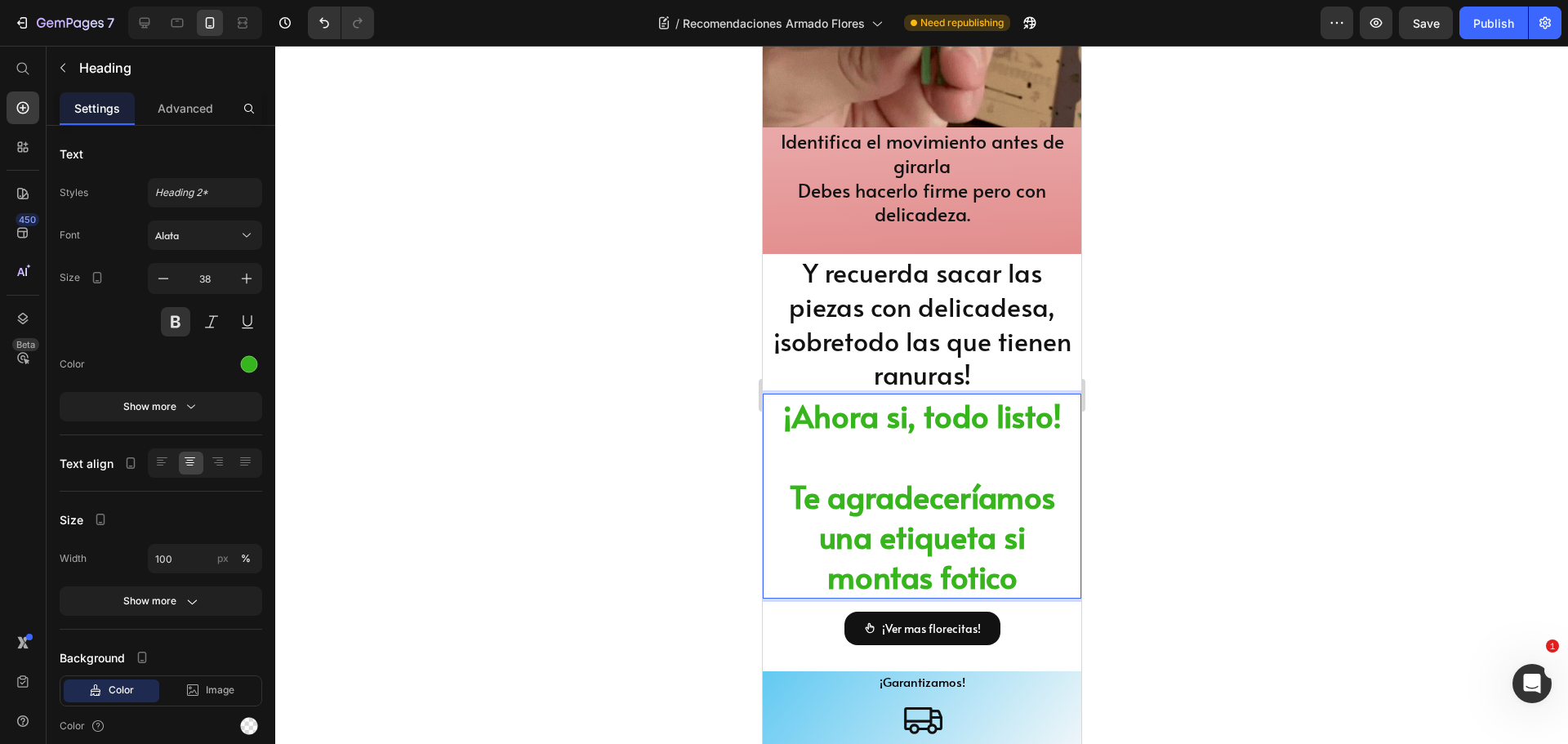 click on "¡Ahora si, todo listo! Te agradeceríamos una etiqueta si montas fotico" at bounding box center (921, 496) 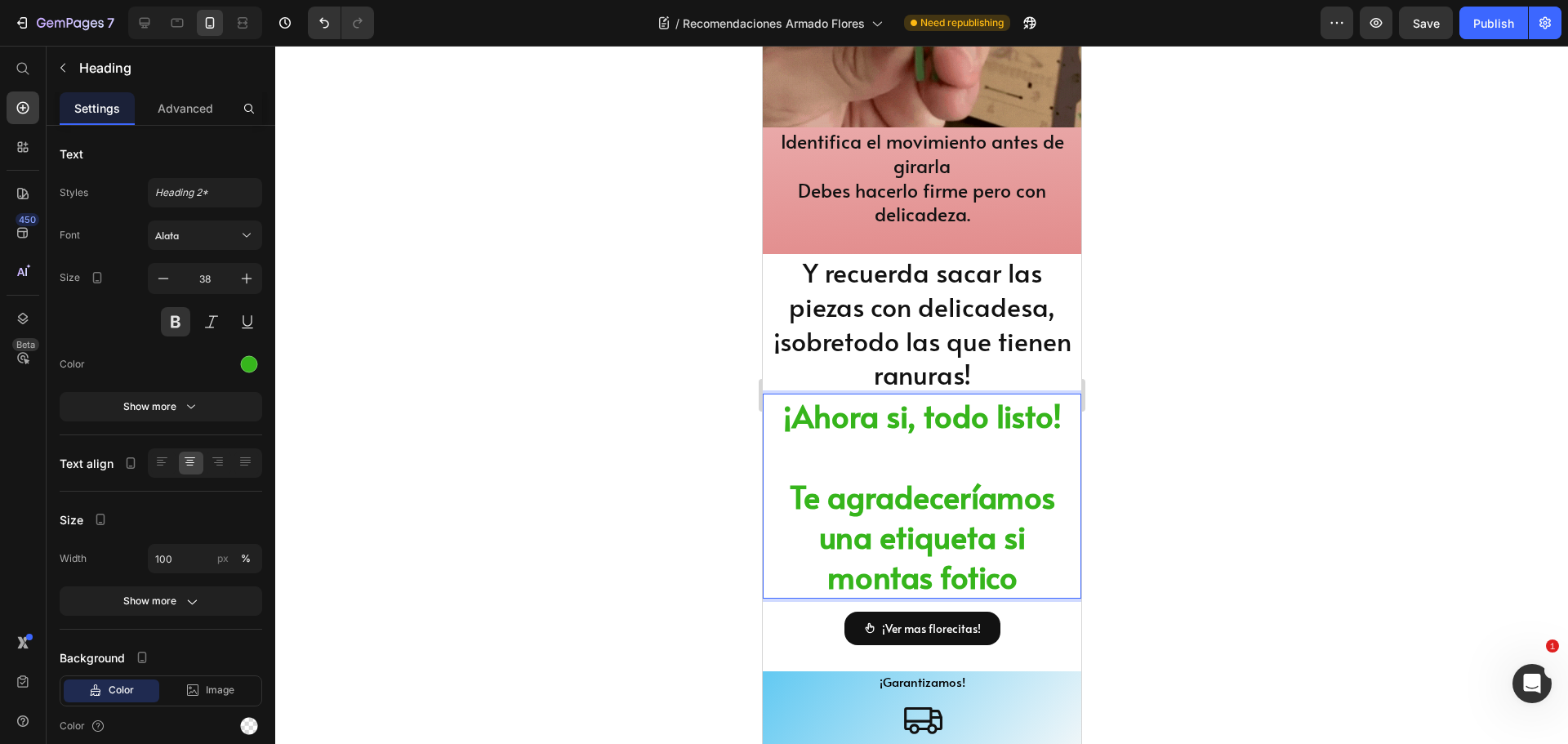 click on "¡Ahora si, todo listo! Te agradeceríamos una etiqueta si montas fotico" at bounding box center [921, 496] 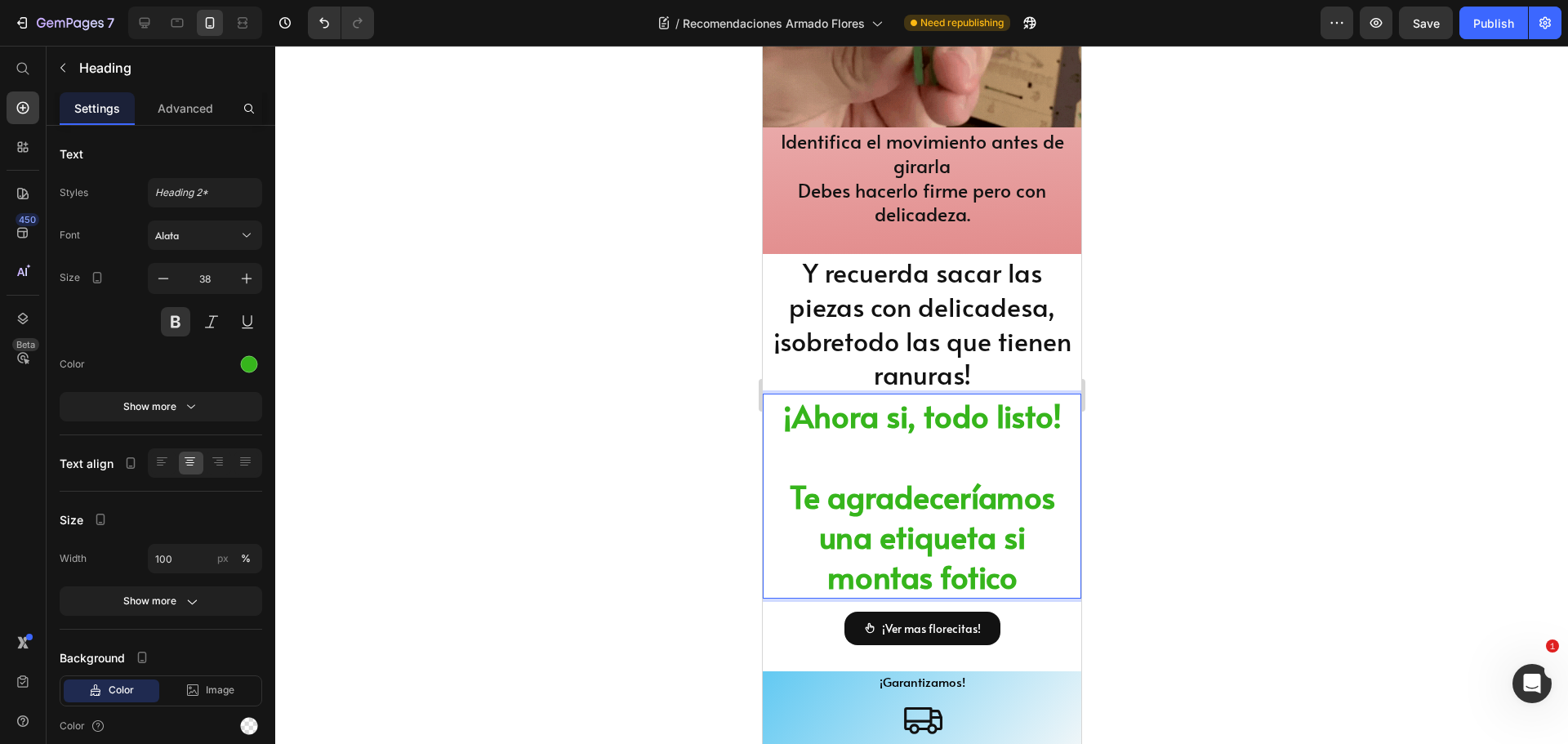 click on "¡Ahora si, todo listo! Te agradeceríamos una etiqueta si montas fotico" at bounding box center [921, 496] 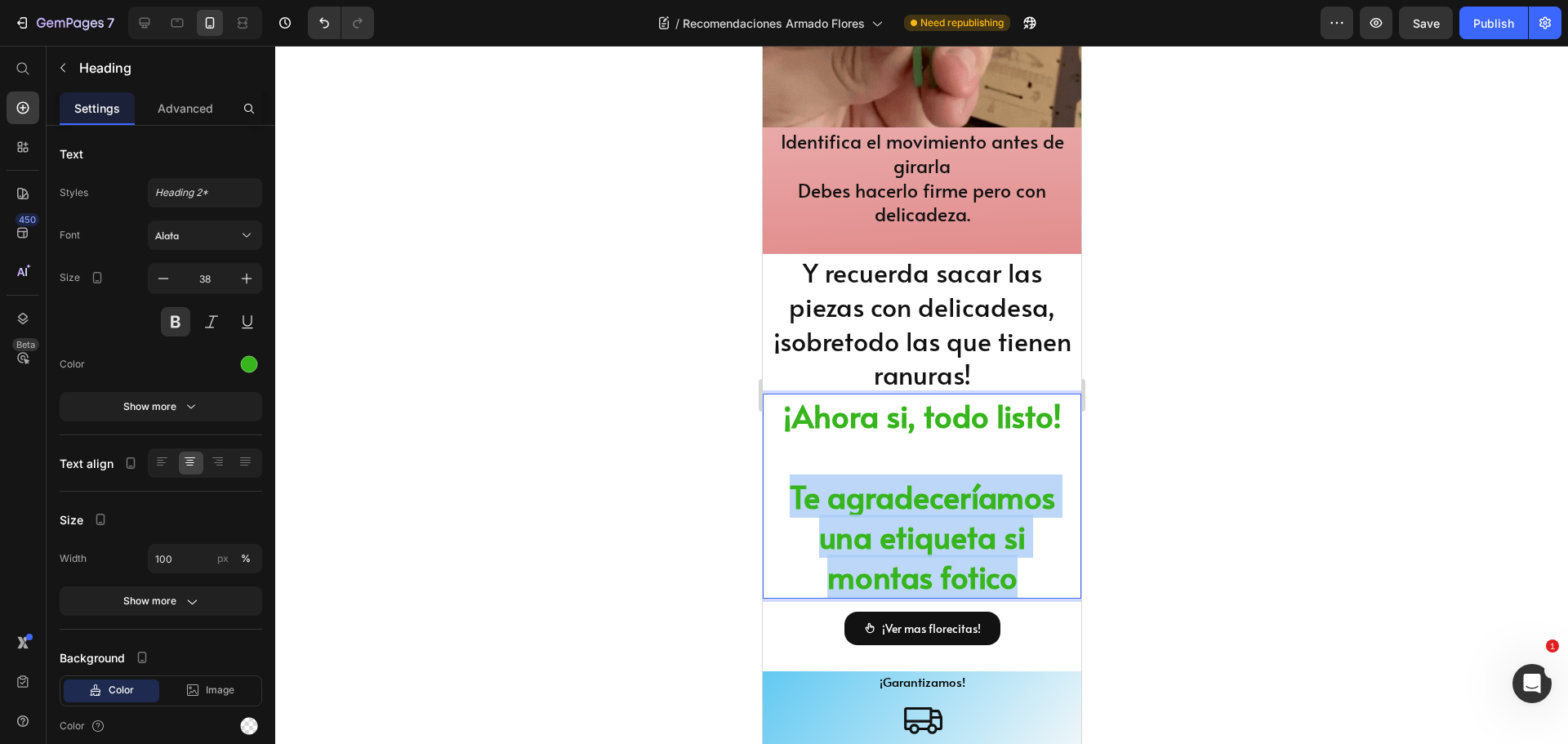 drag, startPoint x: 779, startPoint y: 472, endPoint x: 1062, endPoint y: 568, distance: 298.83942 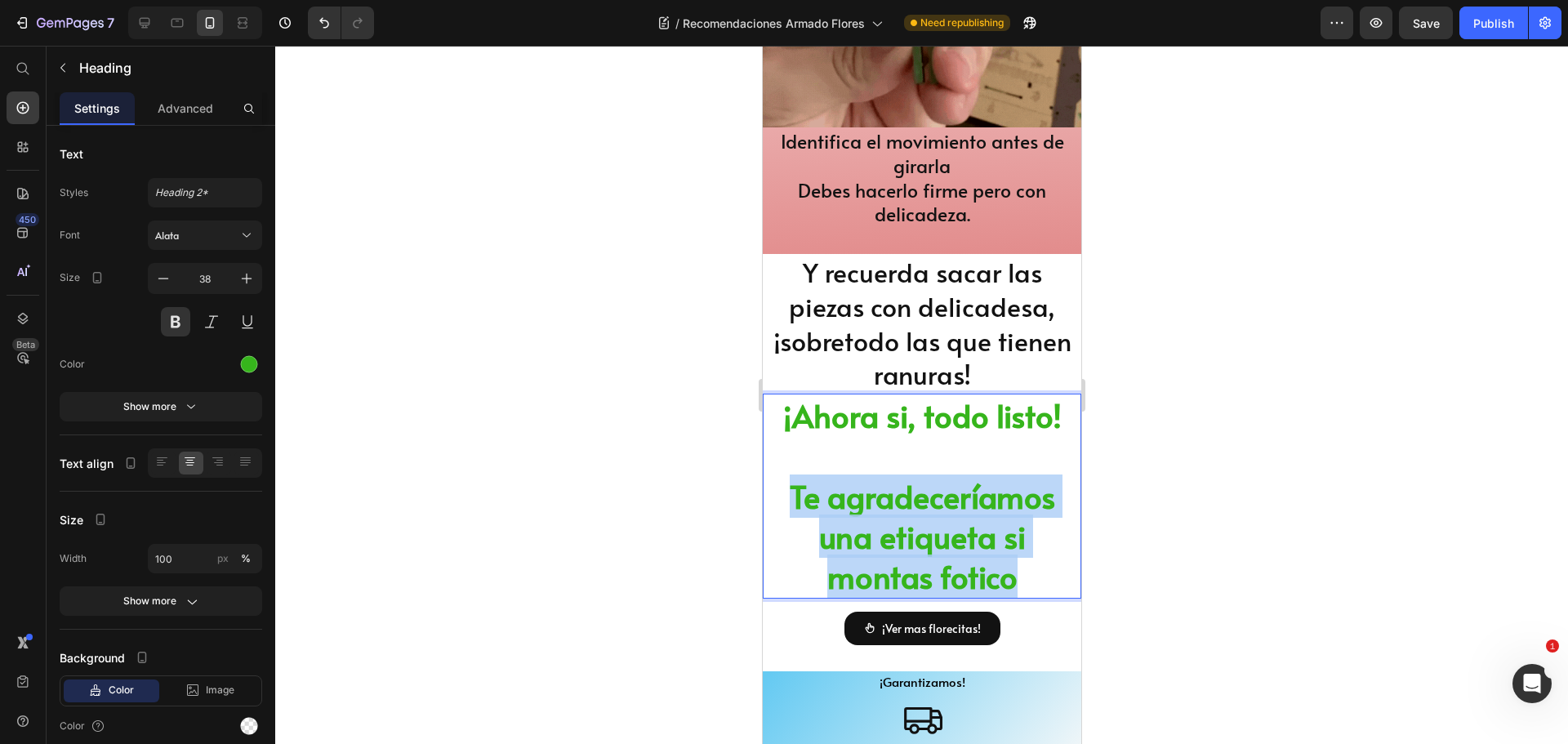 click on "¡Ahora si, todo listo! Te agradeceríamos una etiqueta si montas fotico" at bounding box center (921, 496) 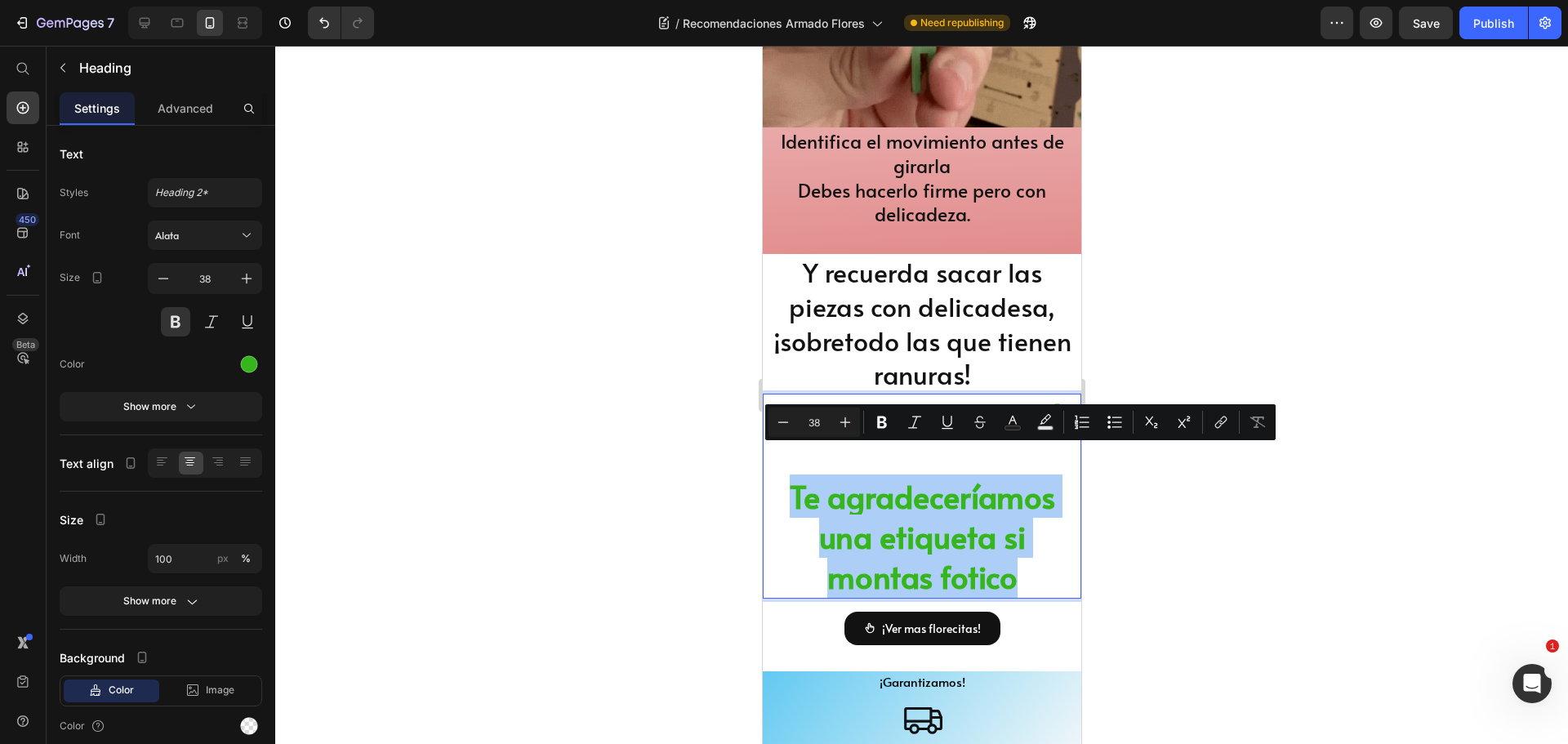 click on "38" at bounding box center [814, 422] 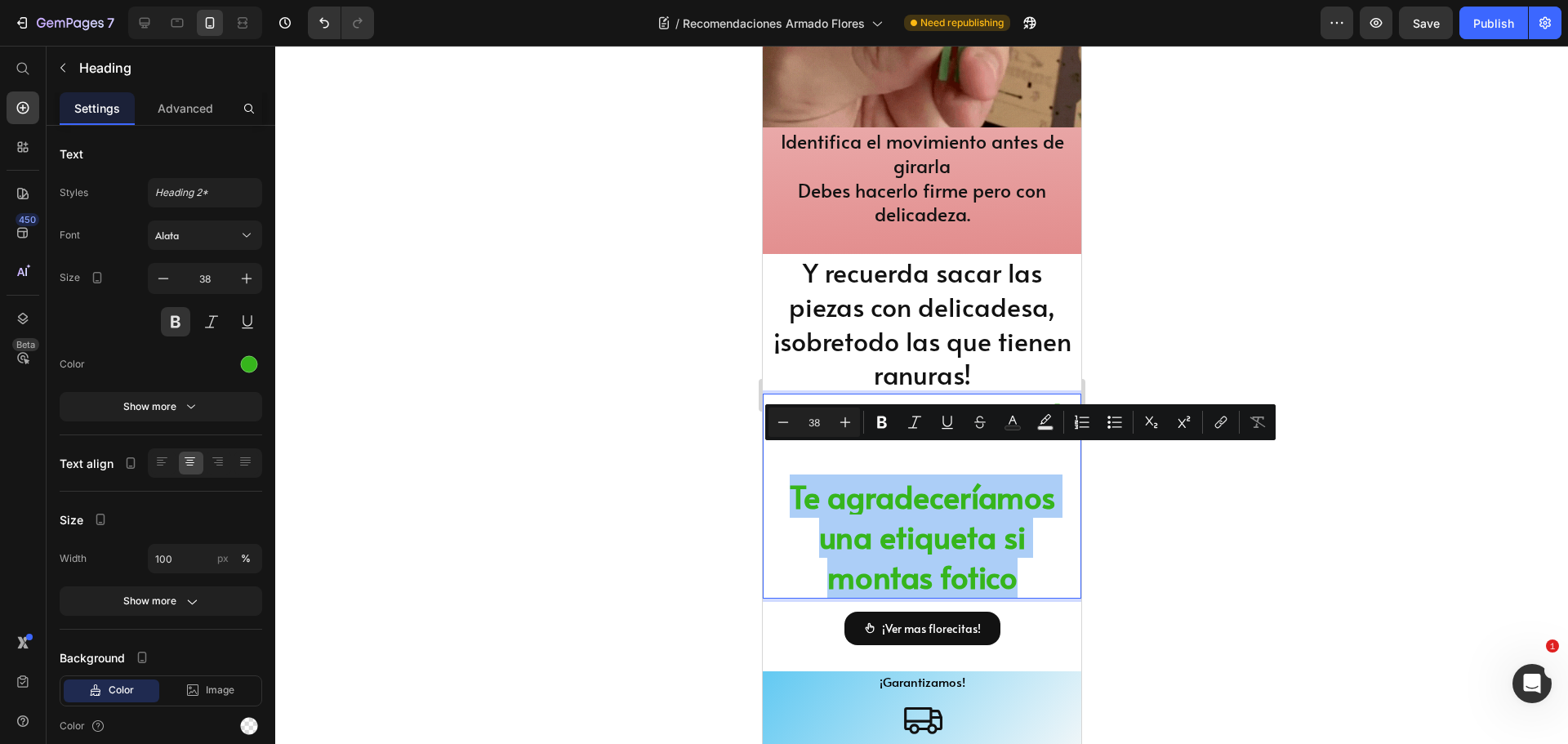click on "38" at bounding box center [814, 422] 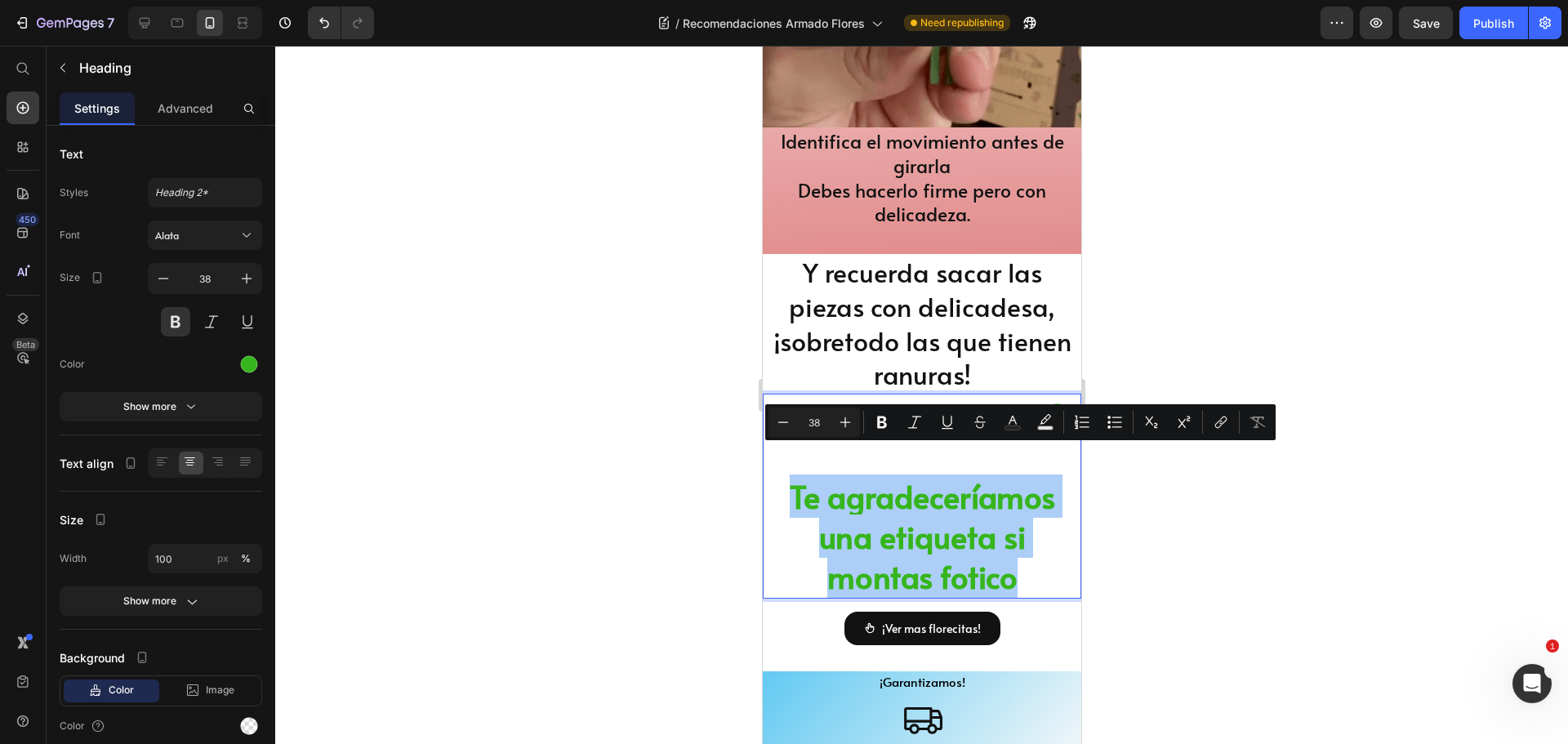 click on "38" at bounding box center (814, 422) 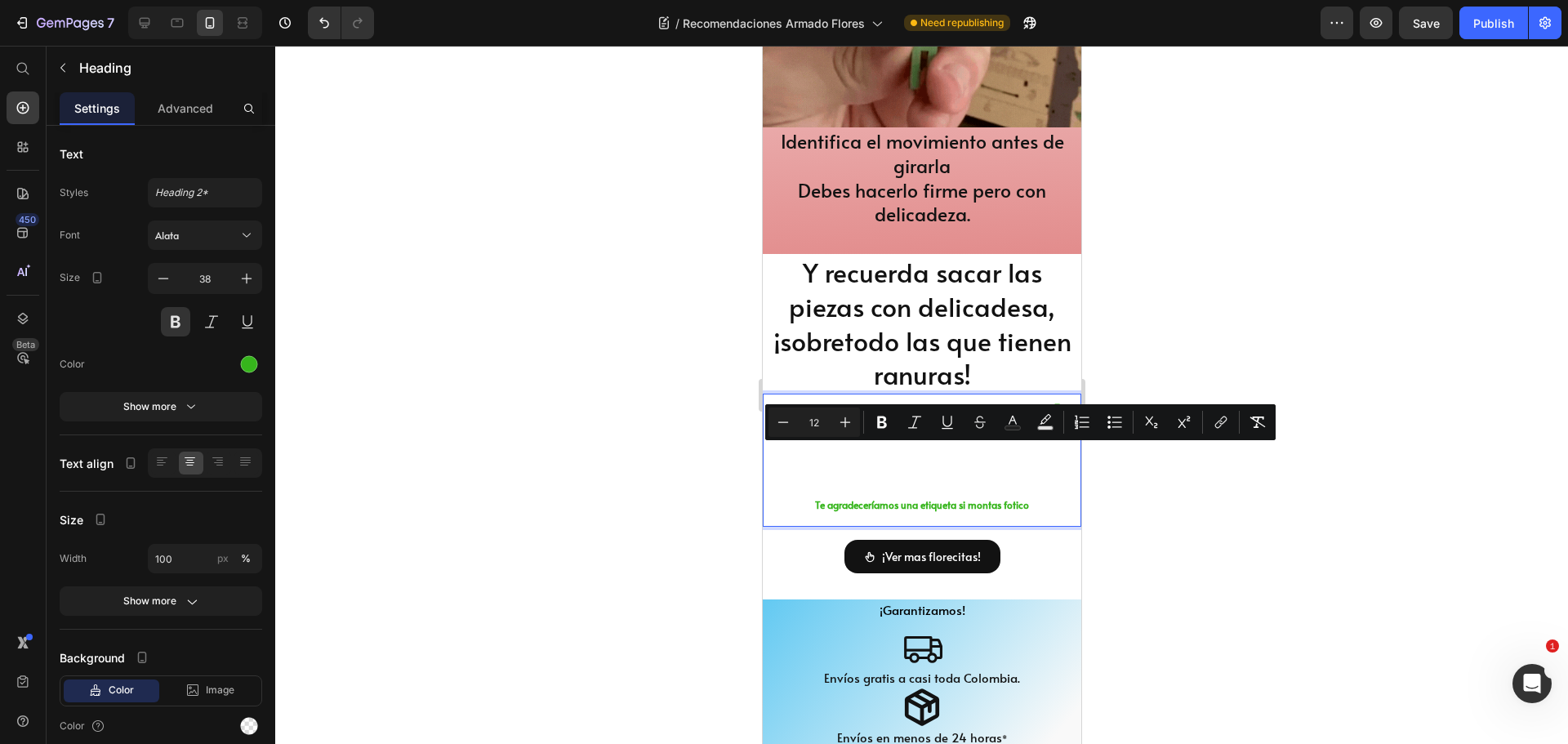 click on "12" at bounding box center (814, 422) 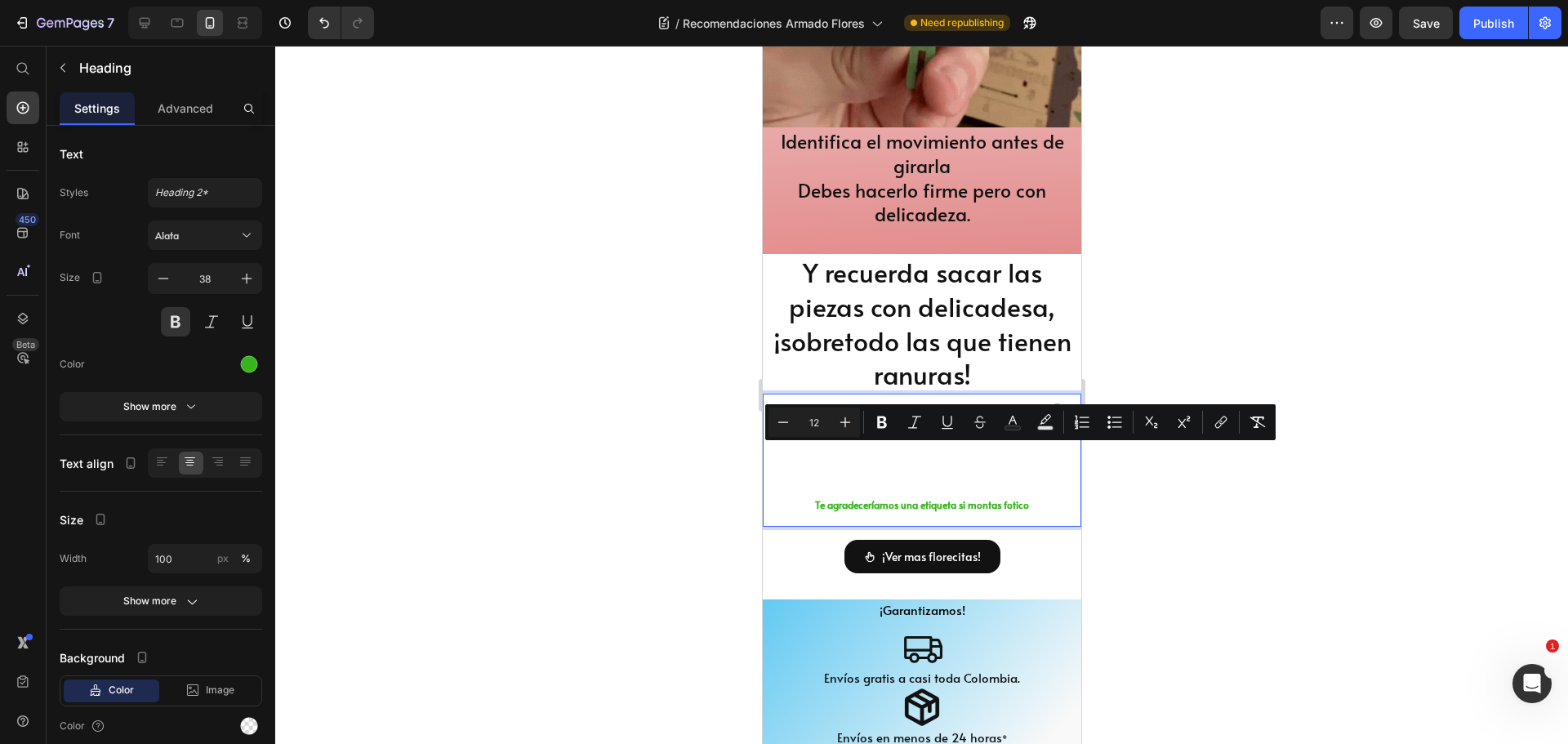 drag, startPoint x: 811, startPoint y: 425, endPoint x: 821, endPoint y: 426, distance: 10.049876 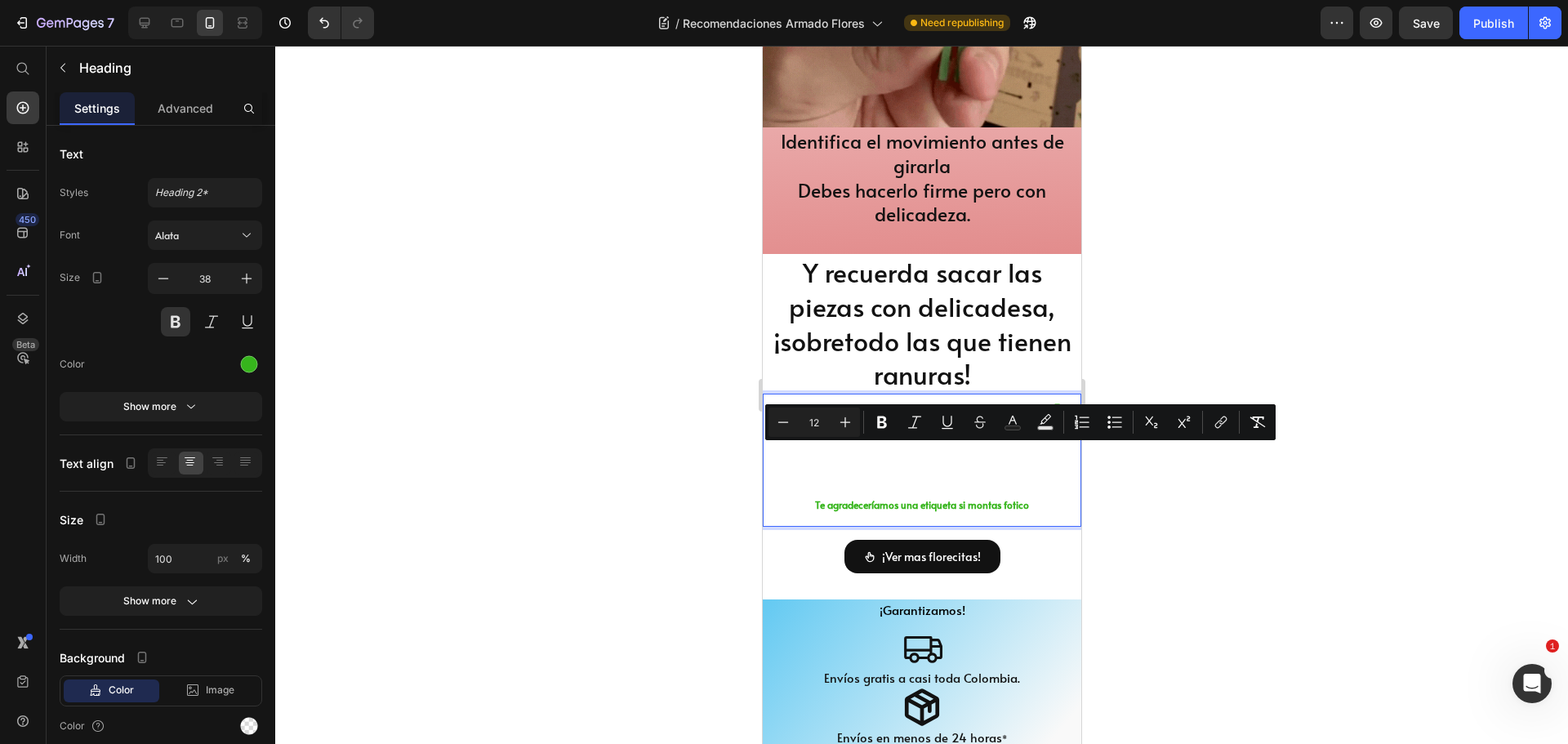 click on "12" at bounding box center (814, 422) 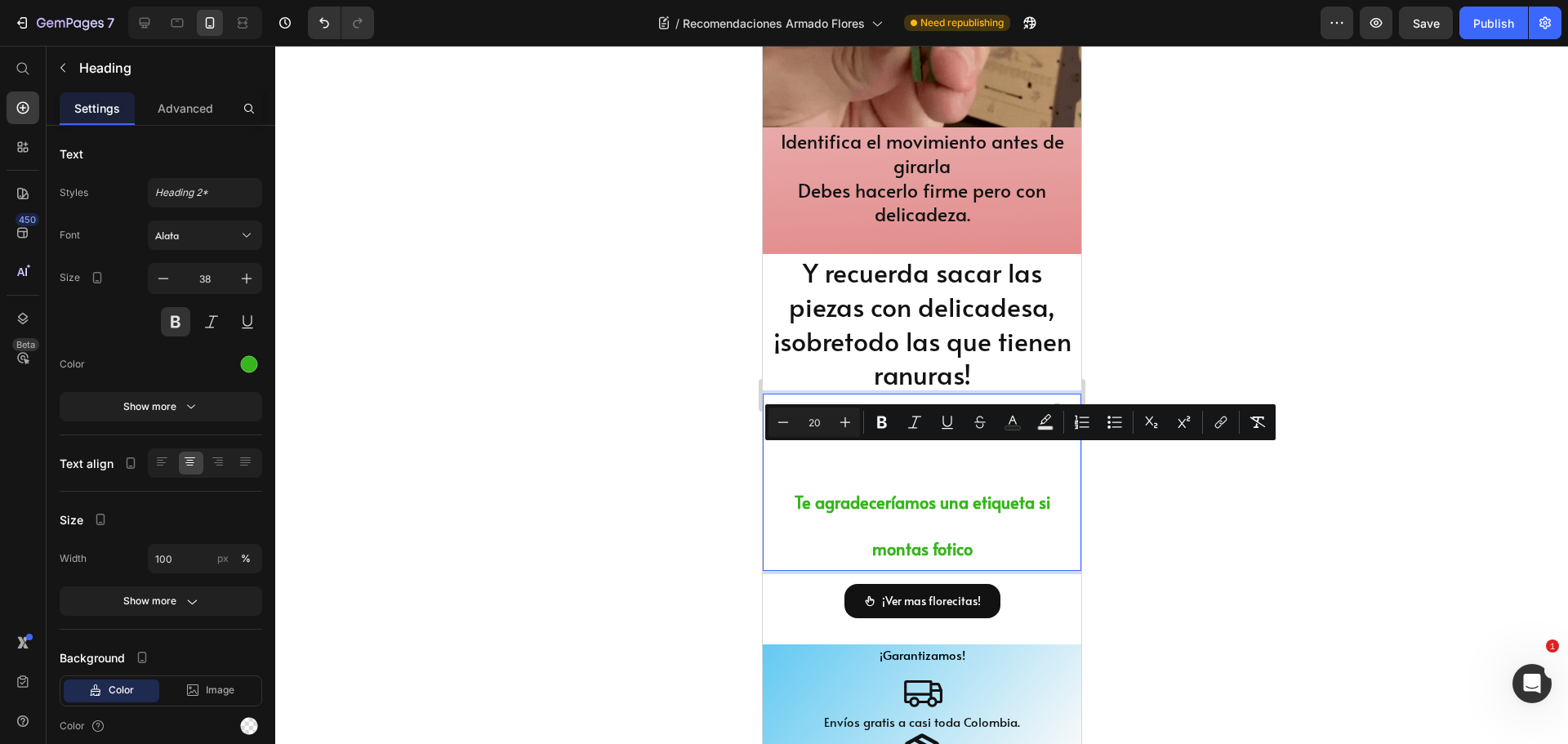 click on "20" at bounding box center [814, 422] 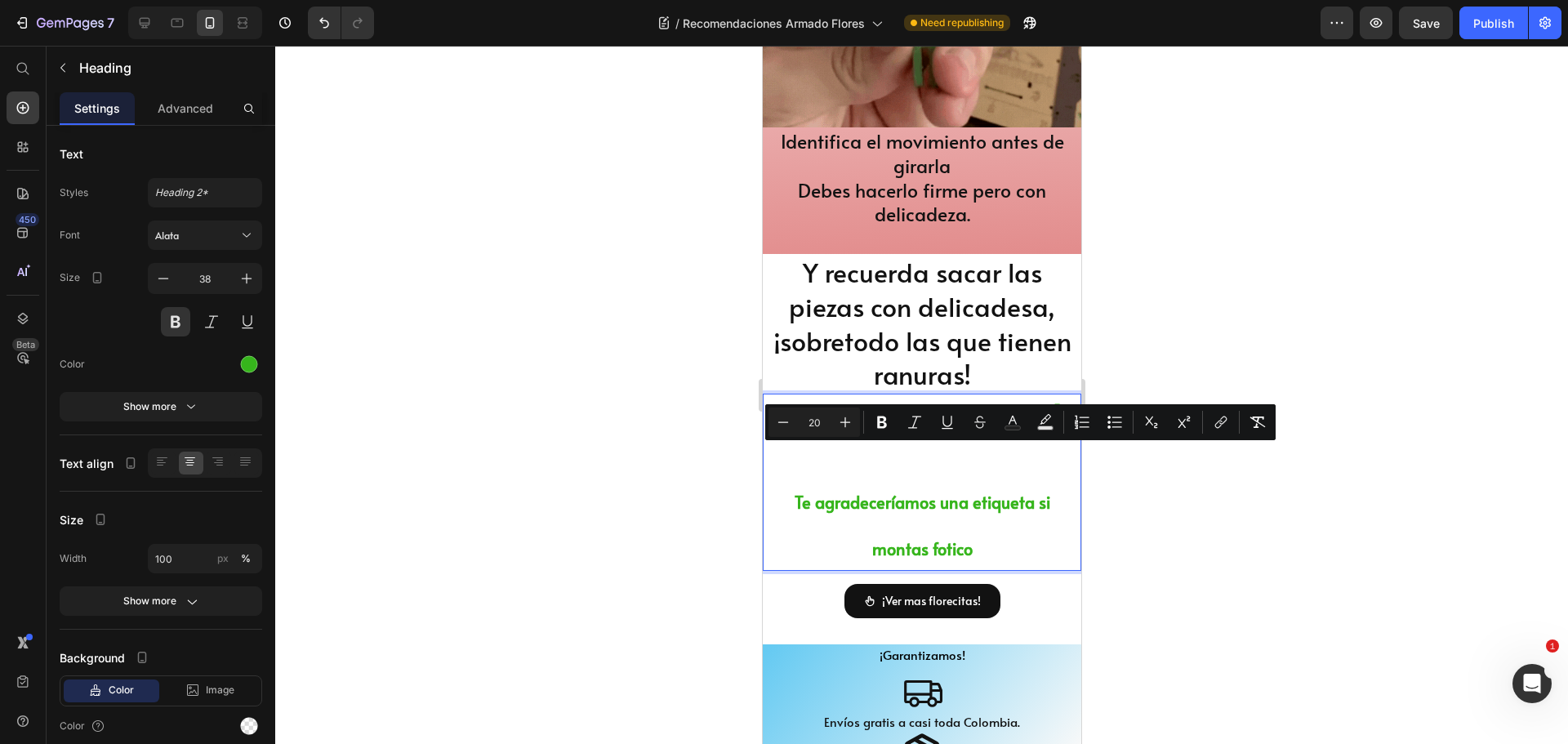 click on "20" at bounding box center [814, 422] 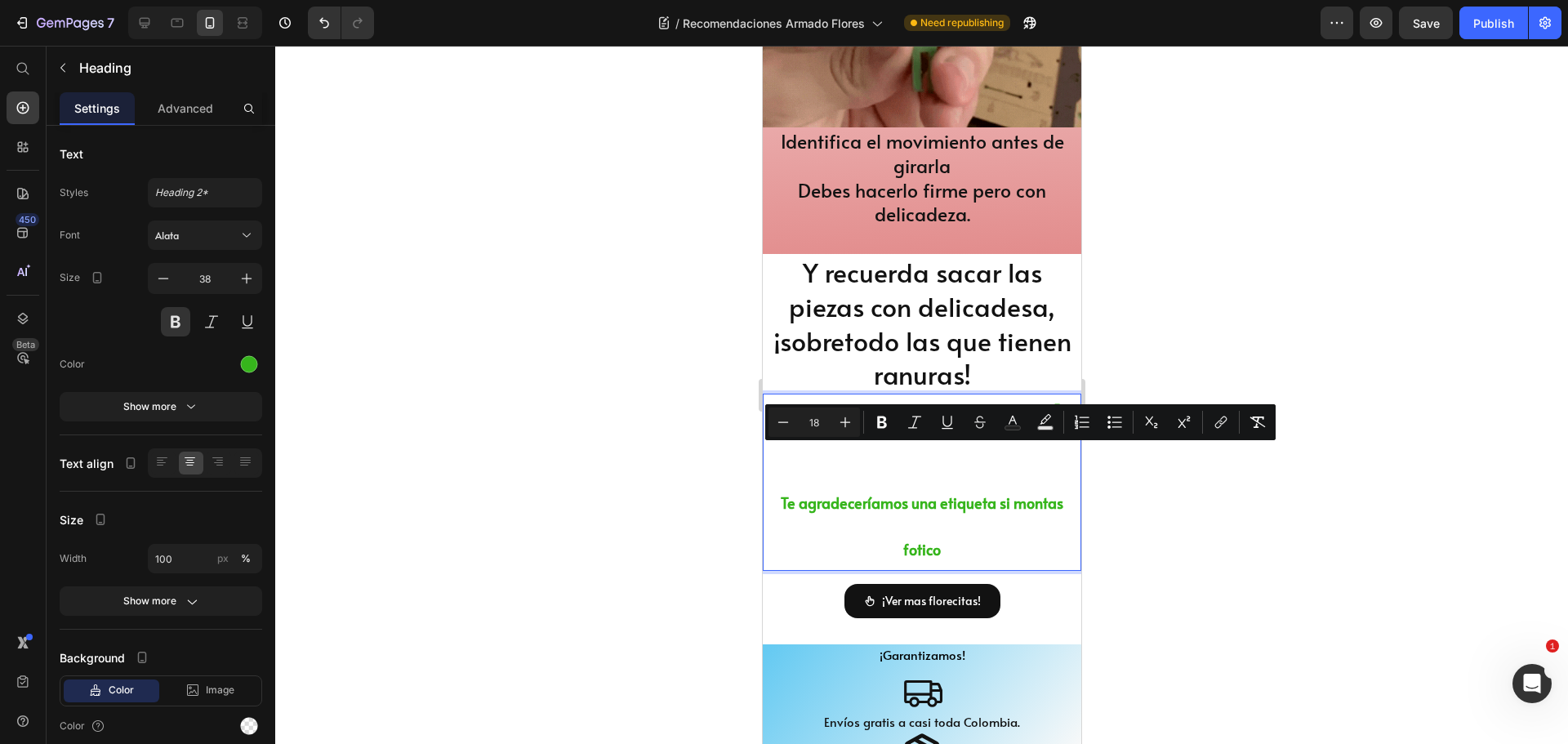 click on "18" at bounding box center [814, 422] 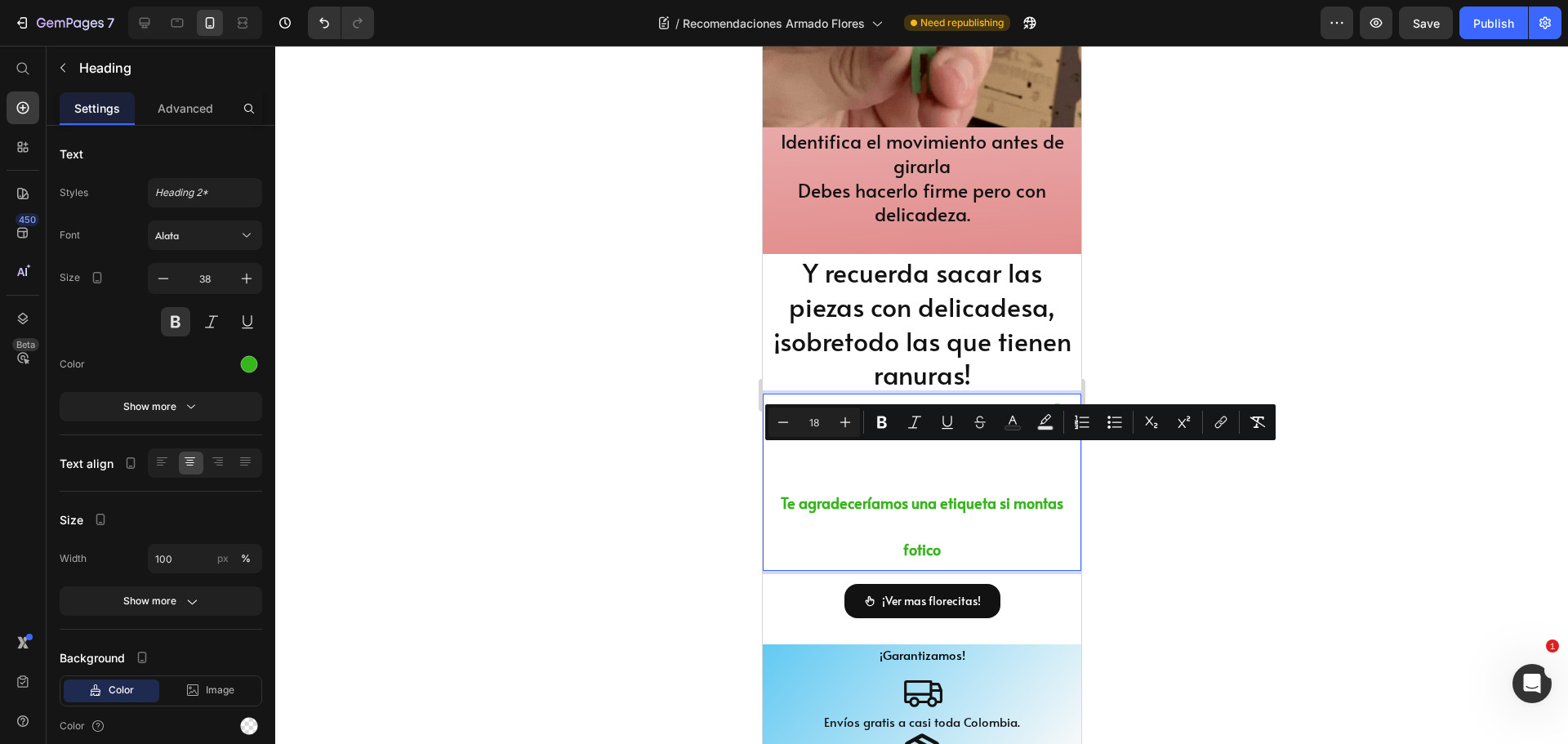 click on "18" at bounding box center [814, 422] 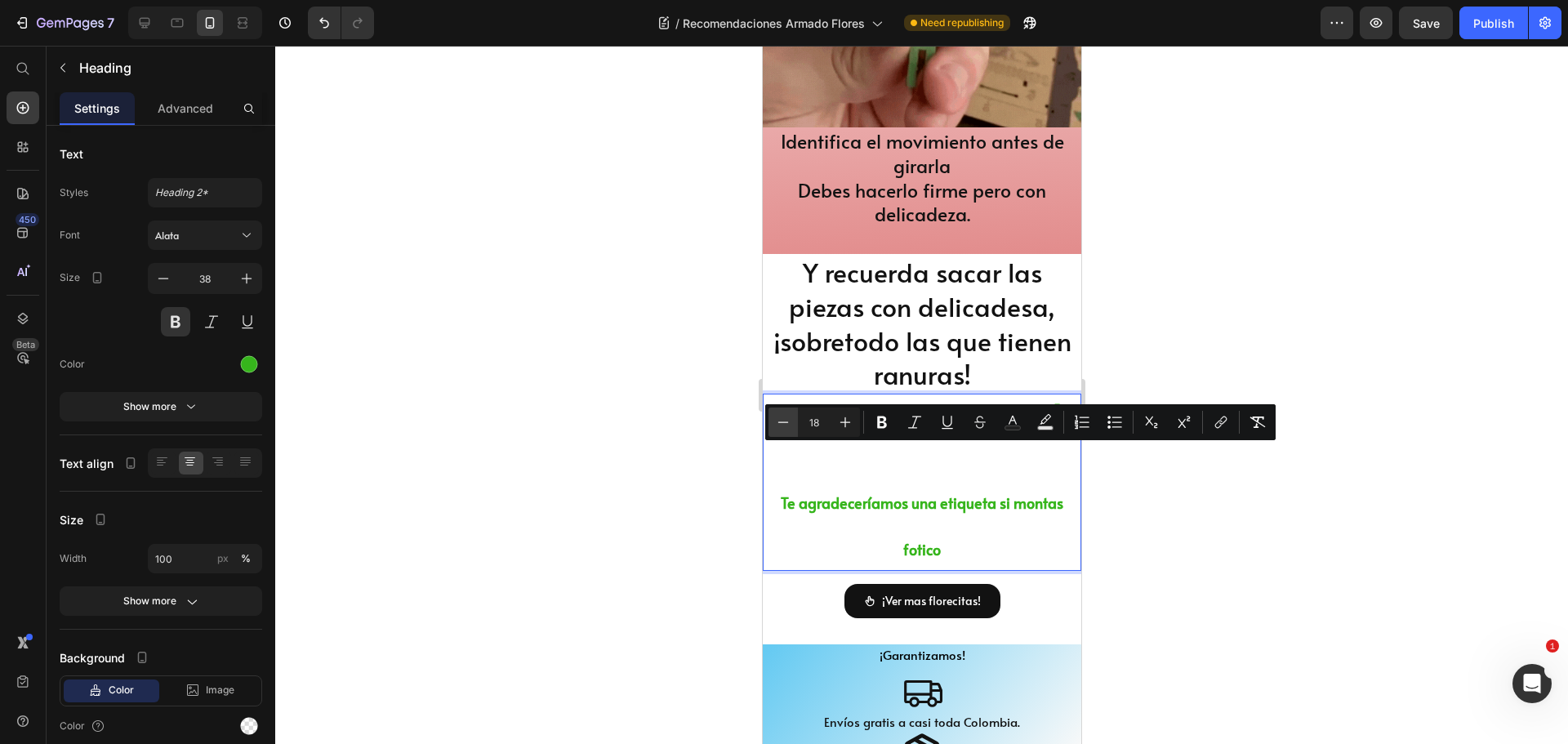 click 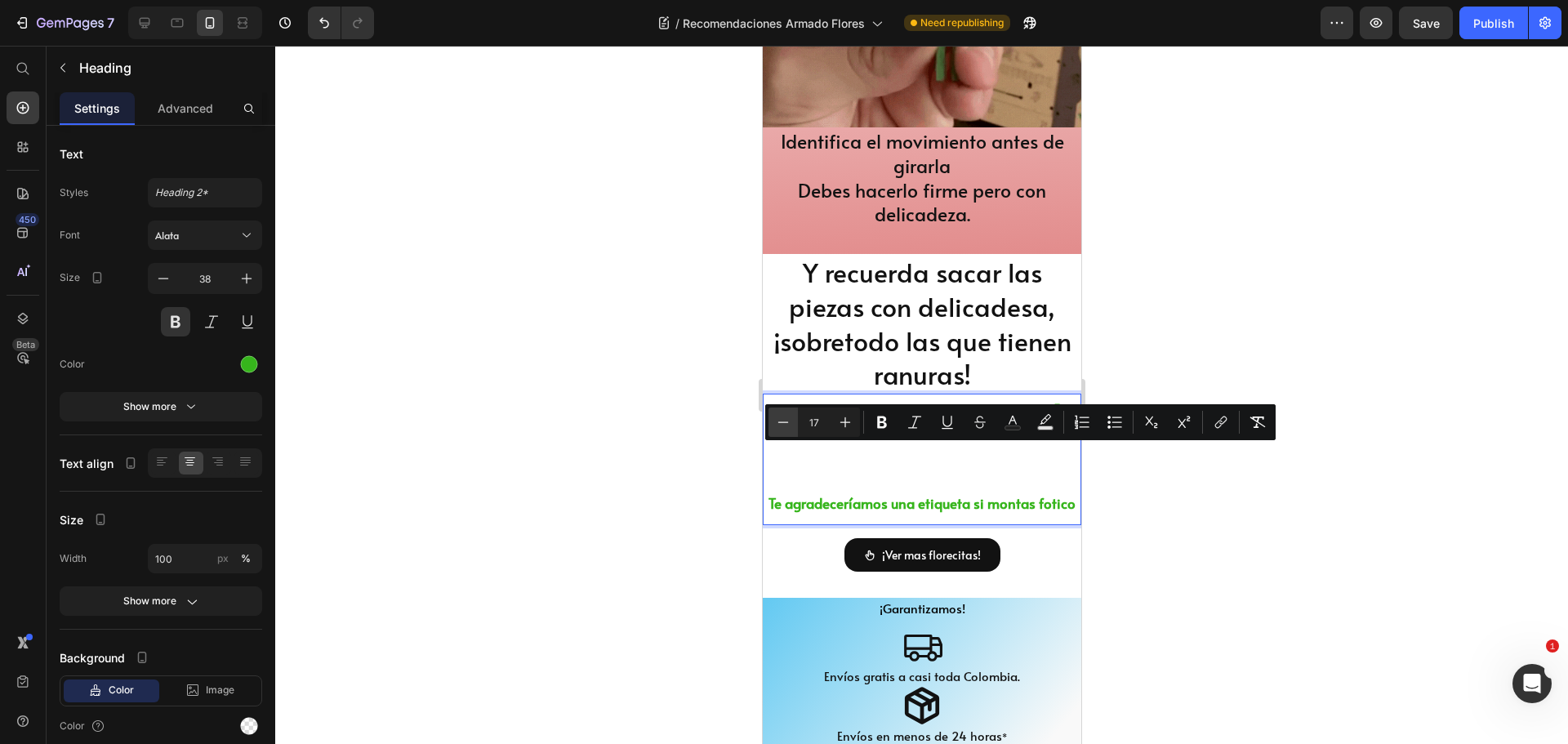 click 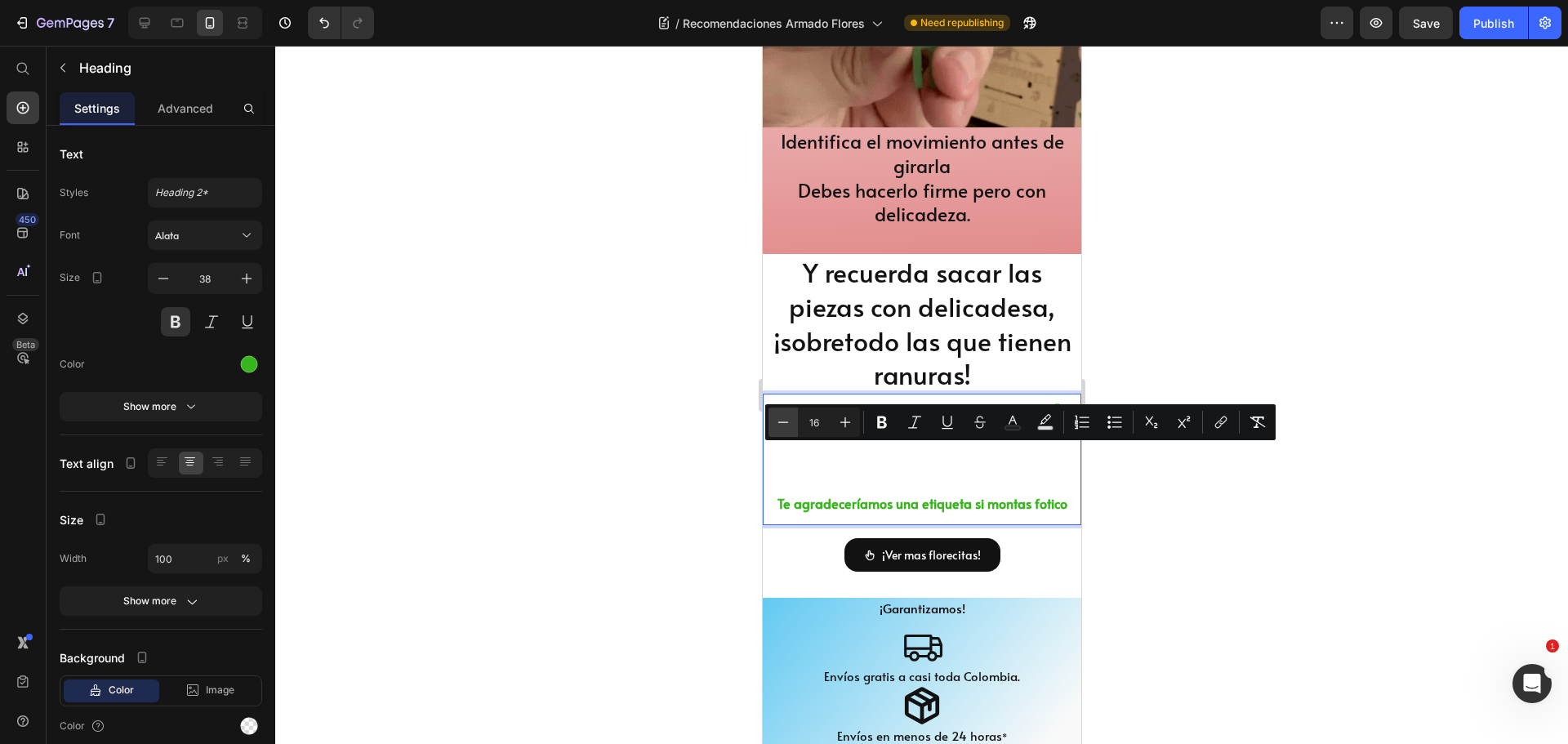 click 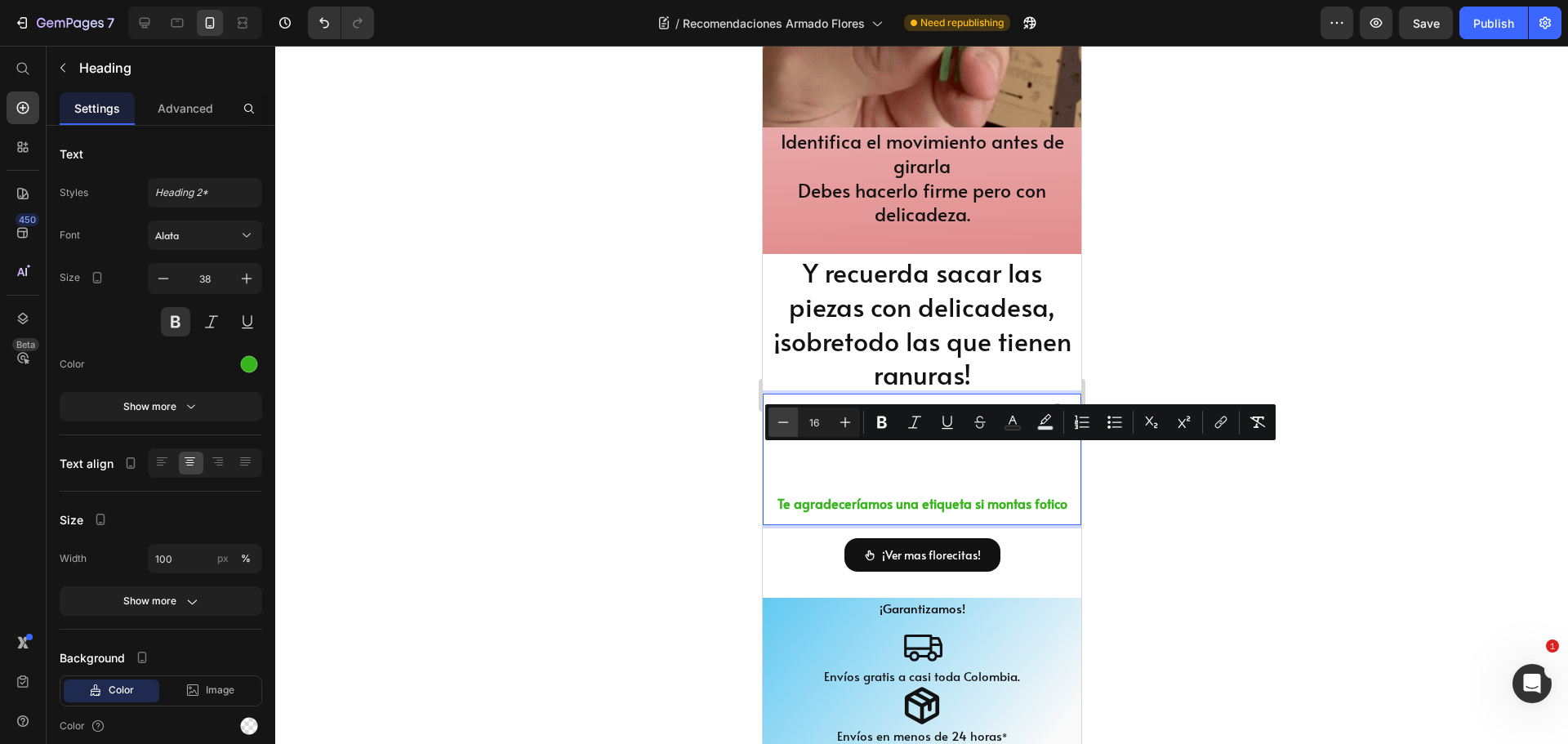 type on "15" 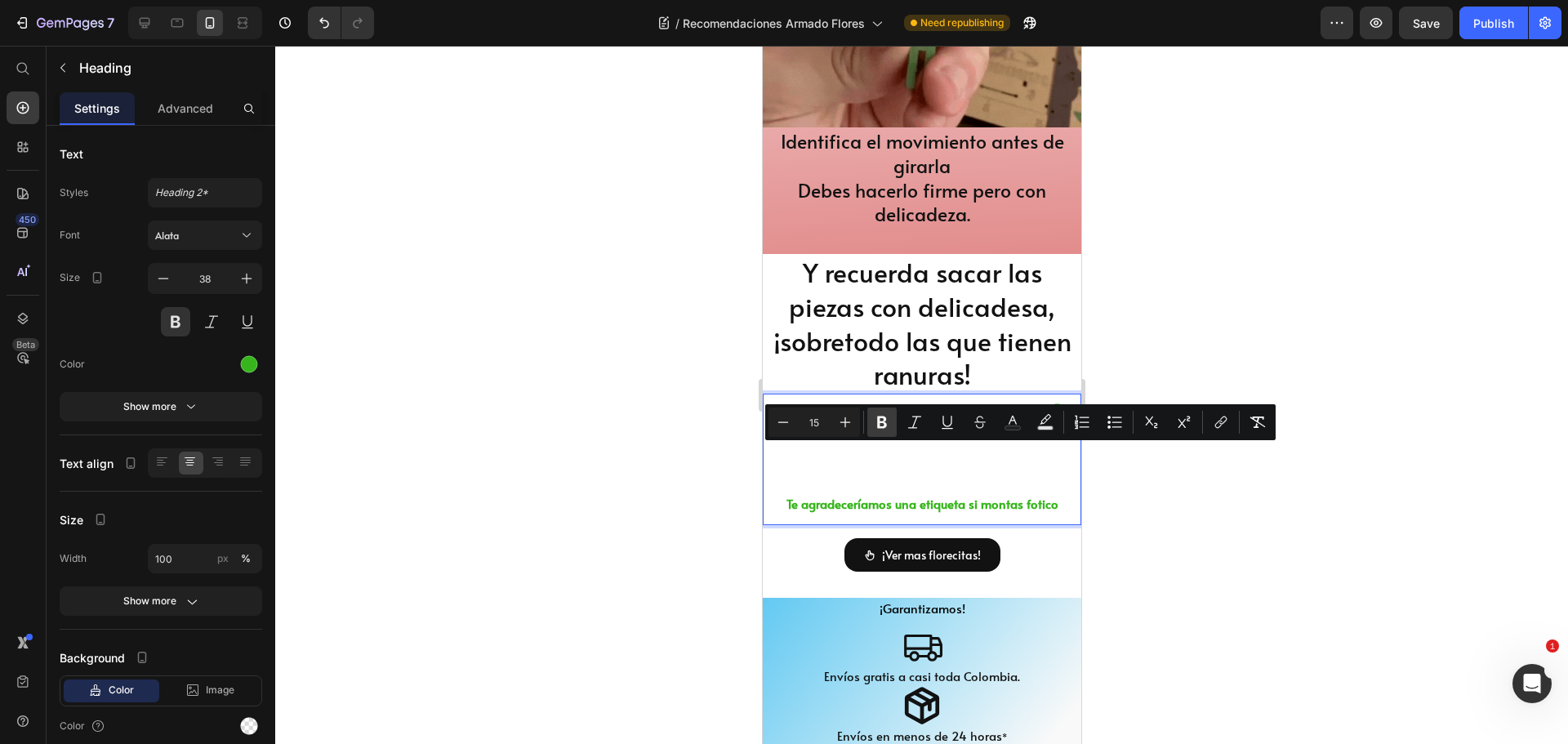 click 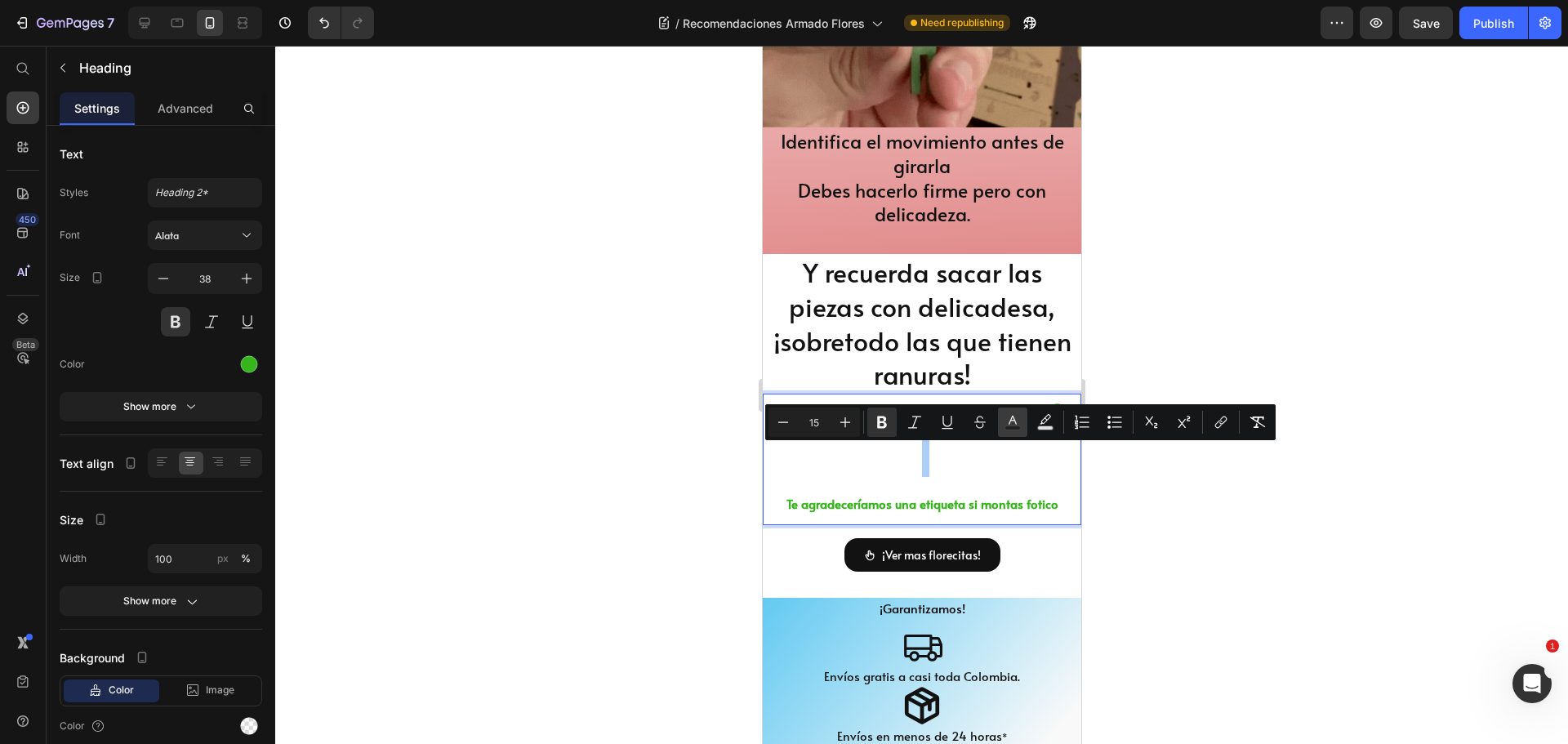 click on "Text Color" at bounding box center (1013, 422) 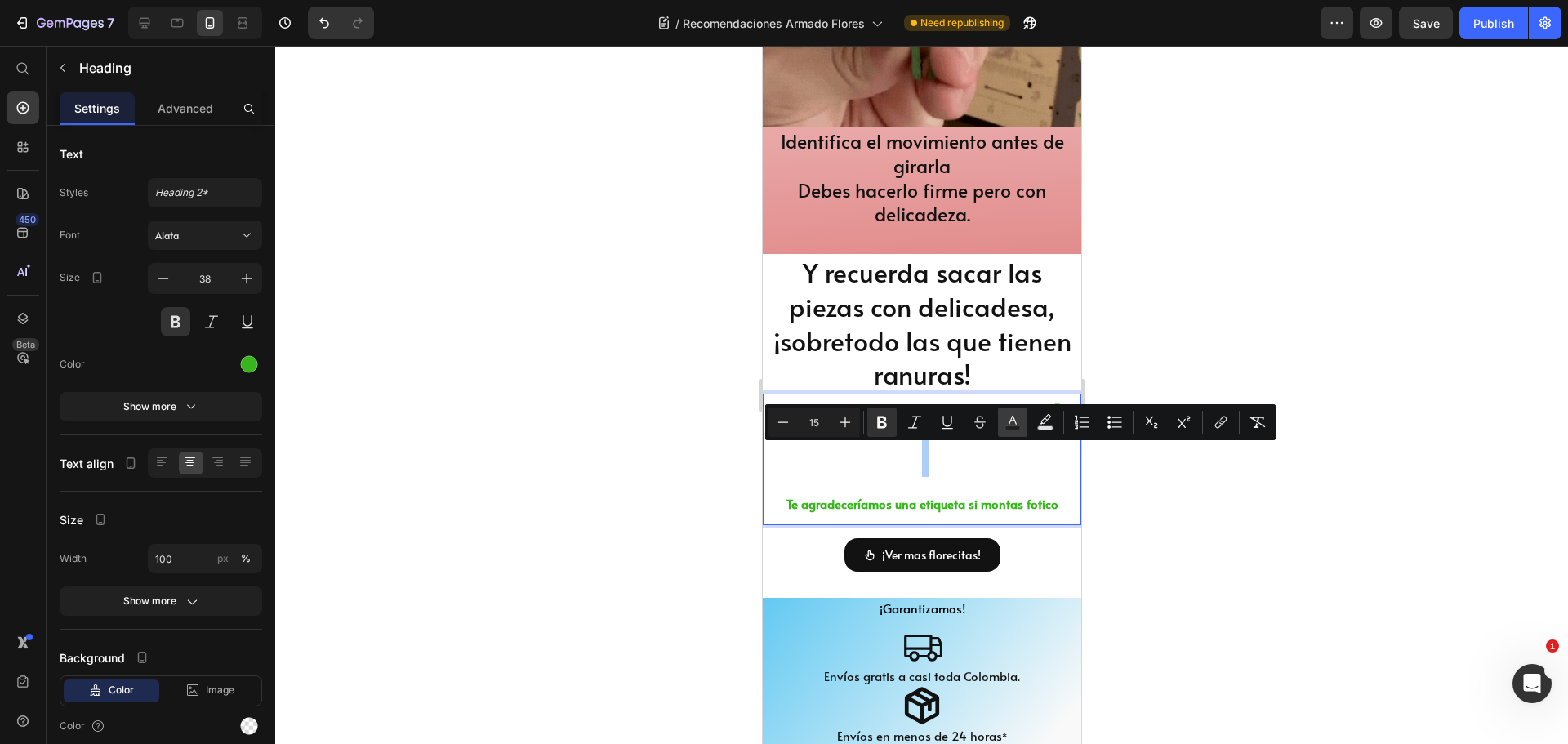 type on "36B51C" 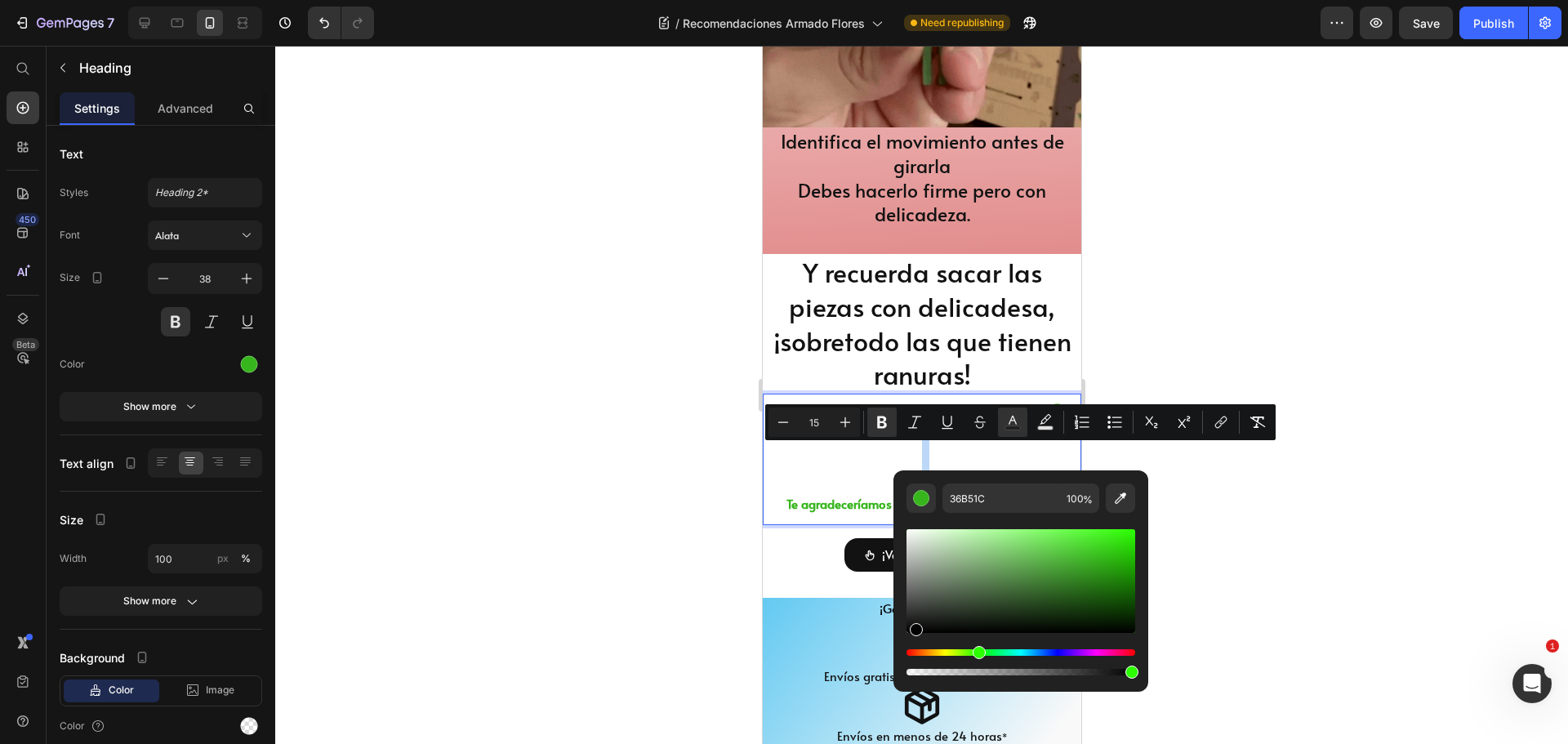 type on "000000" 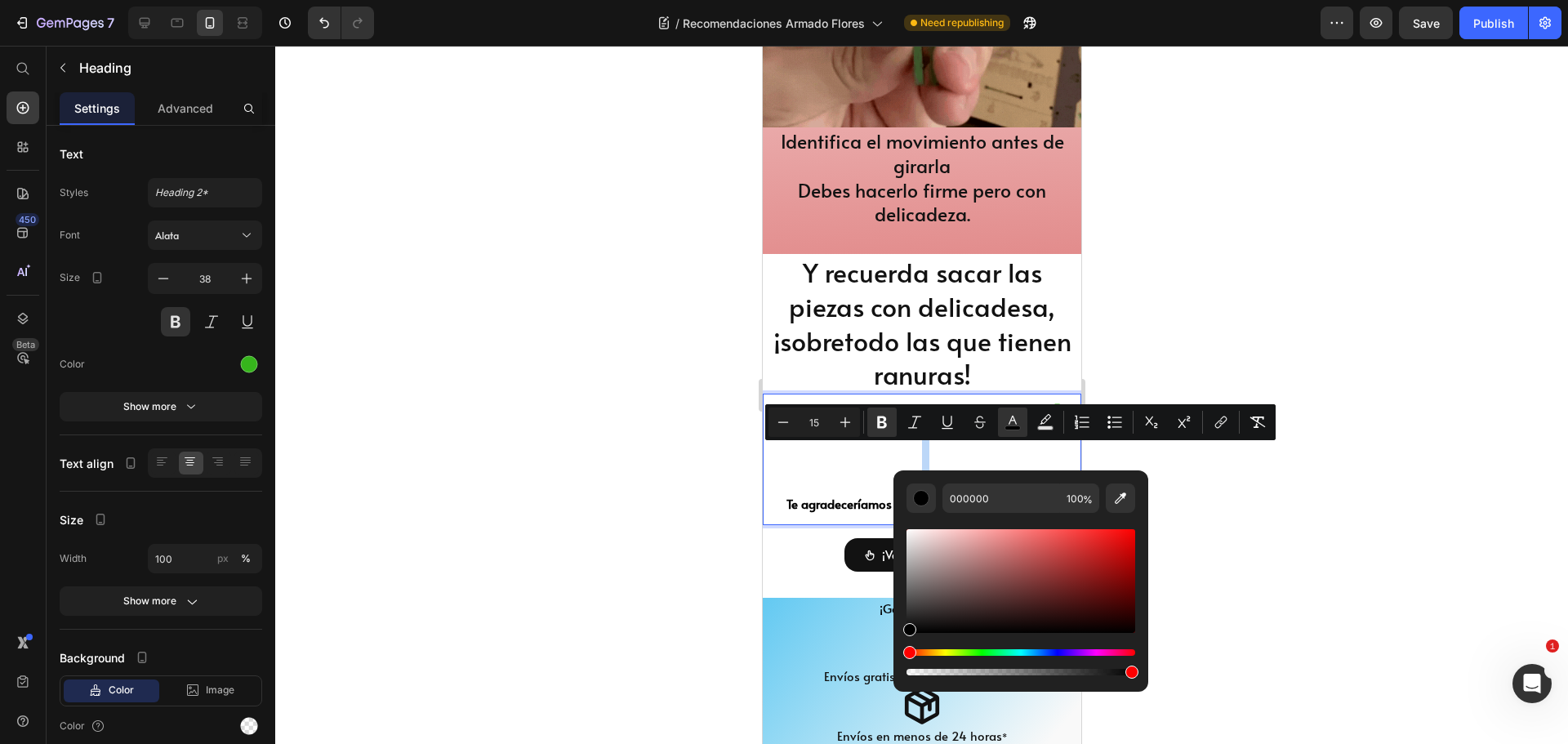 drag, startPoint x: 911, startPoint y: 617, endPoint x: 908, endPoint y: 632, distance: 15.297059 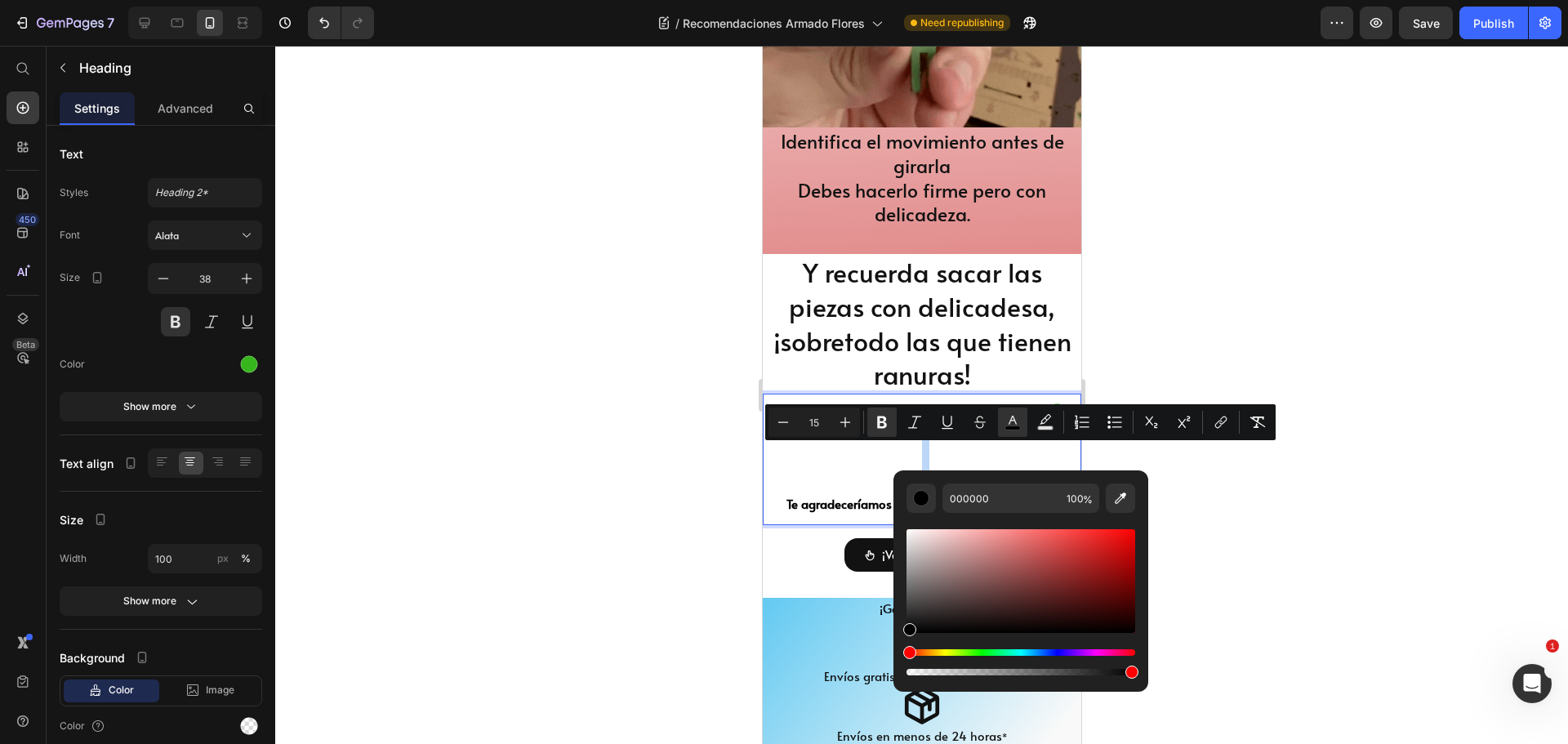 click at bounding box center (1021, 581) 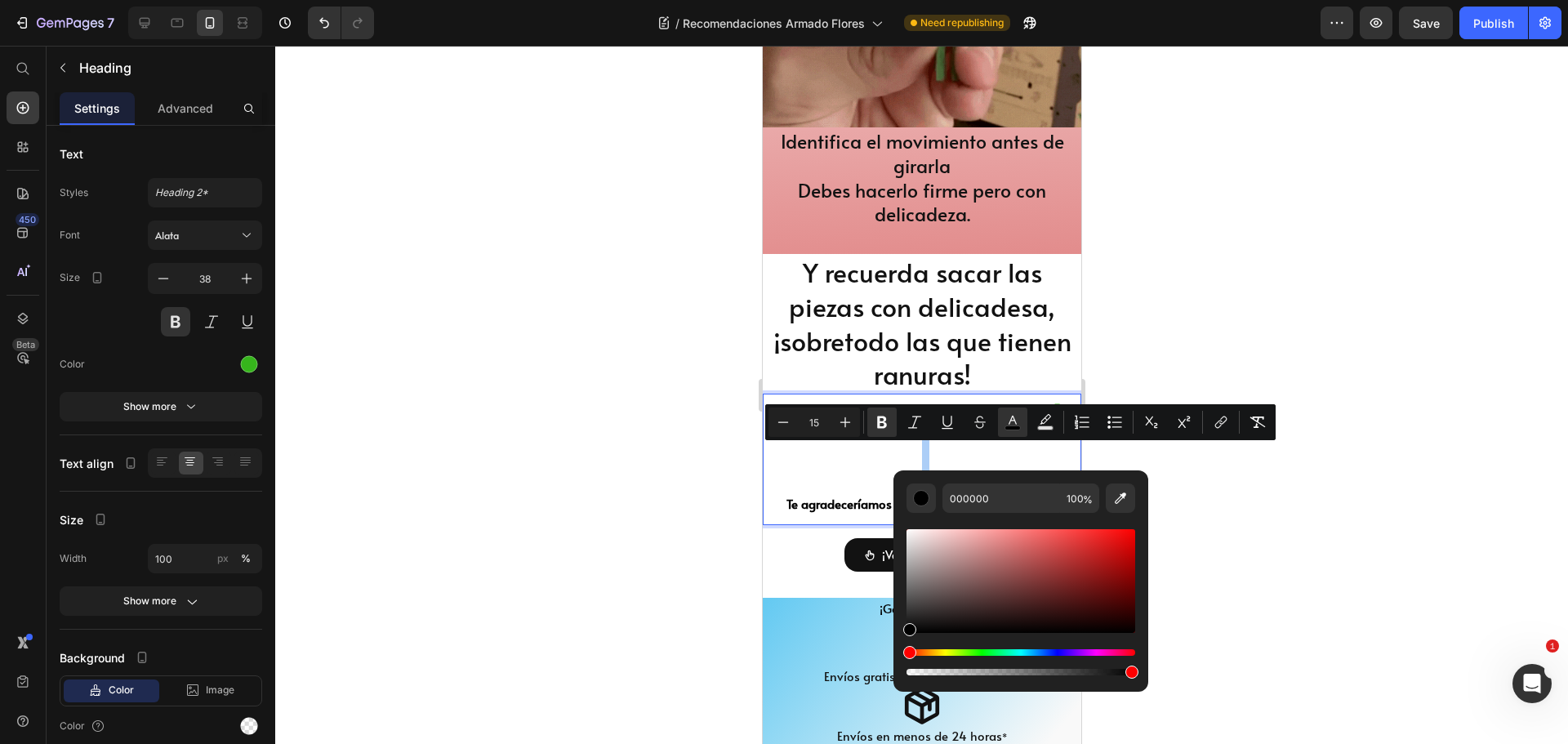 click 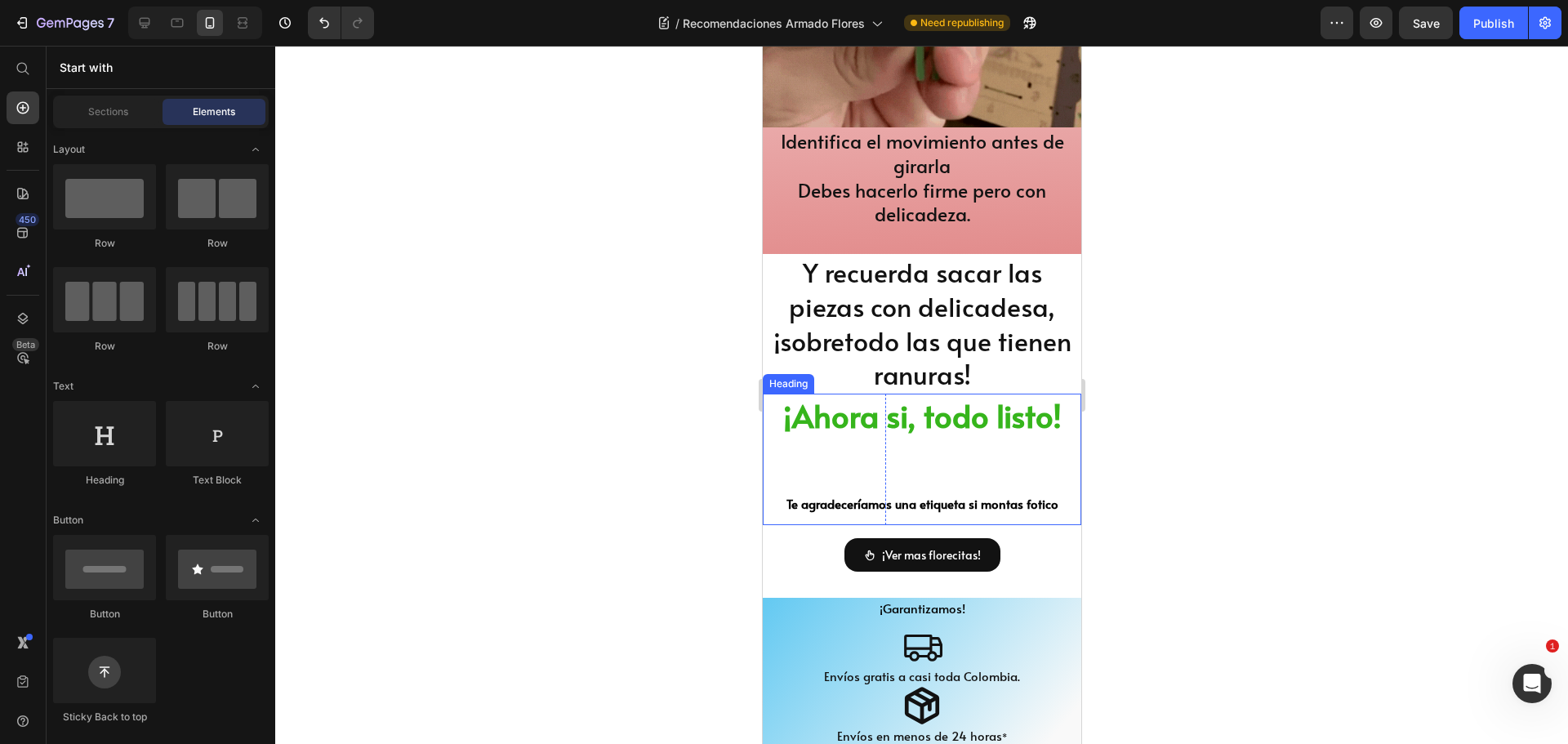click 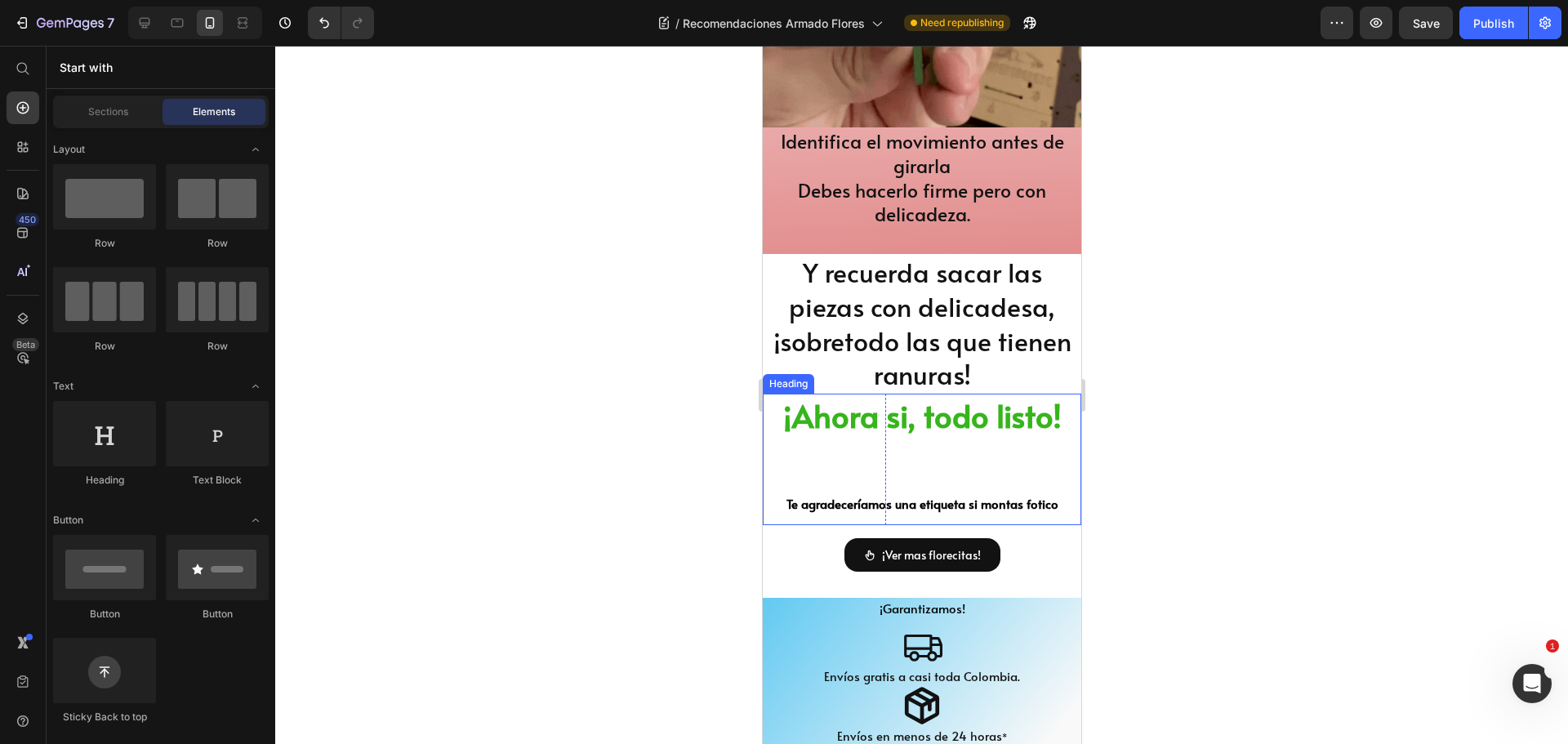 click on "¡Ahora si, todo listo! Te agradeceríamos una etiqueta si montas fotico" at bounding box center (921, 459) 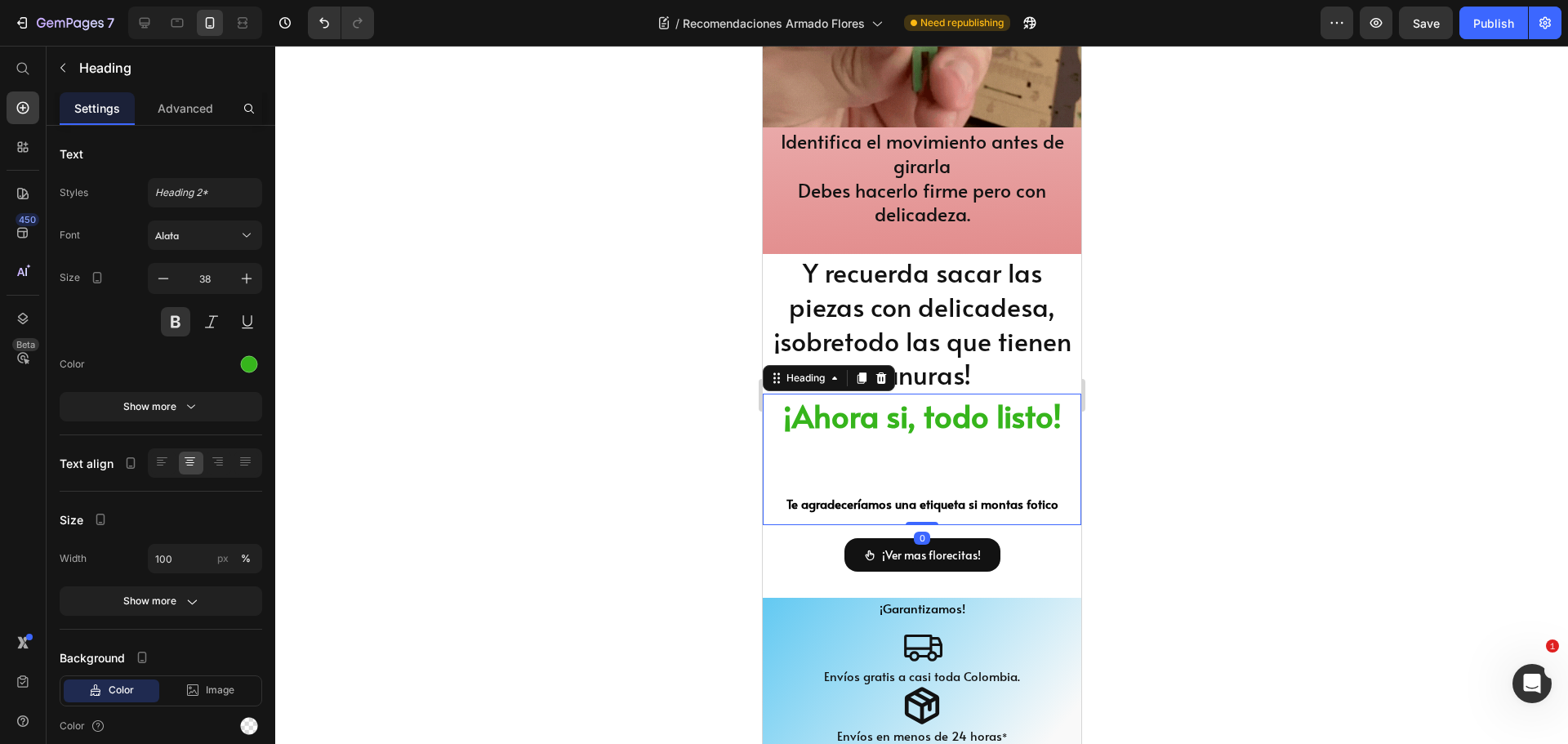 click 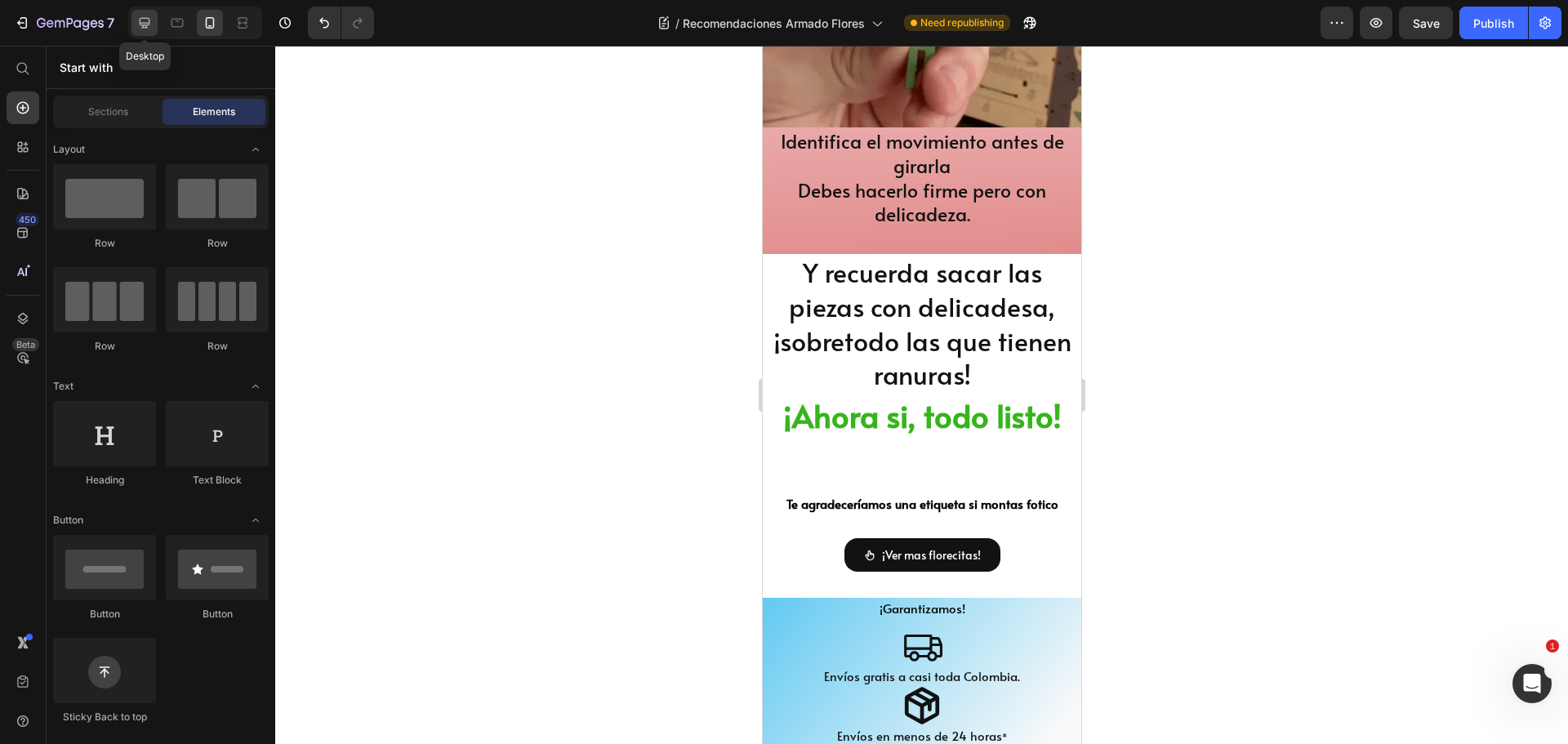 click 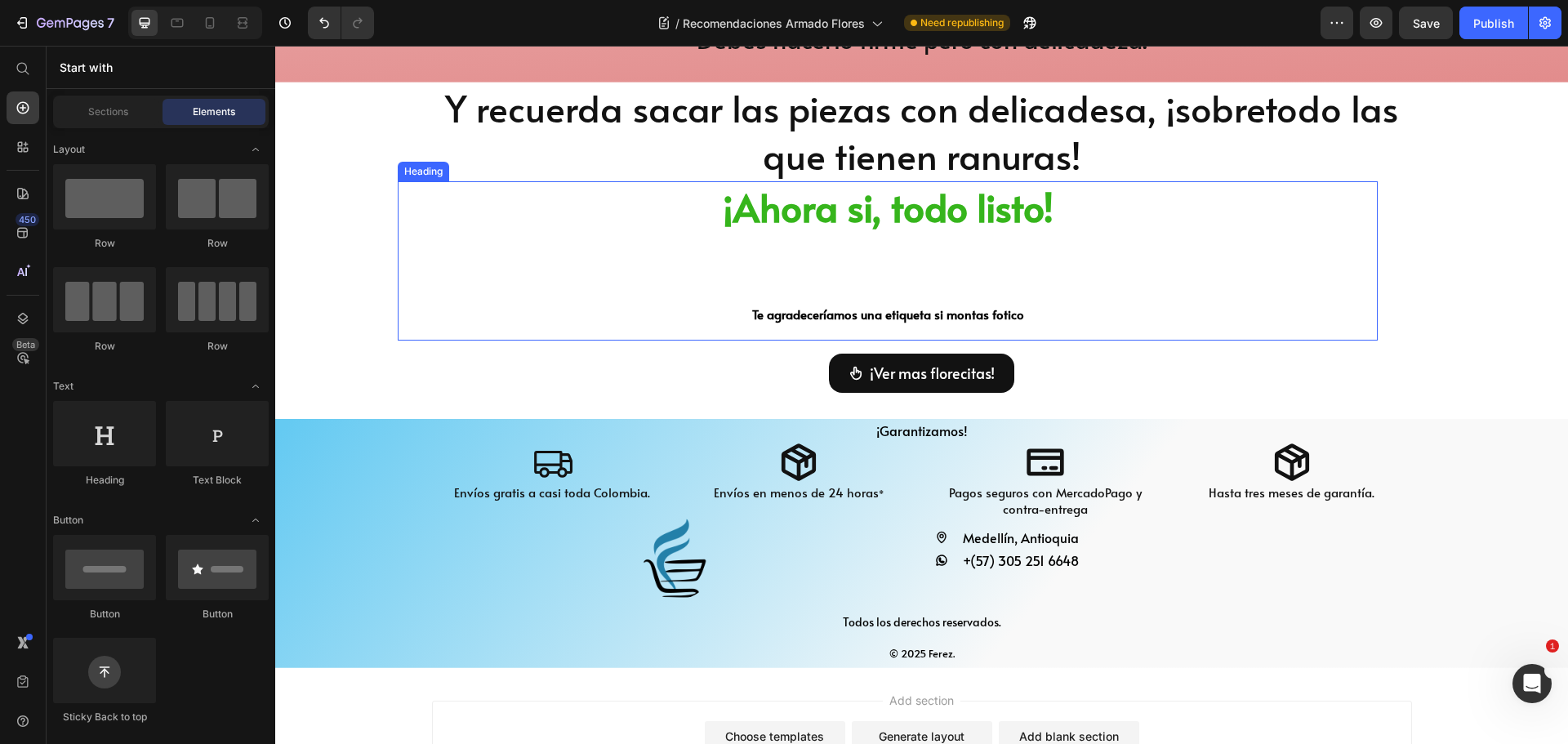 scroll, scrollTop: 1933, scrollLeft: 0, axis: vertical 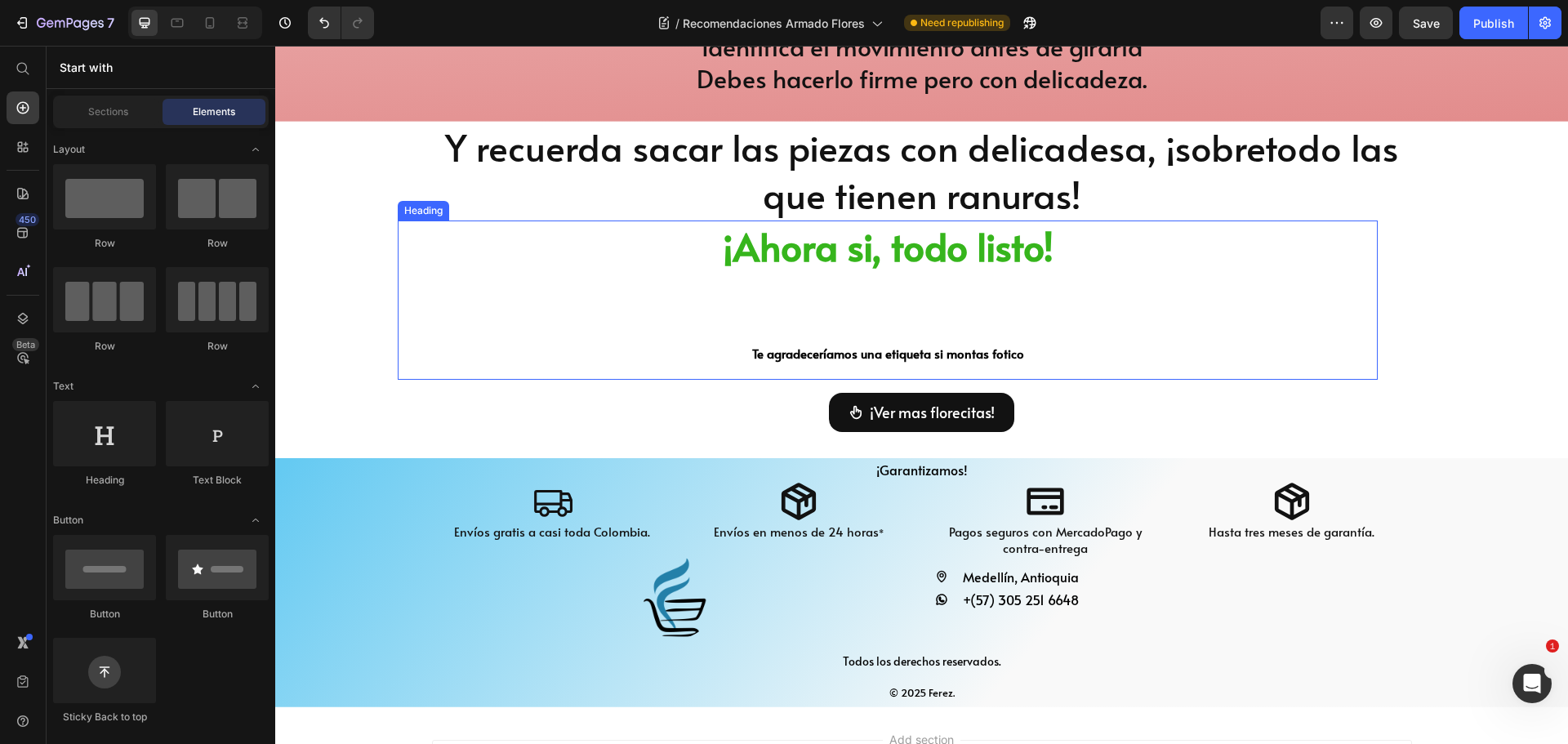 click on "¡Ahora si, todo listo! Te agradeceríamos una etiqueta si montas fotico" at bounding box center [888, 300] 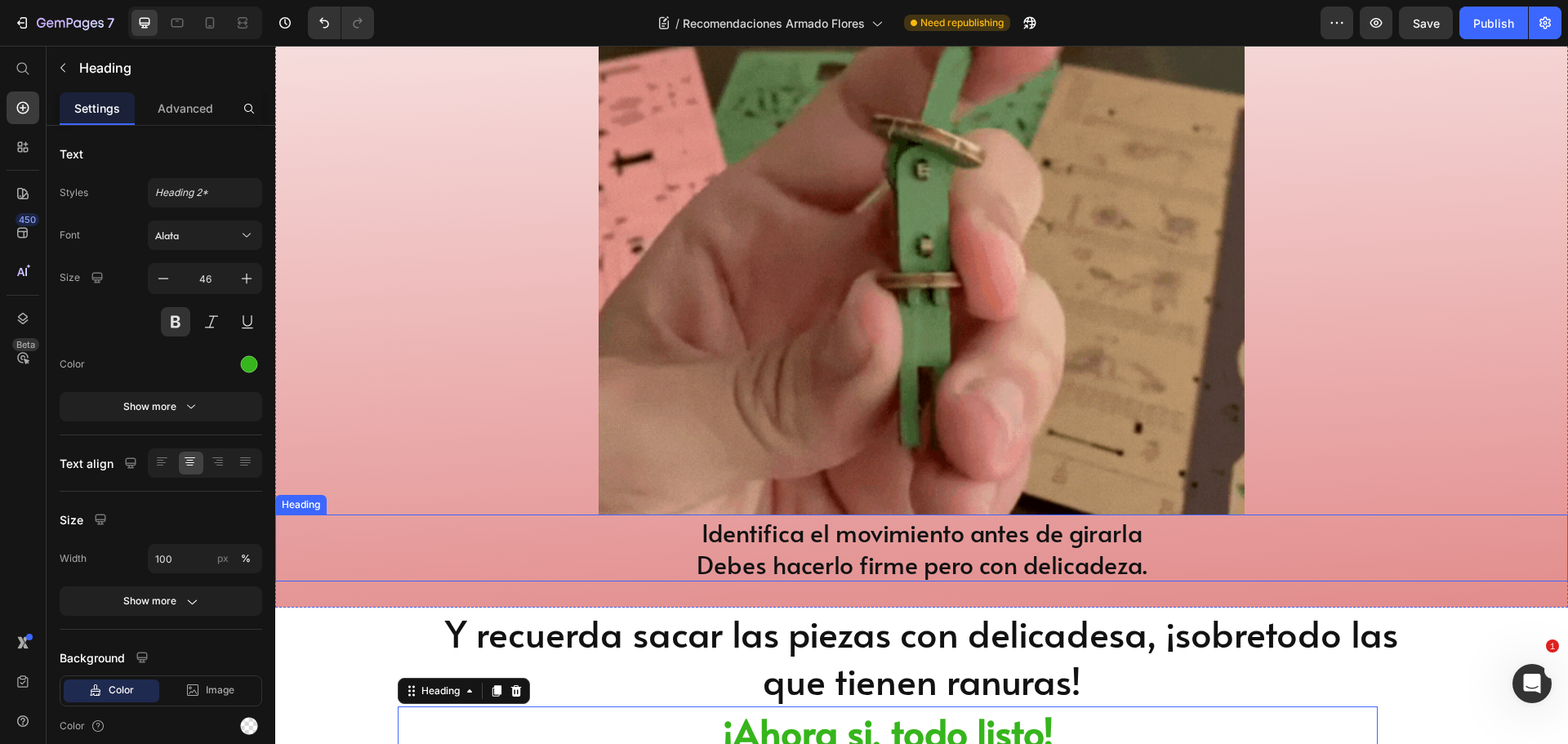 scroll, scrollTop: 1395, scrollLeft: 0, axis: vertical 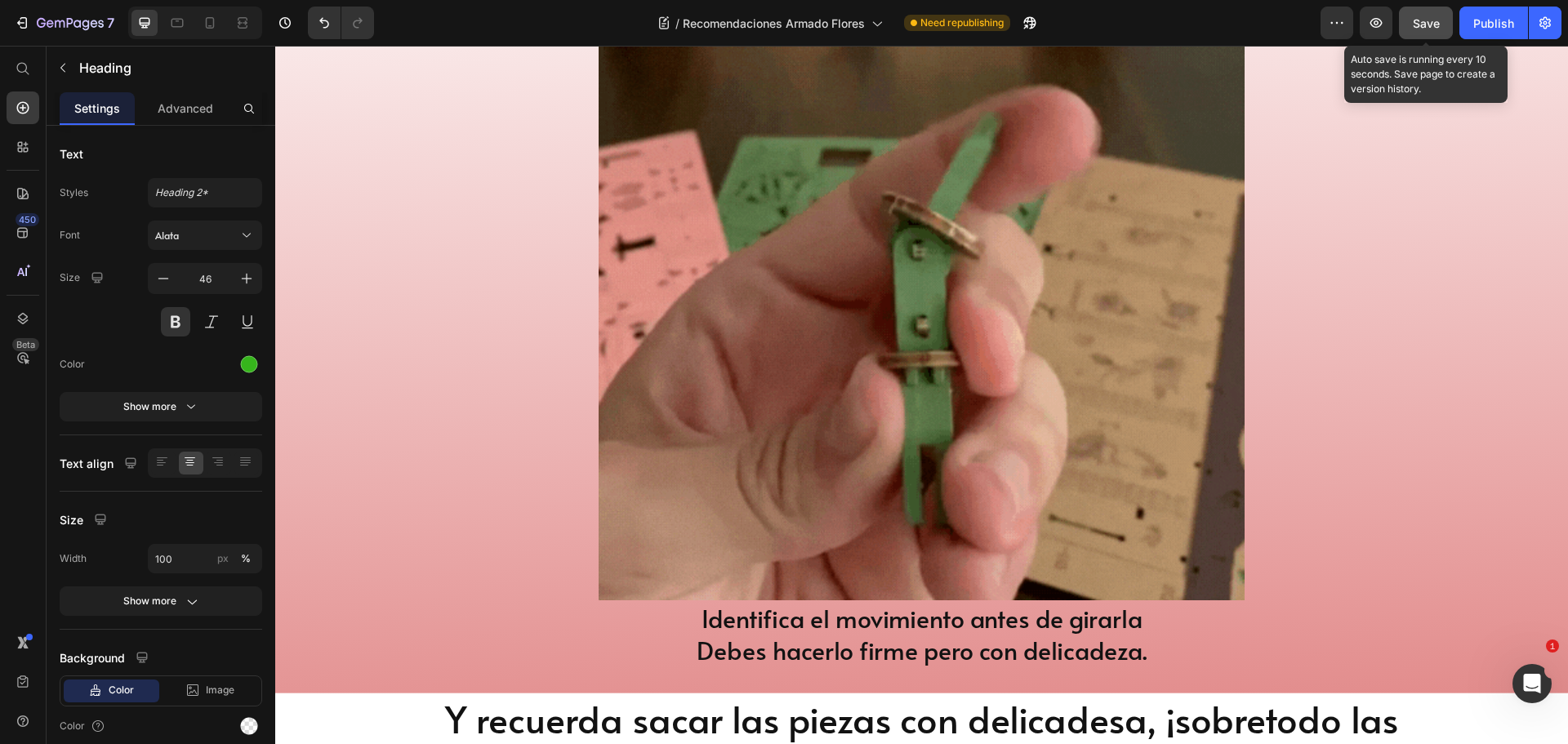 click on "Save" 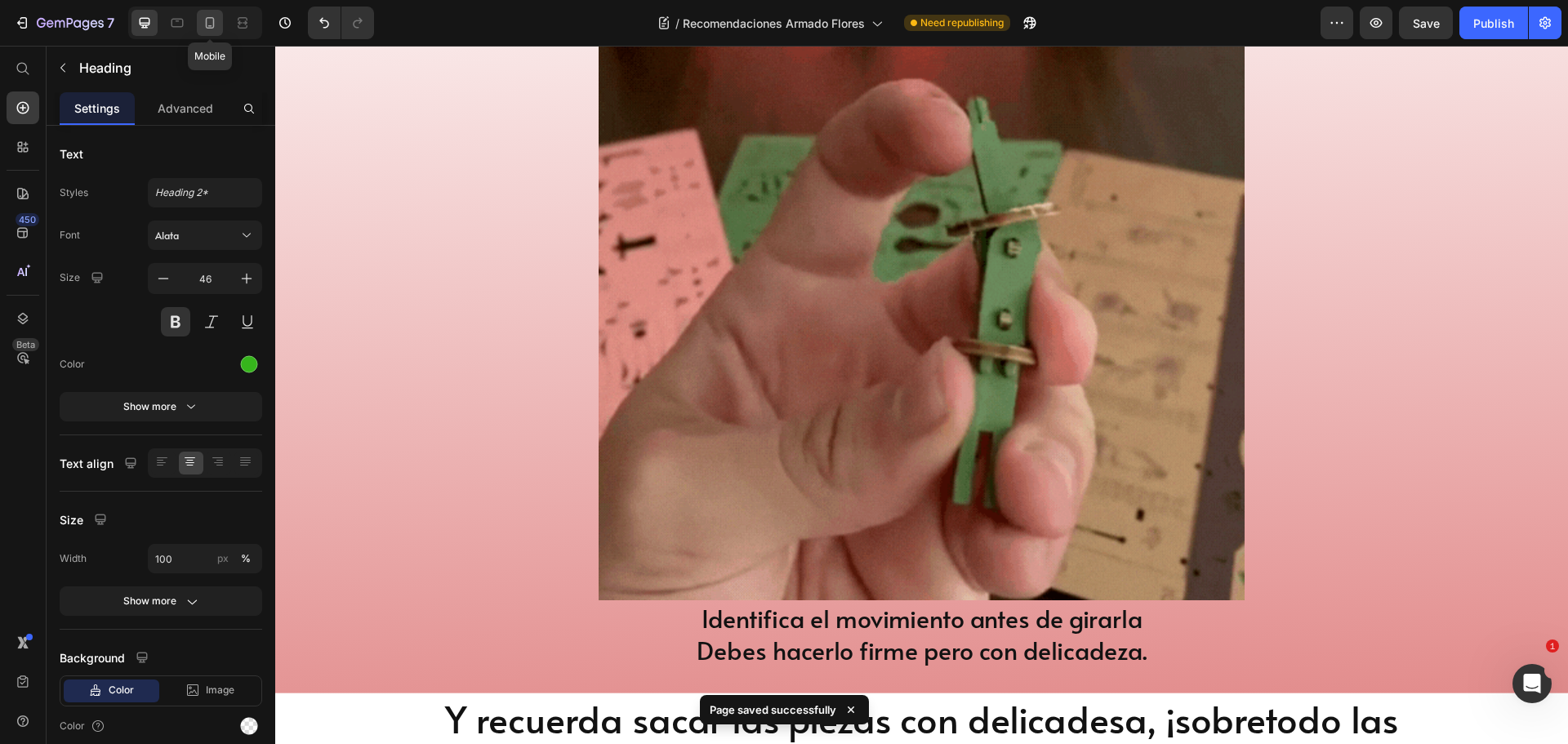 click 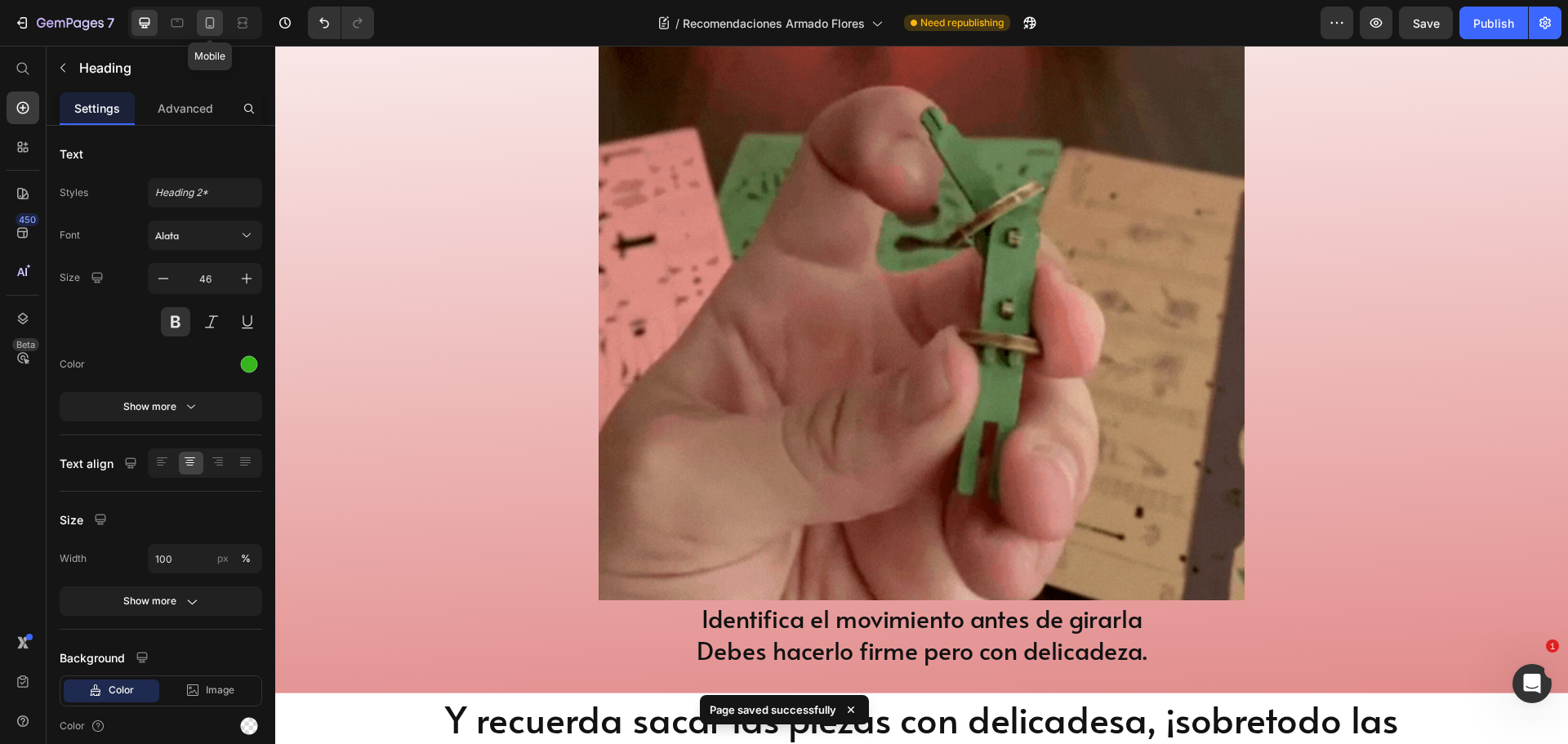 type on "38" 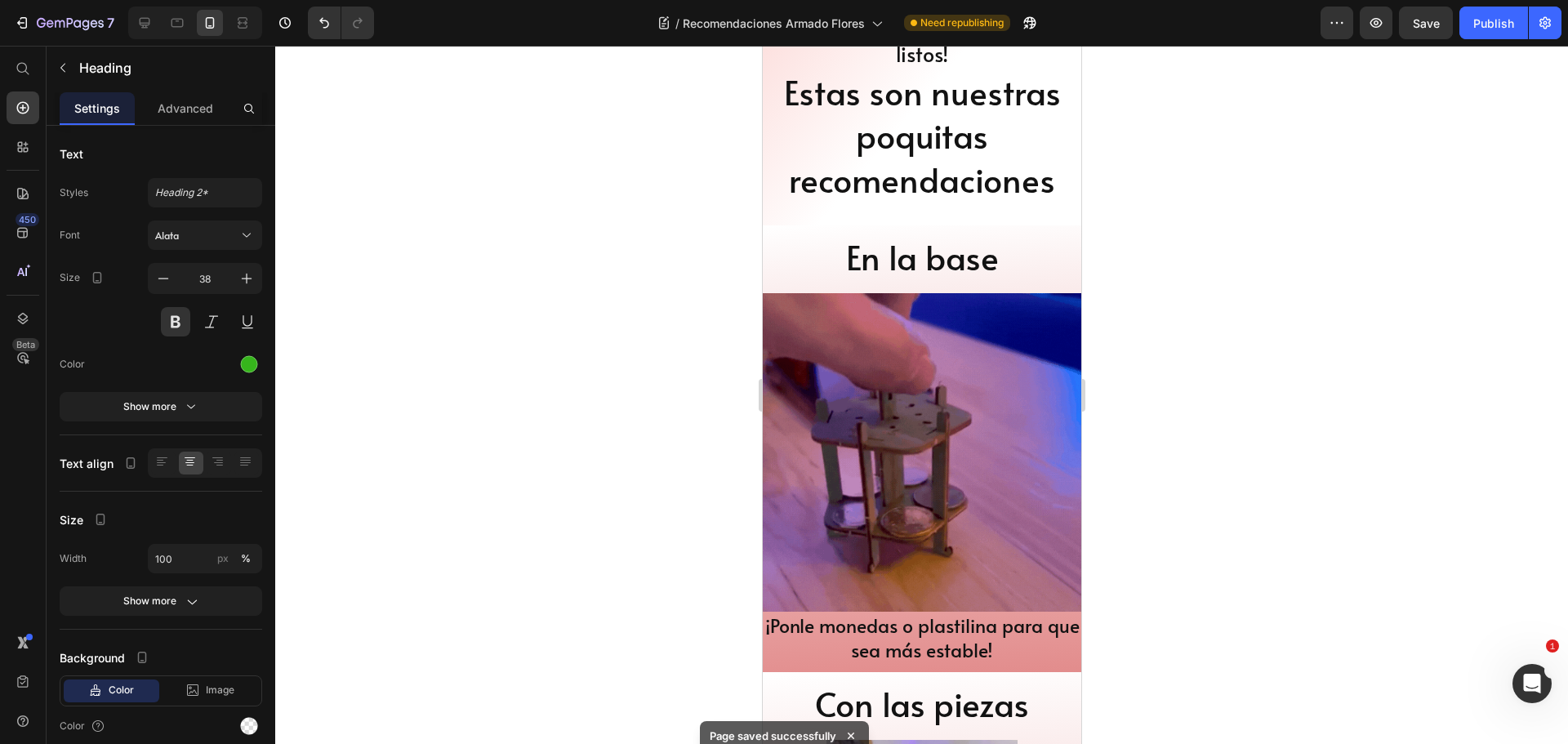 scroll, scrollTop: 0, scrollLeft: 0, axis: both 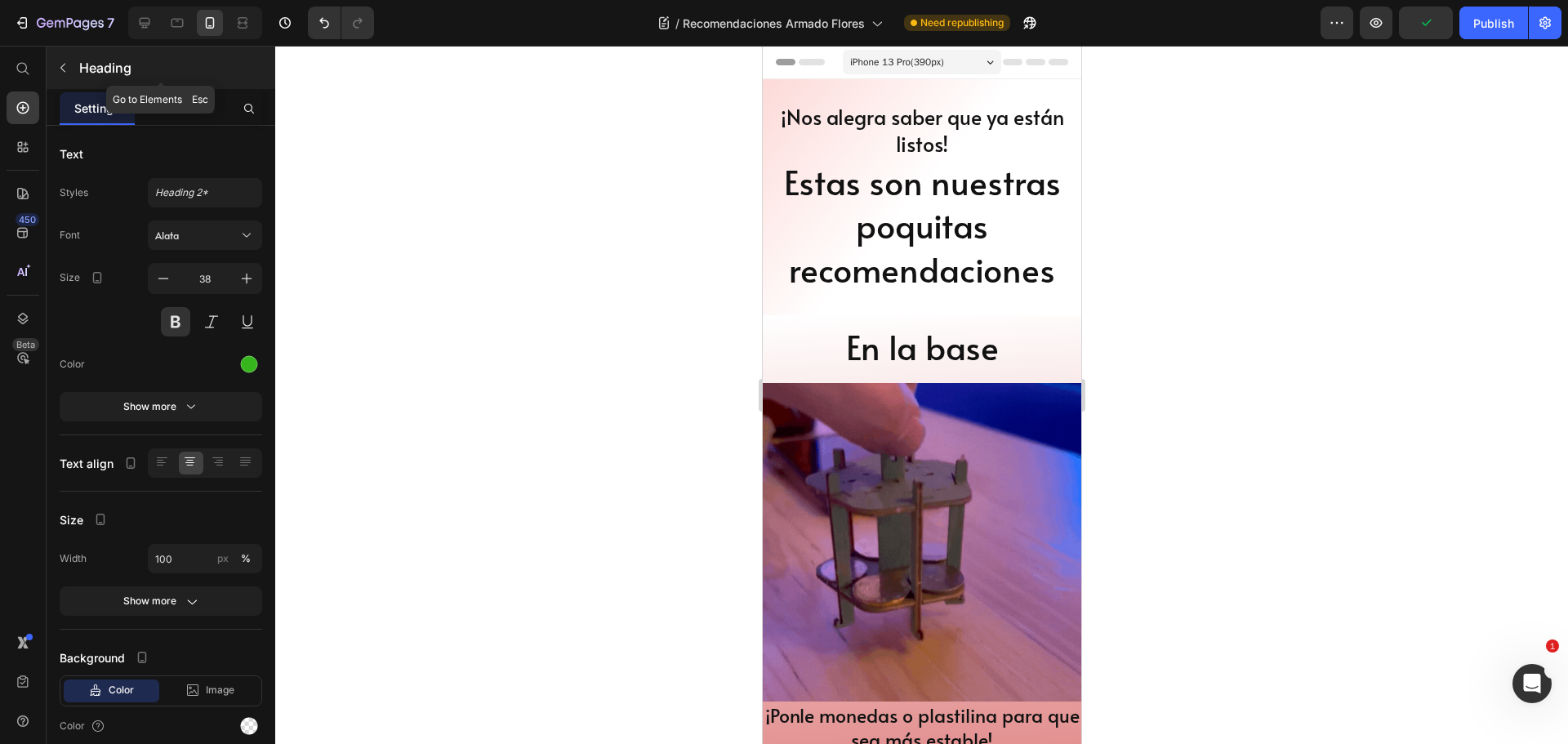 click on "Heading" at bounding box center (176, 68) 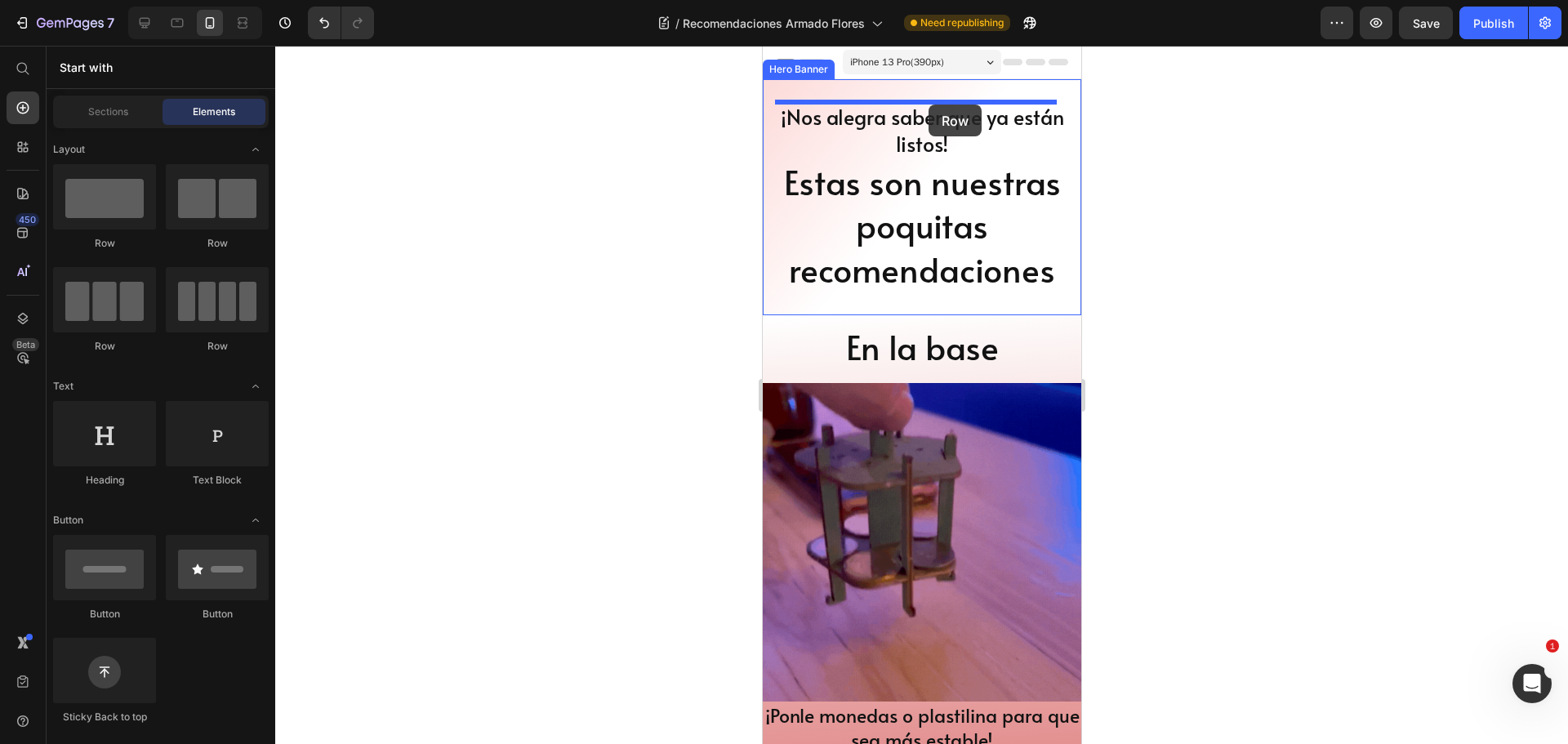 drag, startPoint x: 897, startPoint y: 237, endPoint x: 928, endPoint y: 105, distance: 135.5913 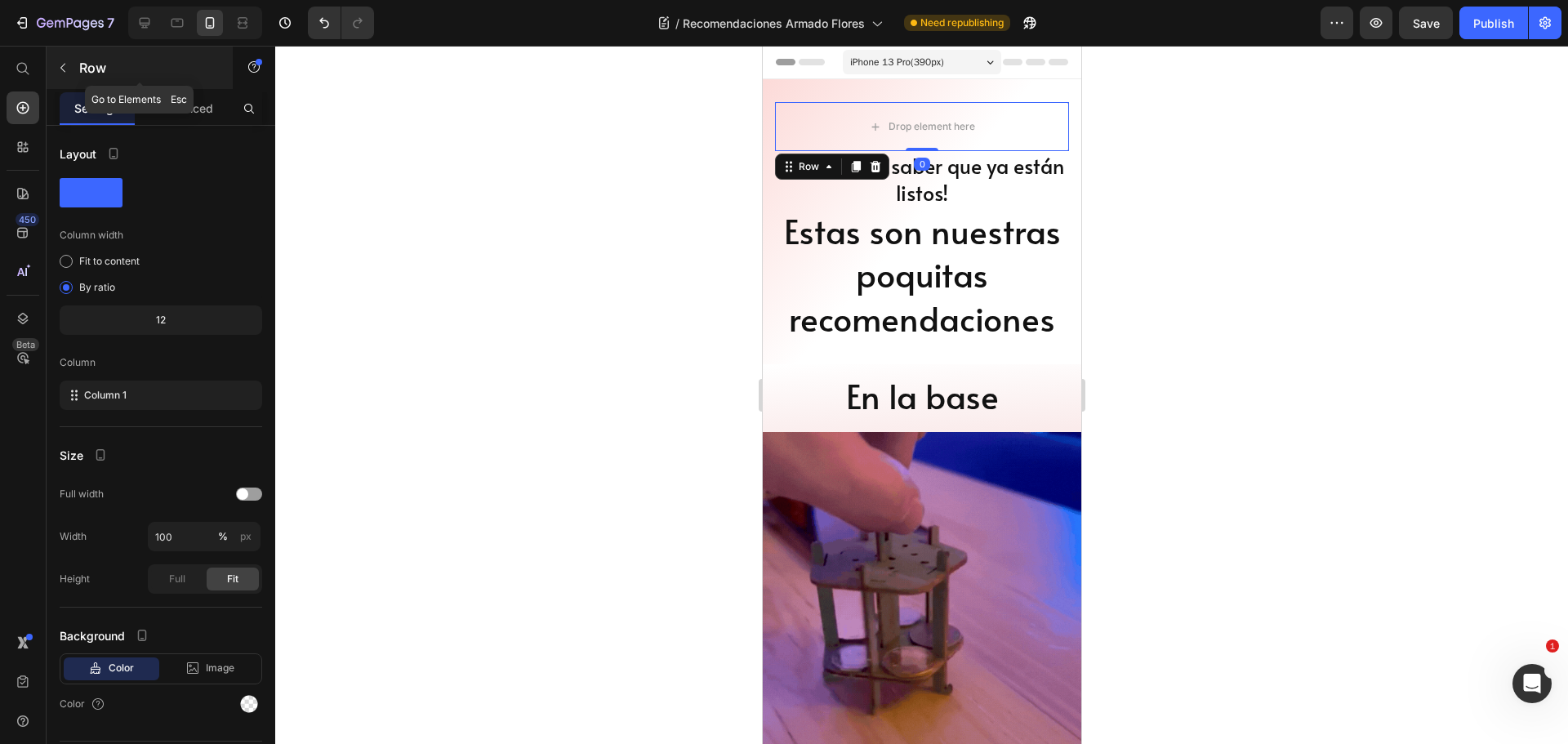 click on "Row" at bounding box center (149, 68) 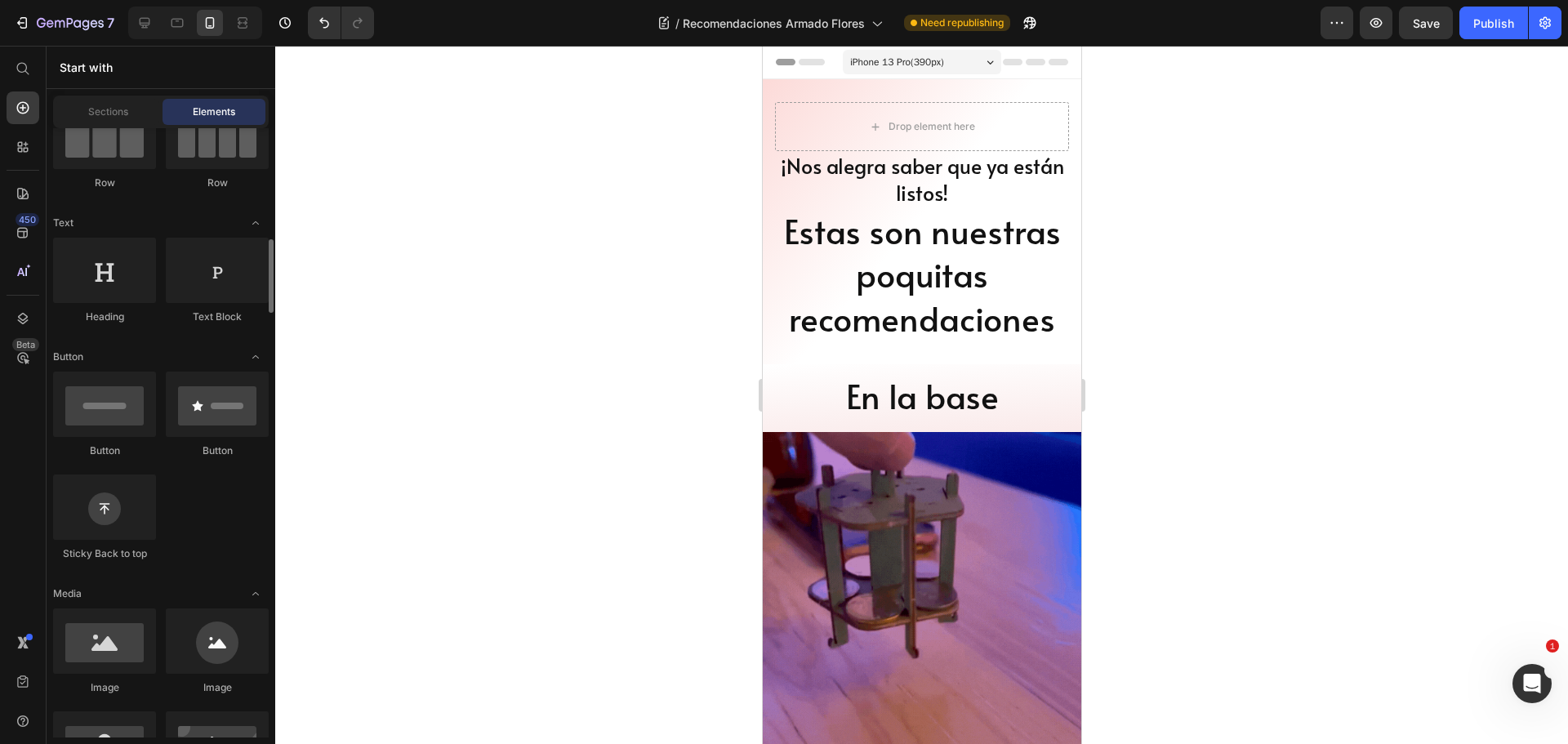 scroll, scrollTop: 245, scrollLeft: 0, axis: vertical 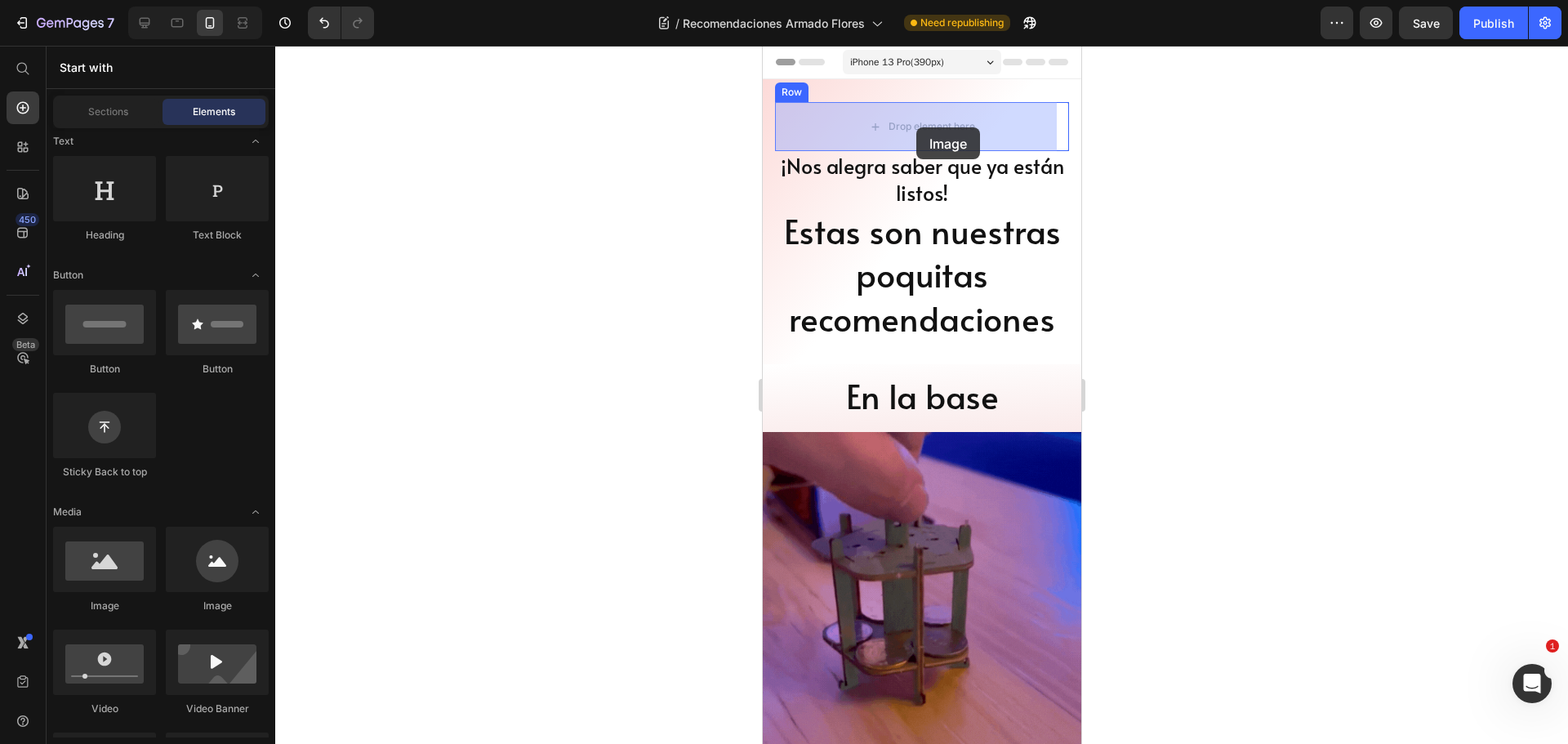 drag, startPoint x: 983, startPoint y: 611, endPoint x: 915, endPoint y: 127, distance: 488.7535 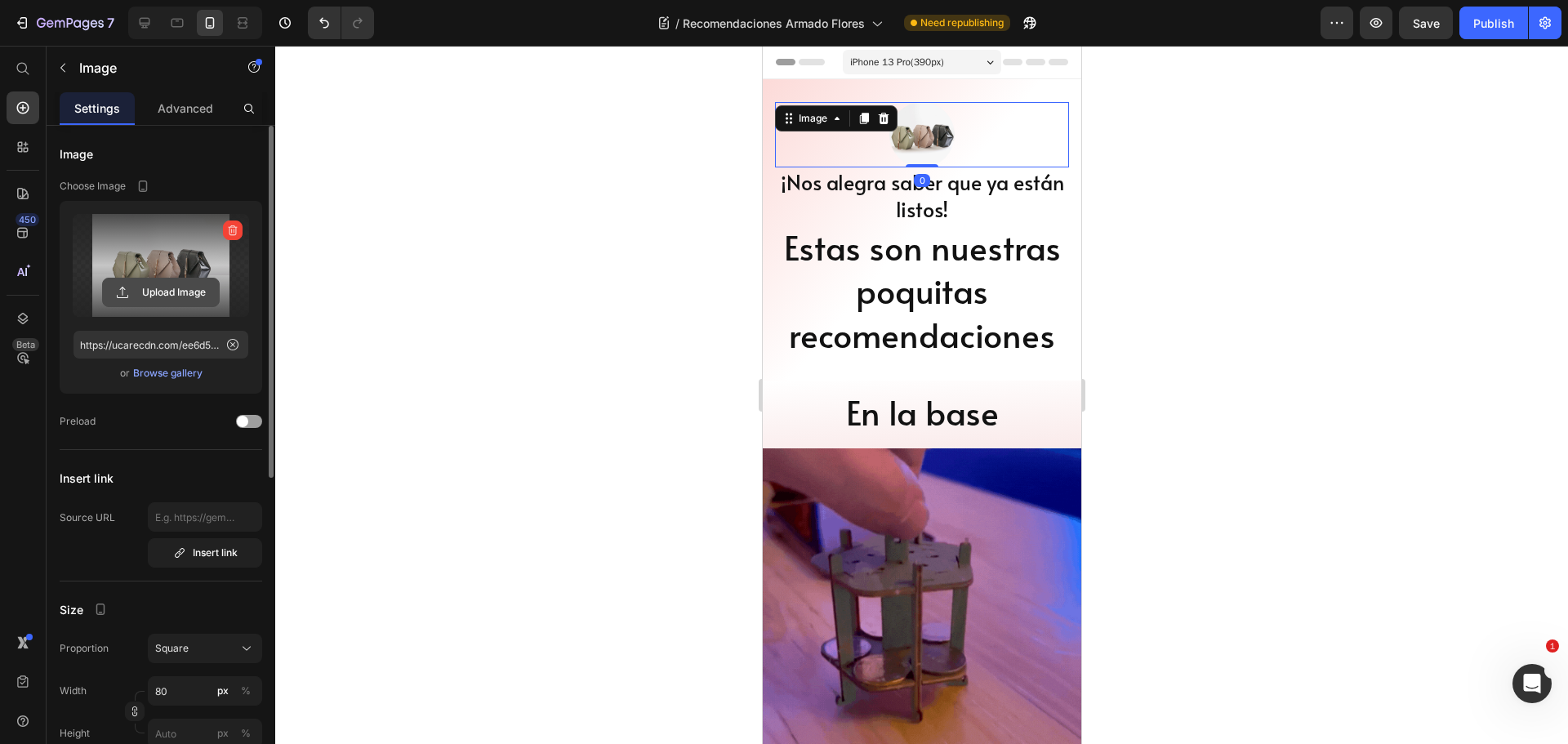 click 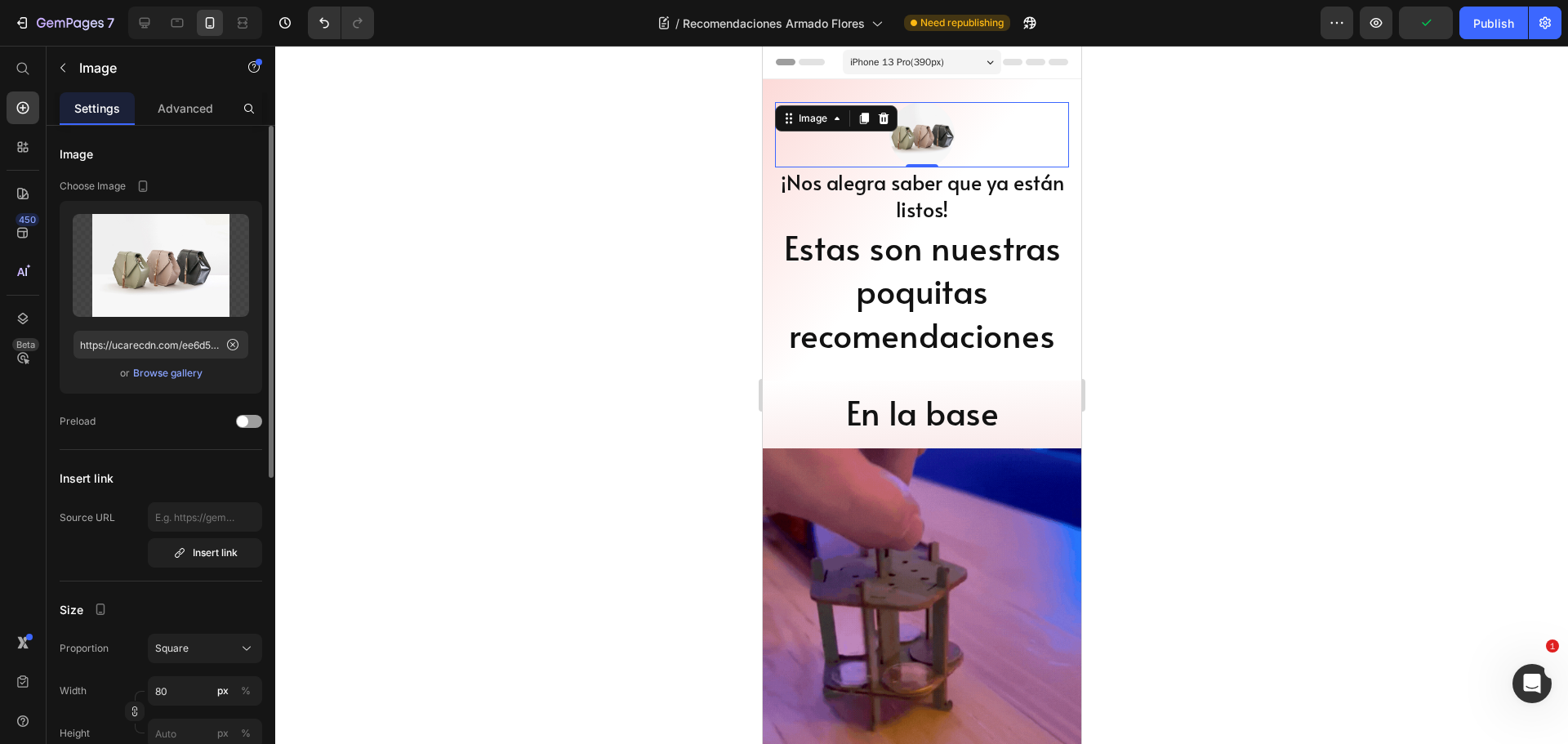 click on "Browse gallery" at bounding box center (167, 373) 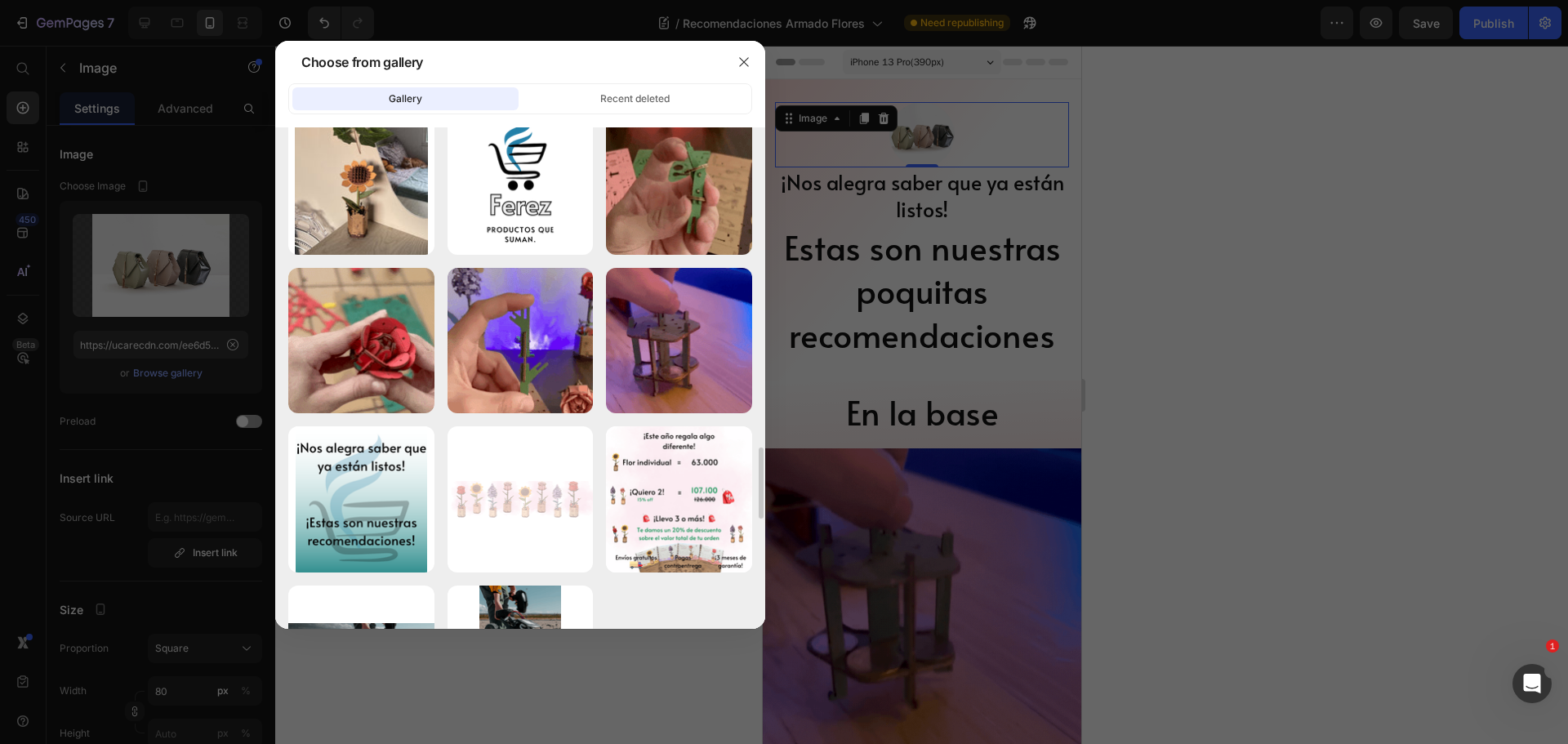 scroll, scrollTop: 2812, scrollLeft: 0, axis: vertical 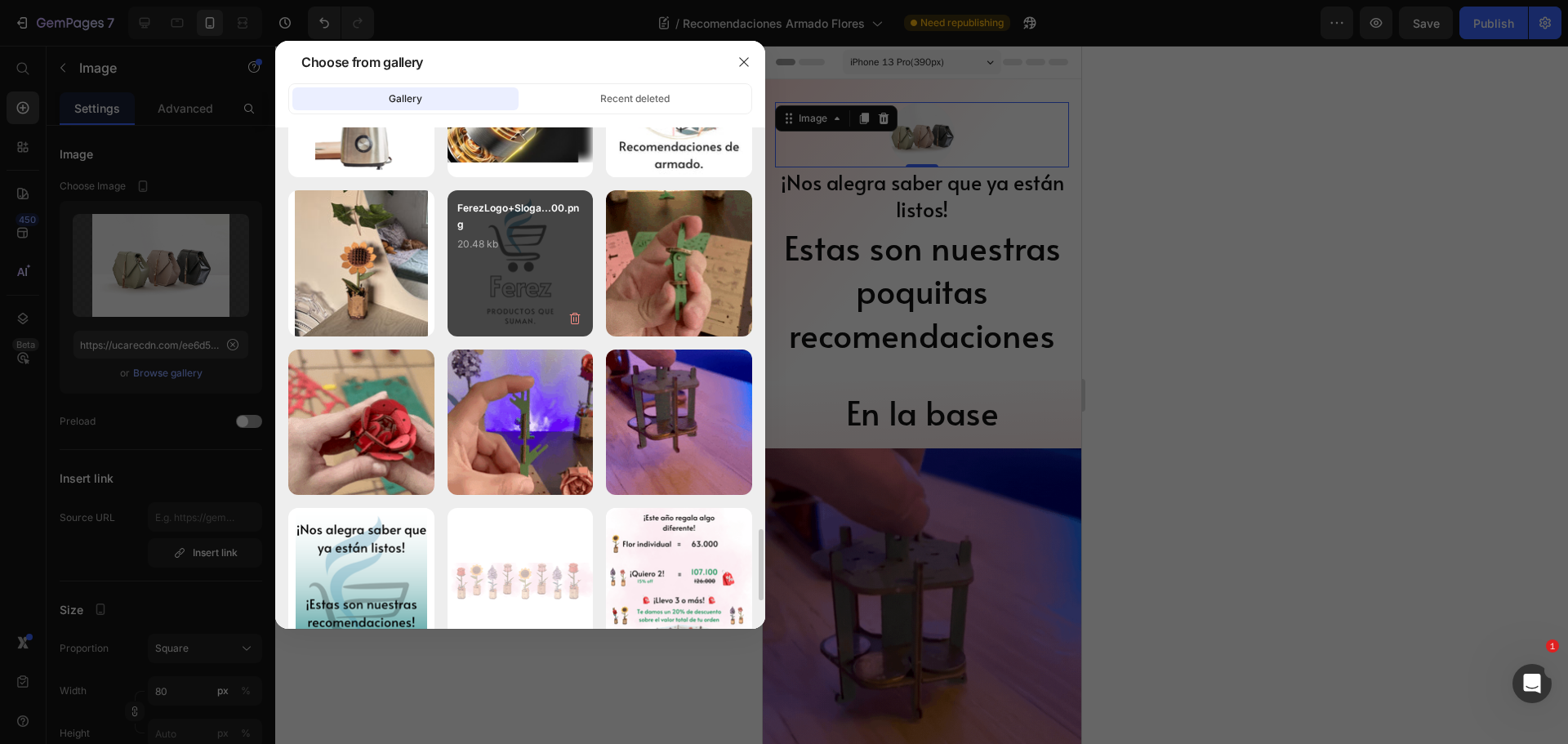 click on "Ferez-Logo+Sloga...00.png" at bounding box center (520, 233) 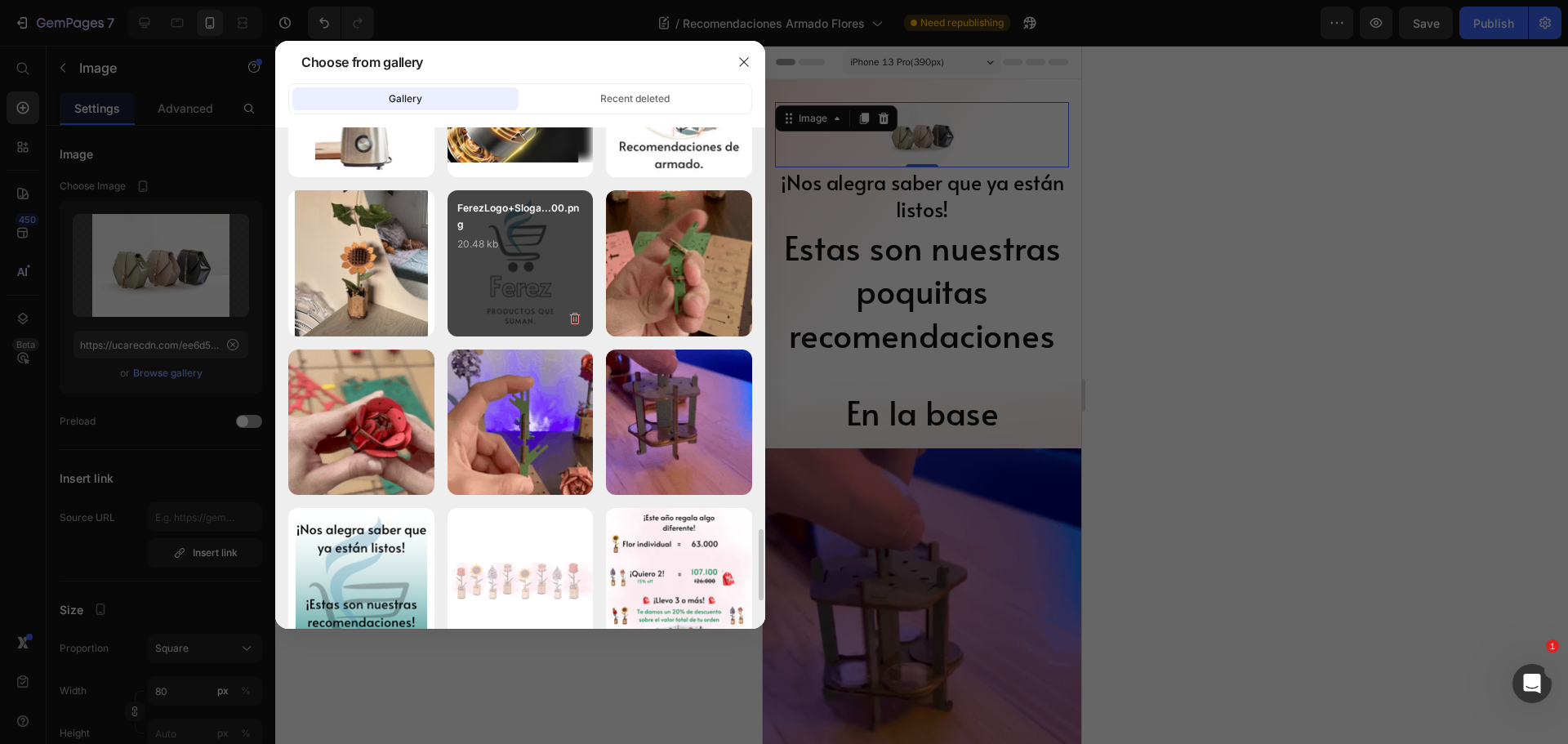 type on "https://cdn.shopify.com/s/files/1/0772/9106/1525/files/gempages_514666634330244108-92ab1a7d-fc47-41c2-a9e8-c35b9035c582.png" 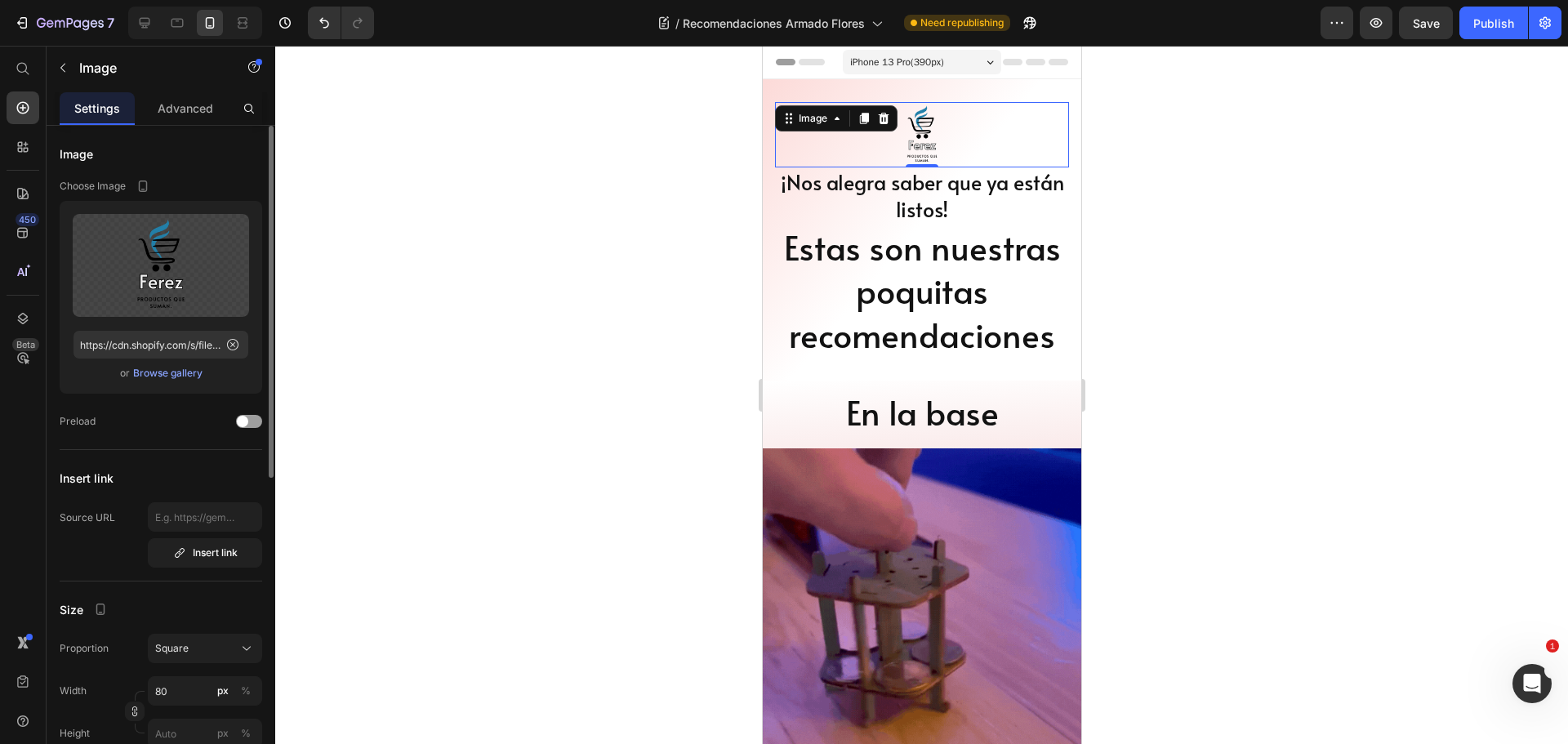 scroll, scrollTop: 163, scrollLeft: 0, axis: vertical 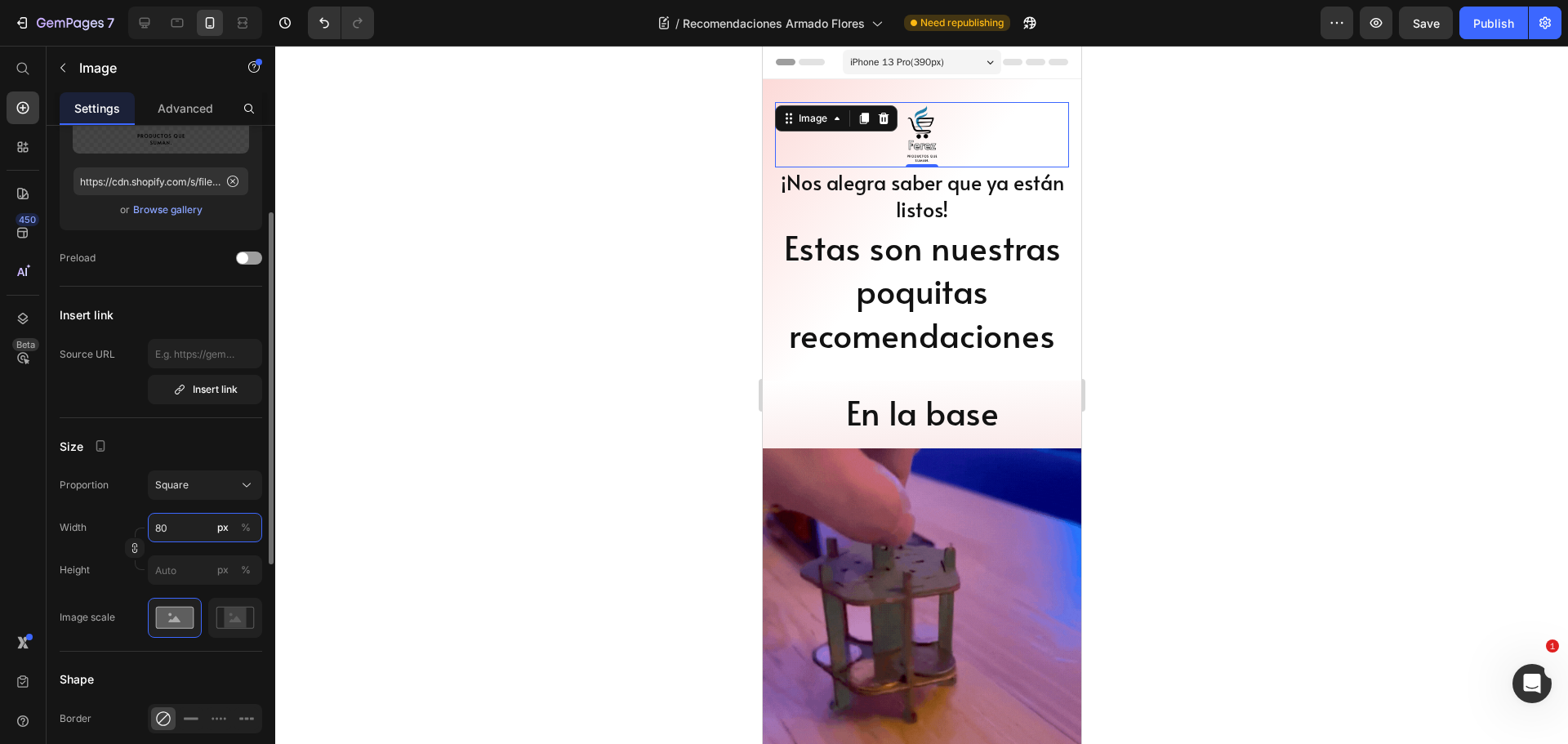 click on "80" at bounding box center [205, 528] 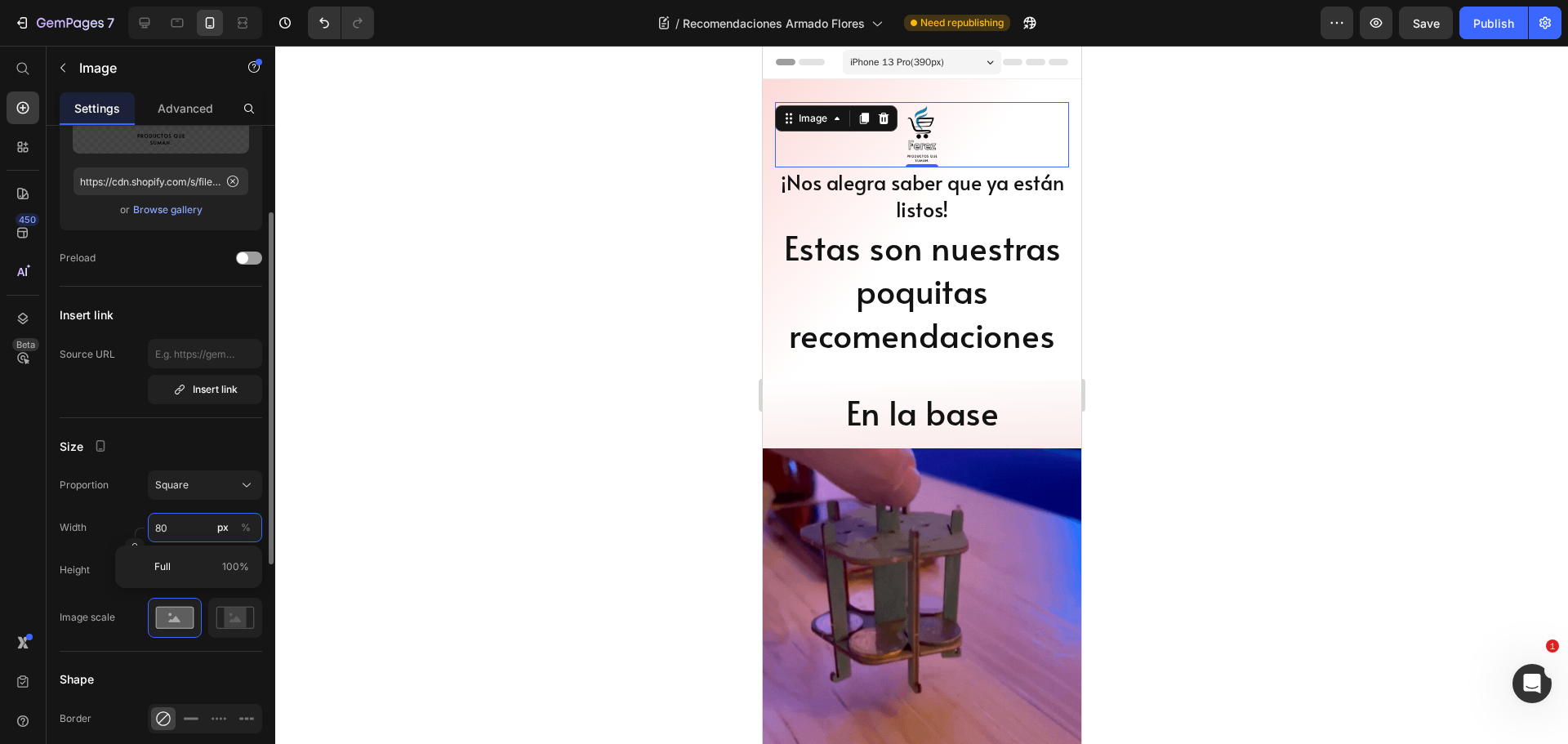 click on "80" at bounding box center (205, 528) 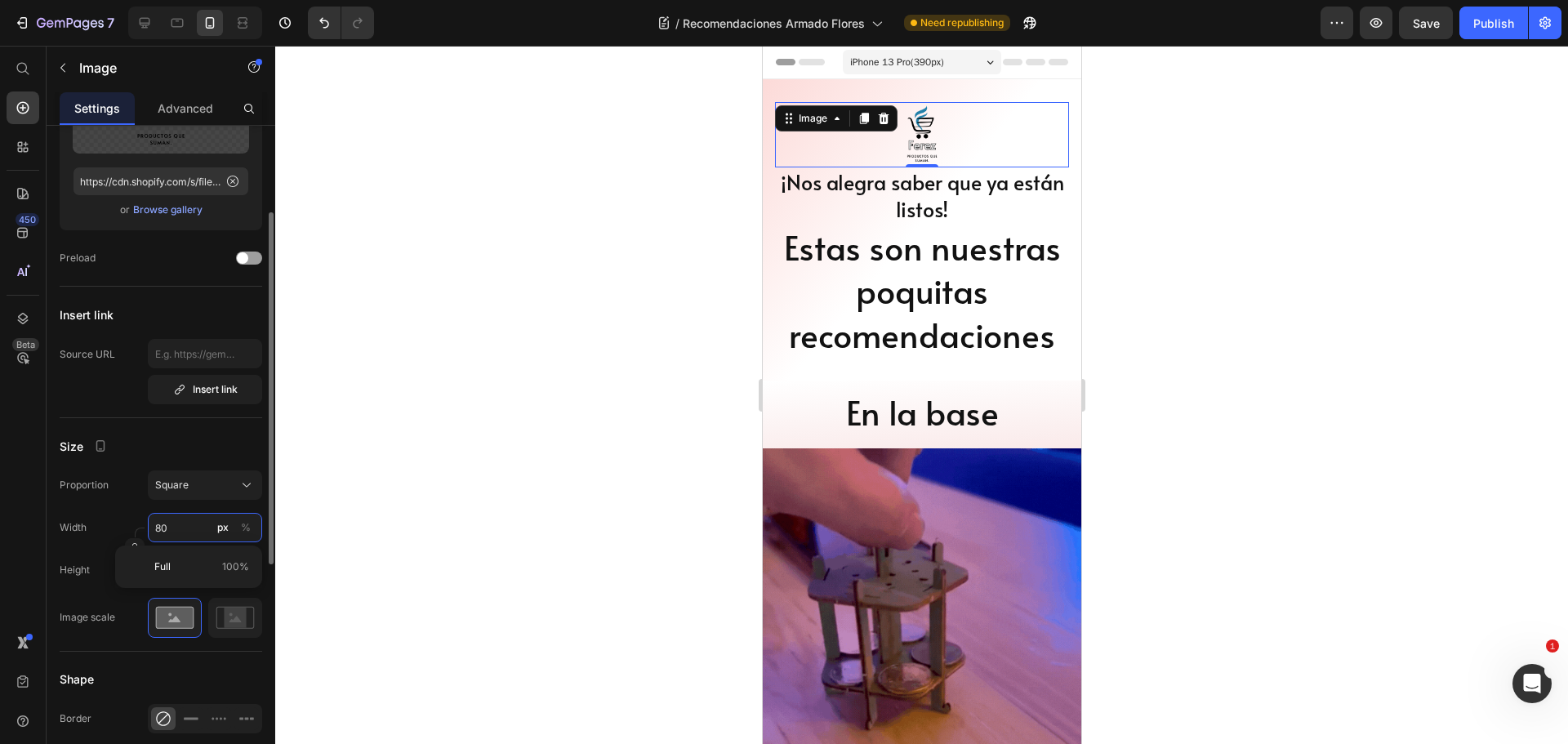 type on "2" 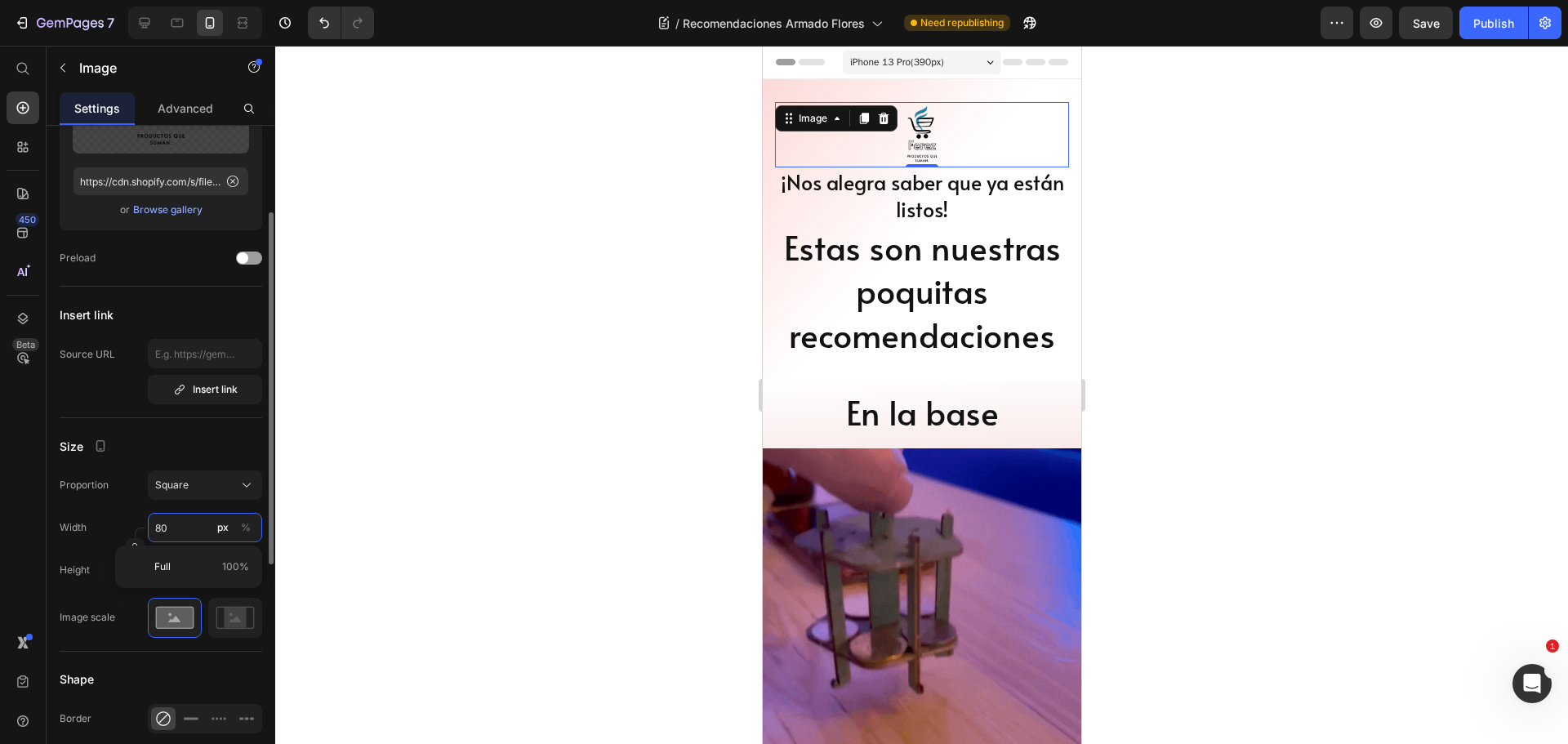type on "2" 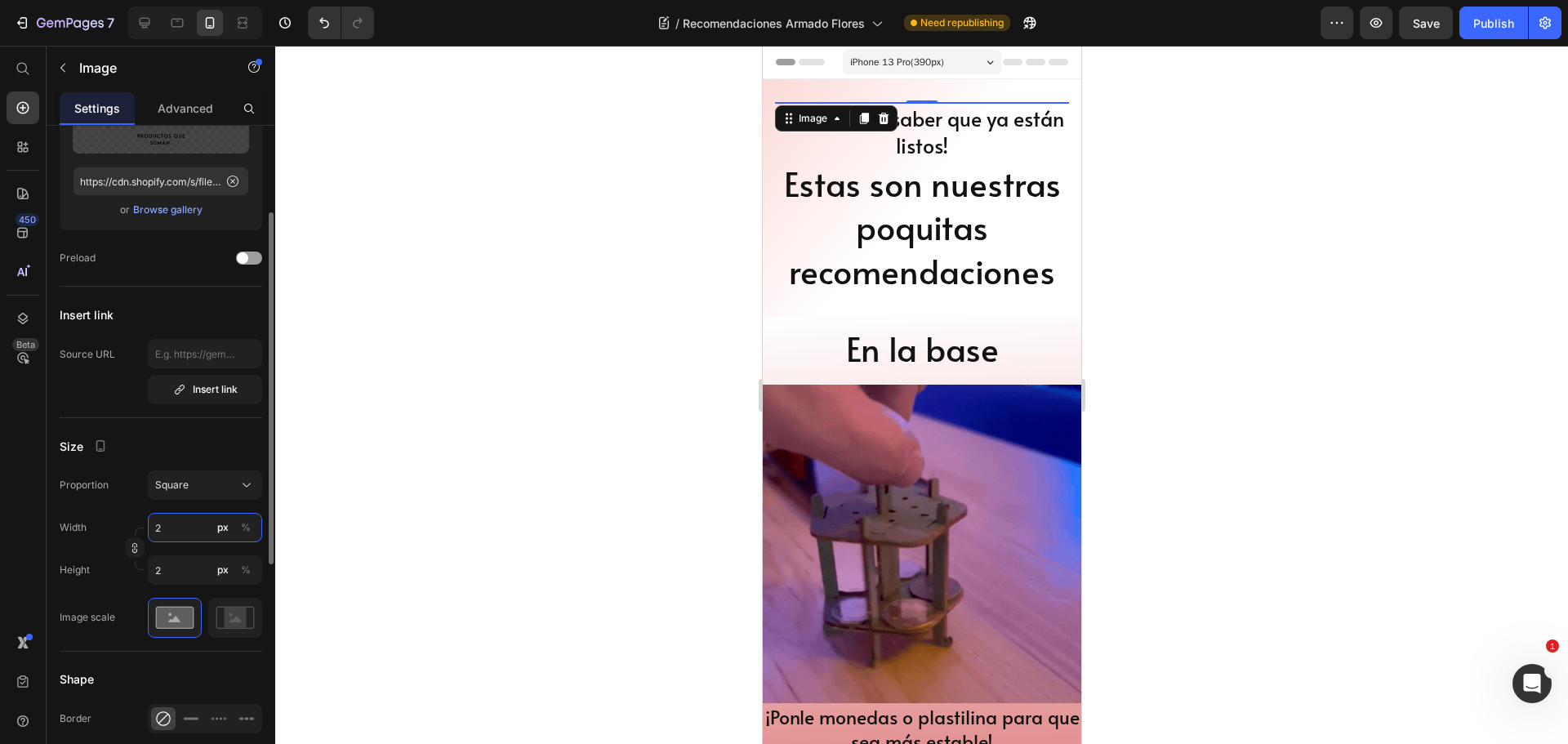 type on "20" 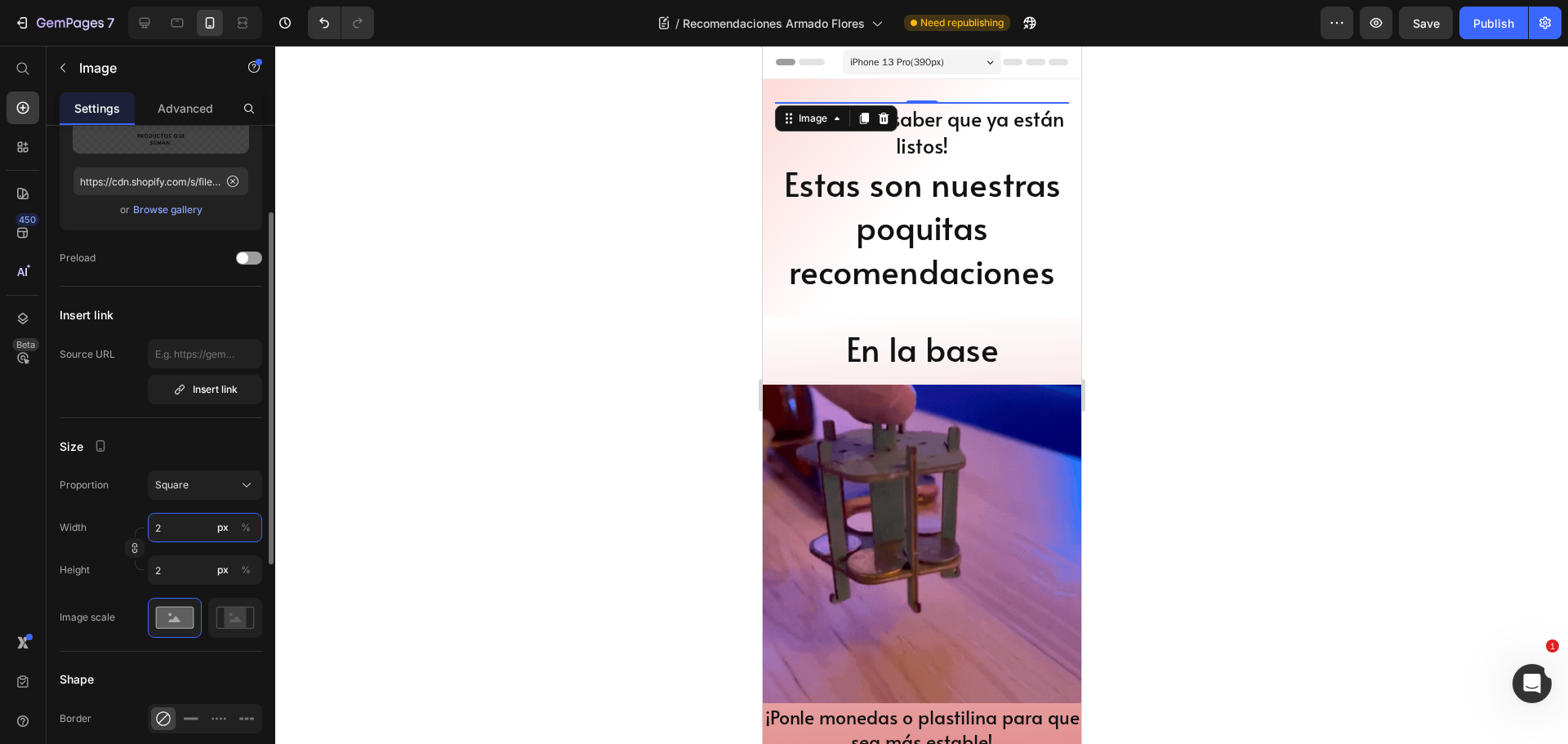 type on "20" 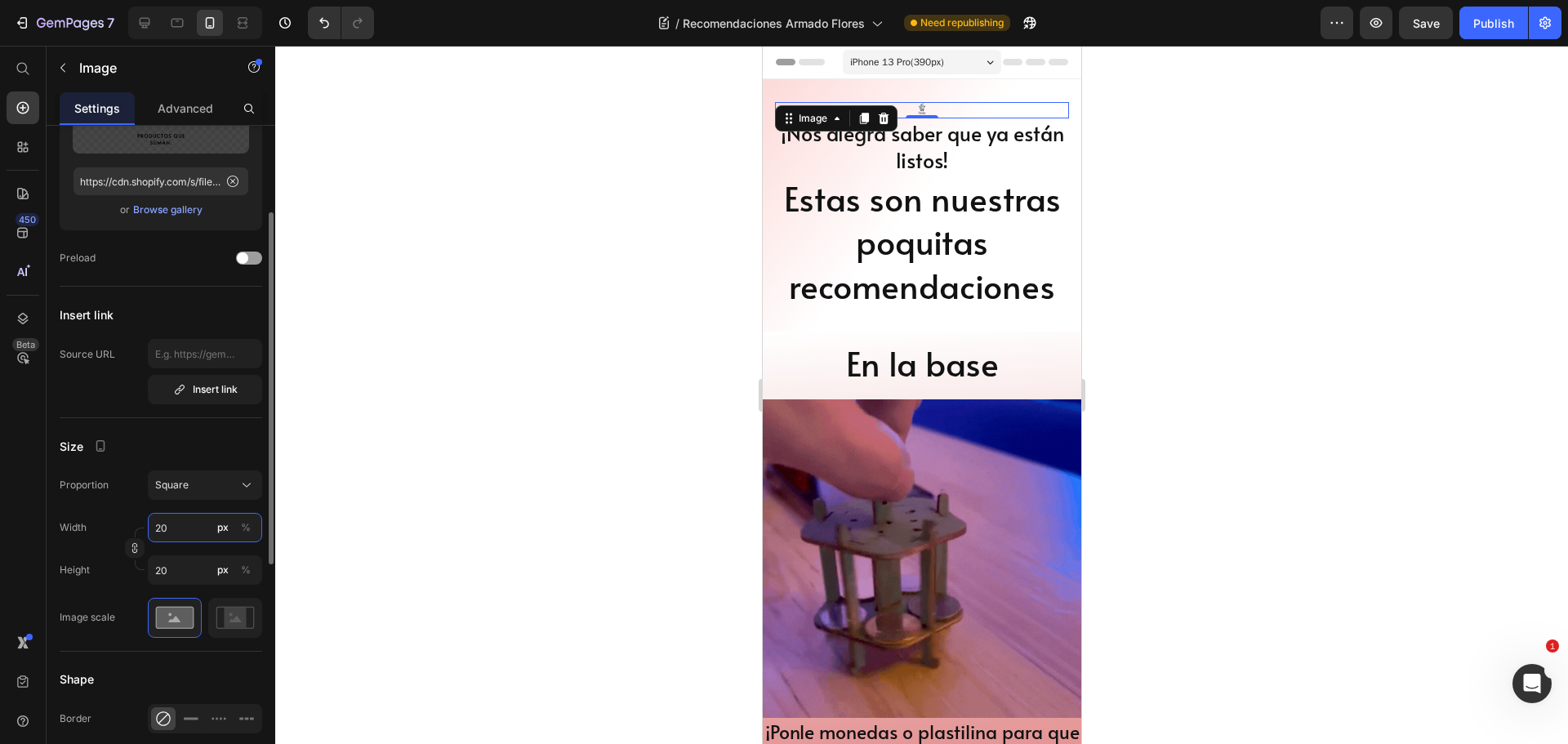 type on "200" 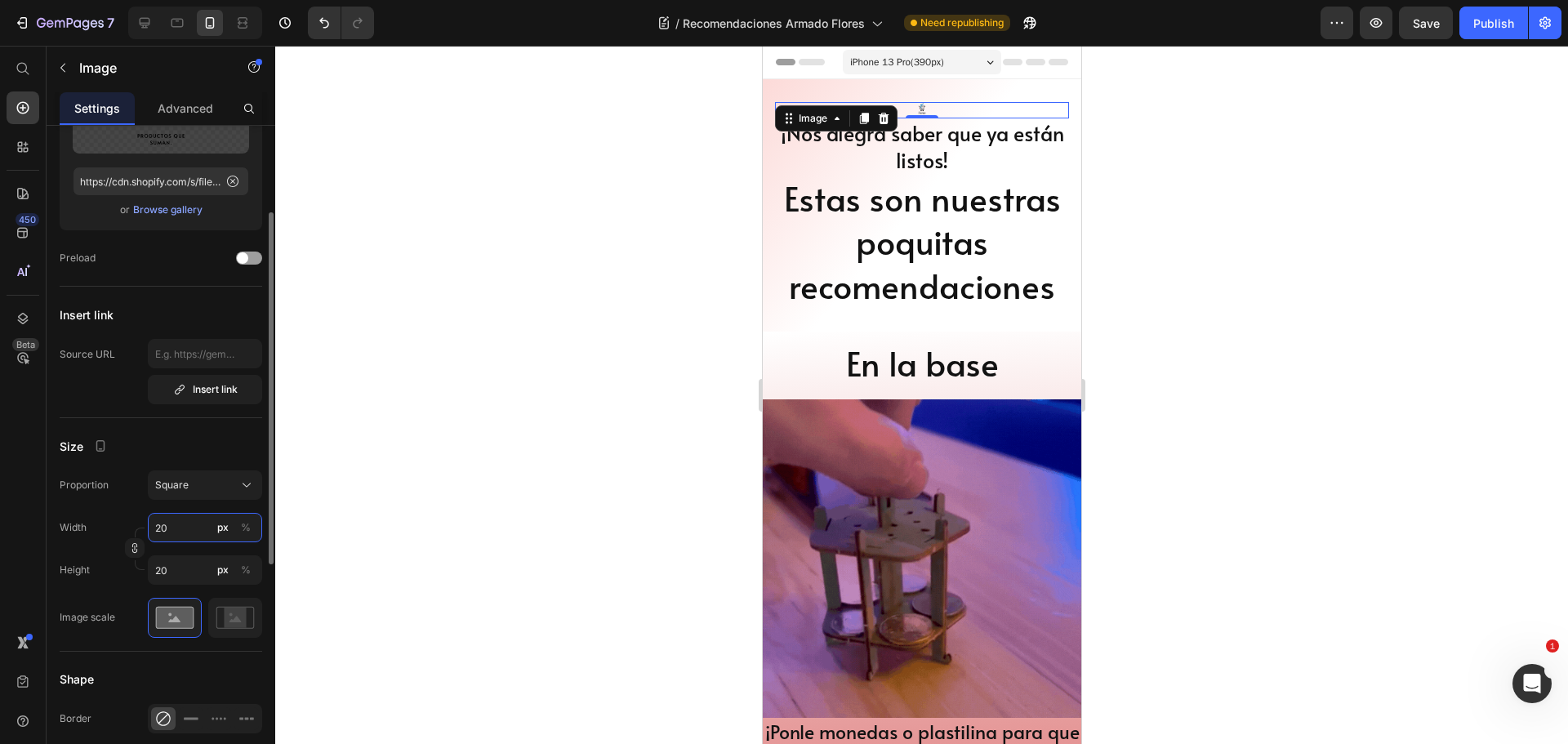 type on "200" 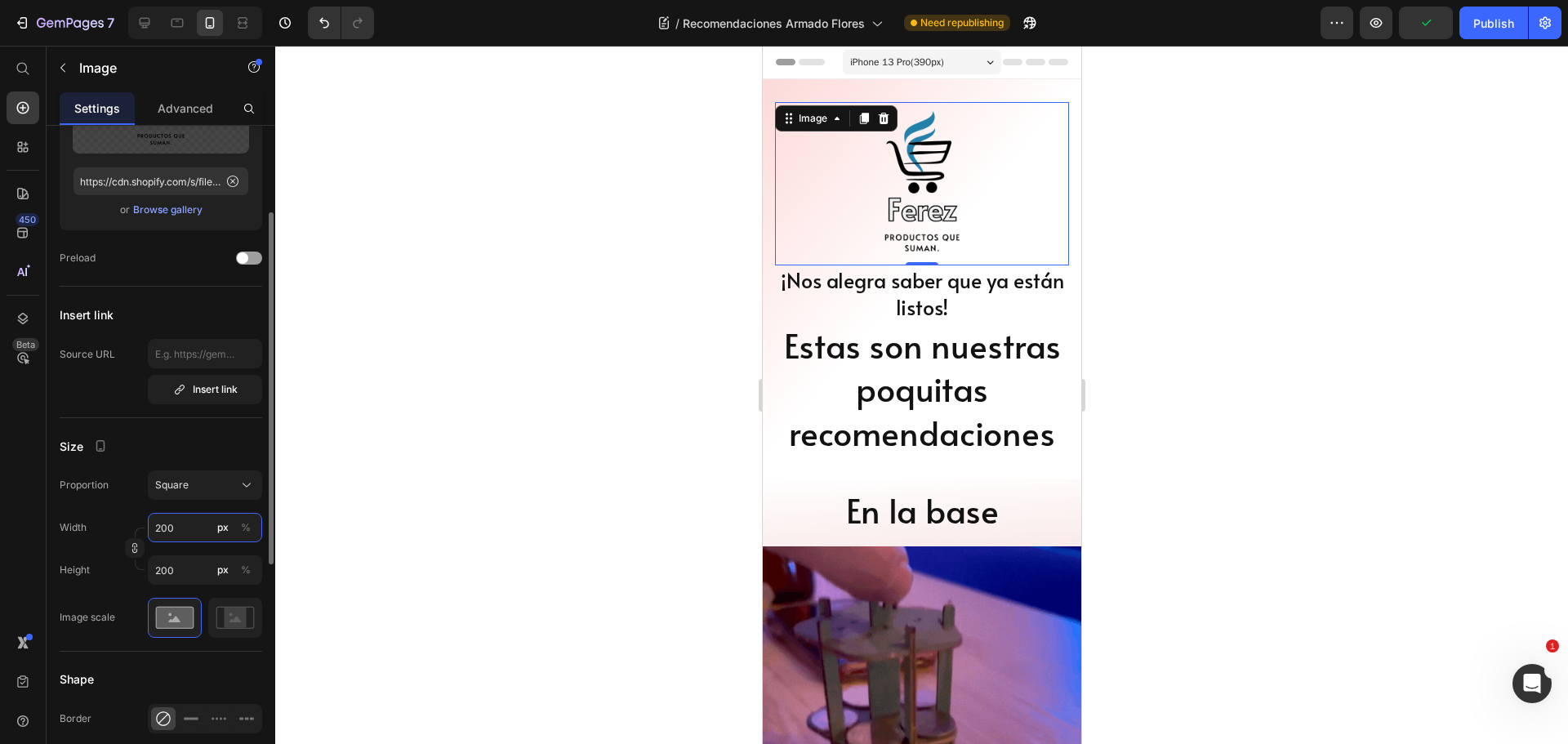 type on "200" 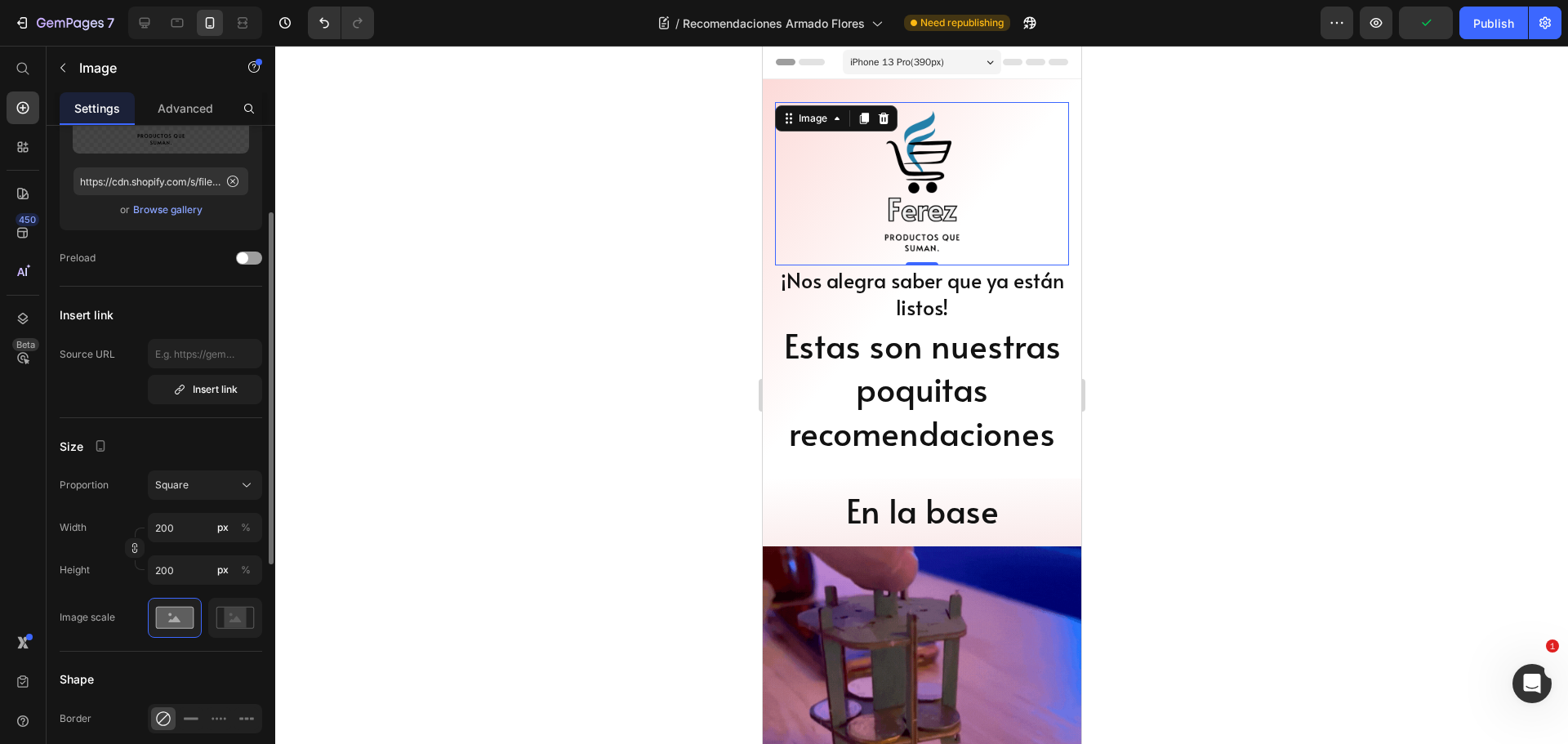 click on "Browse gallery" at bounding box center [167, 210] 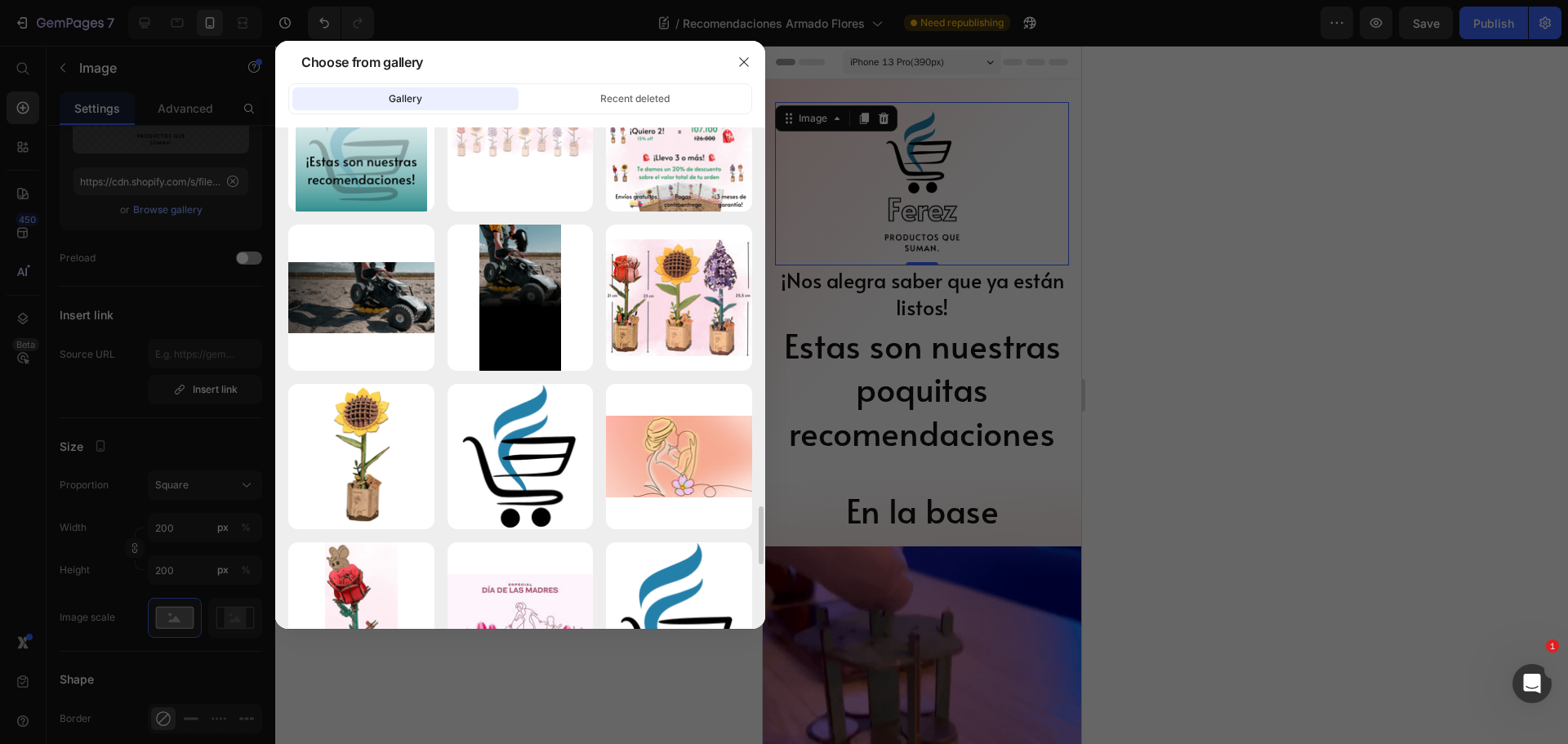 scroll, scrollTop: 3418, scrollLeft: 0, axis: vertical 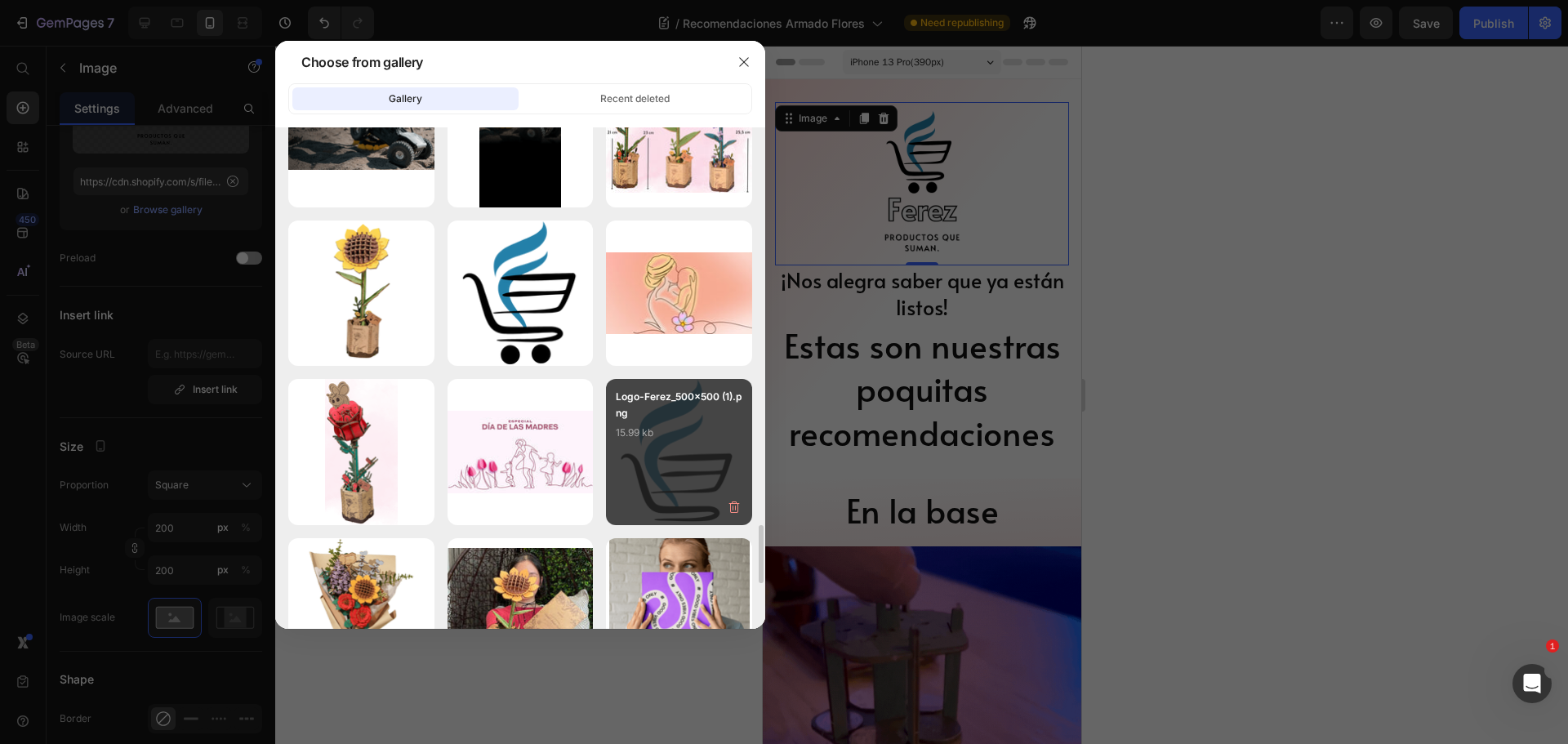click on "Logo-Ferez_500x500 (1).png 15.99 kb" at bounding box center [679, 421] 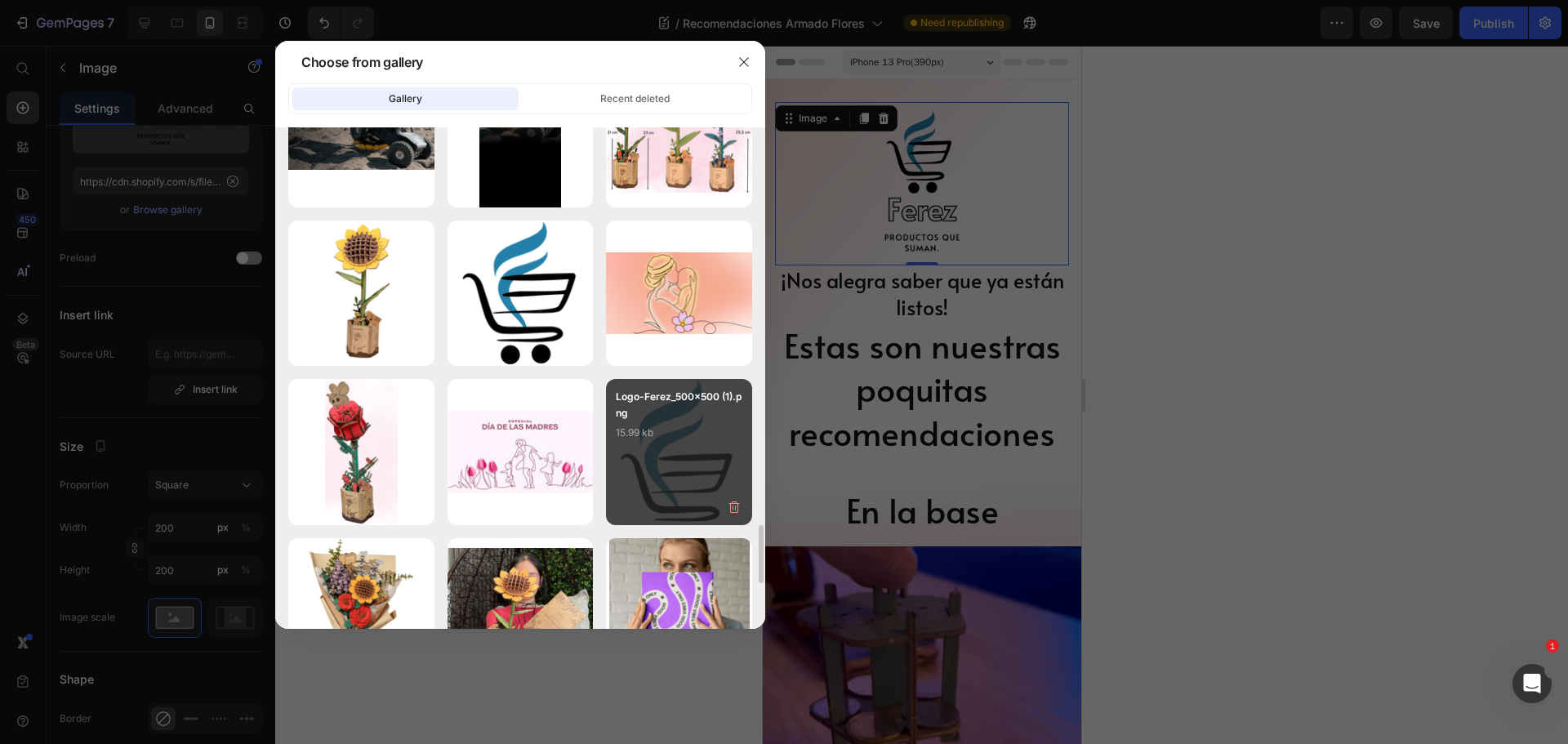 type on "https://cdn.shopify.com/s/files/1/0772/9106/1525/files/gempages_514666634330244108-d0673c8a-2297-41f5-9c90-9c1bcd5a54f0.png" 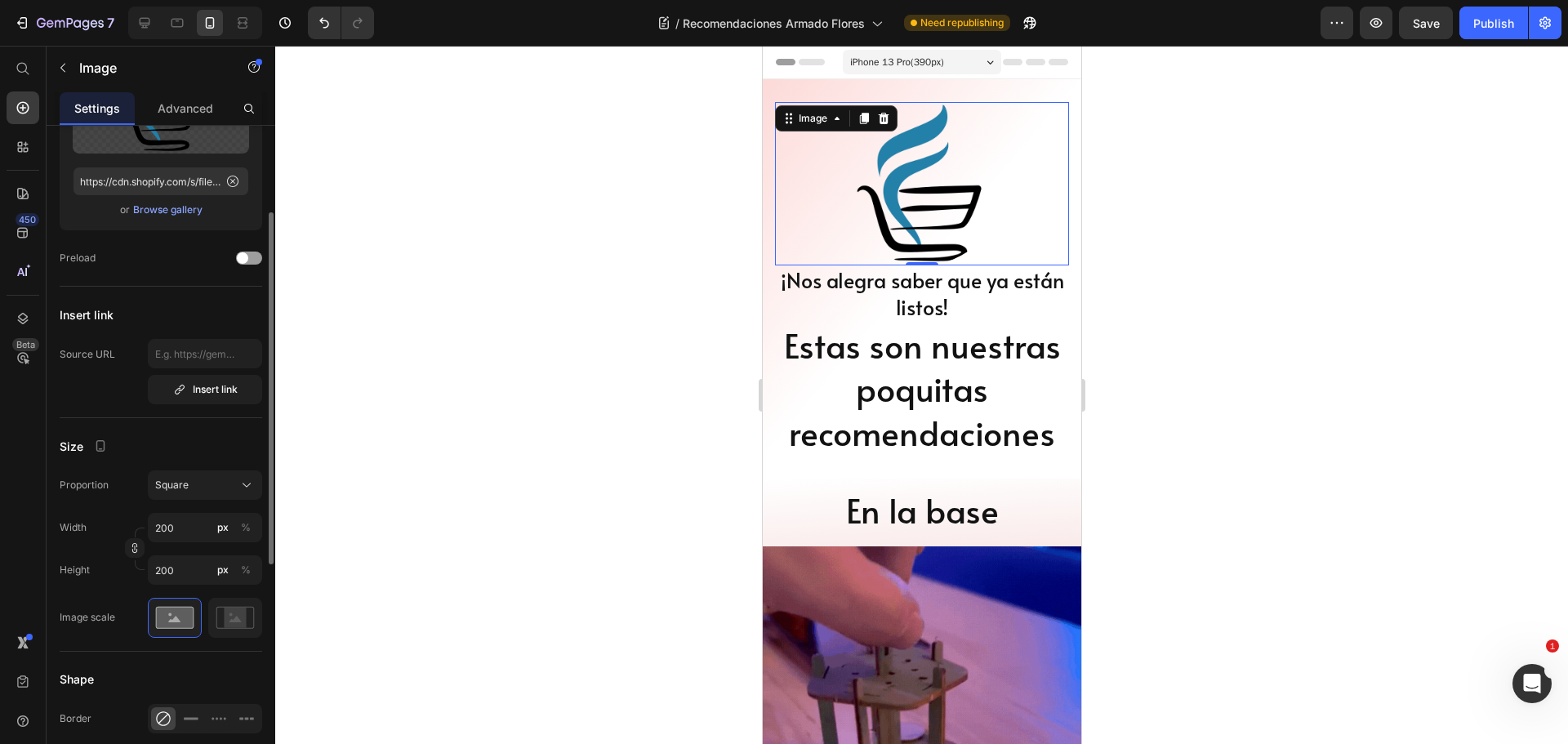 click on "Proportion Square Width 200 px % Height 200 px %" at bounding box center (161, 528) 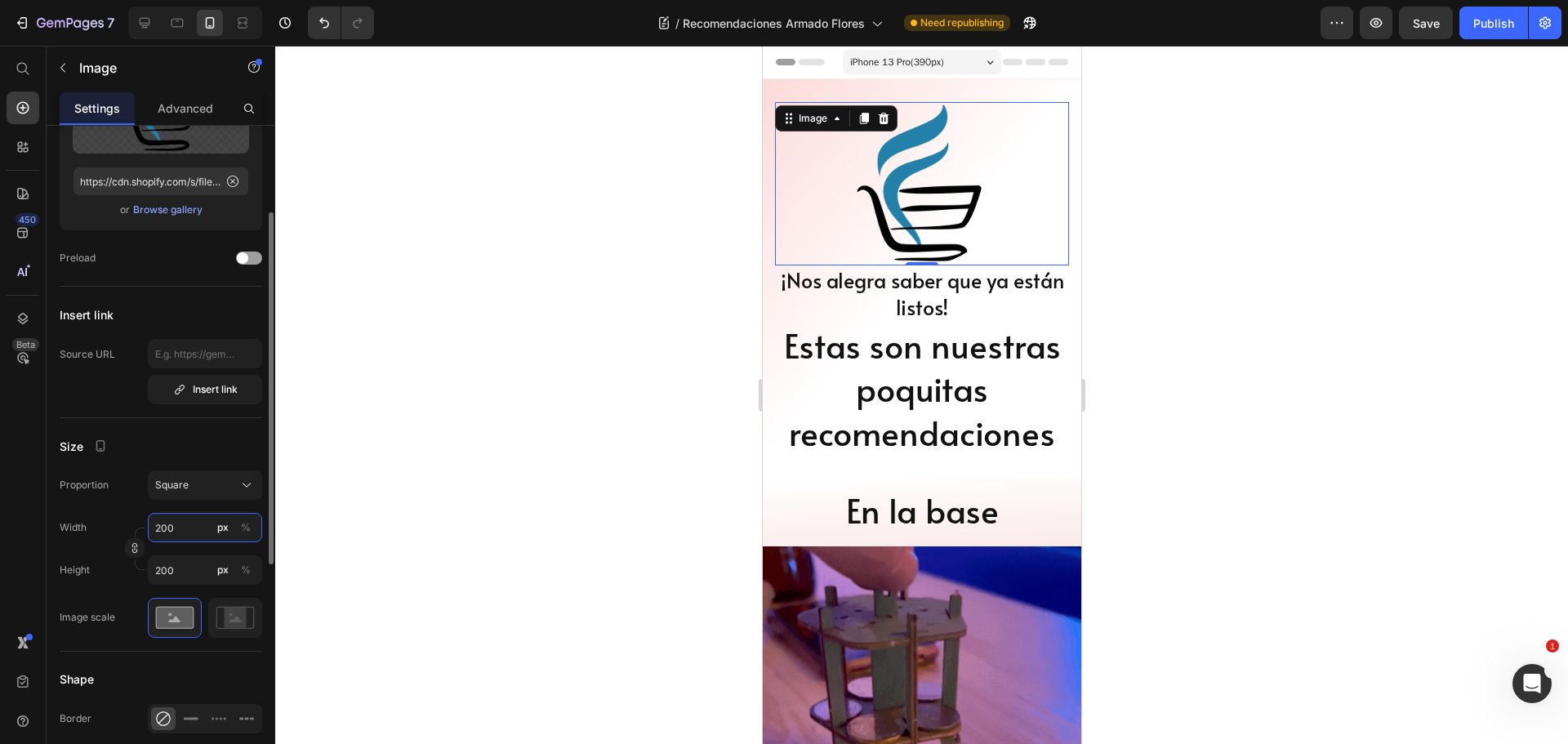 click on "200" at bounding box center [205, 528] 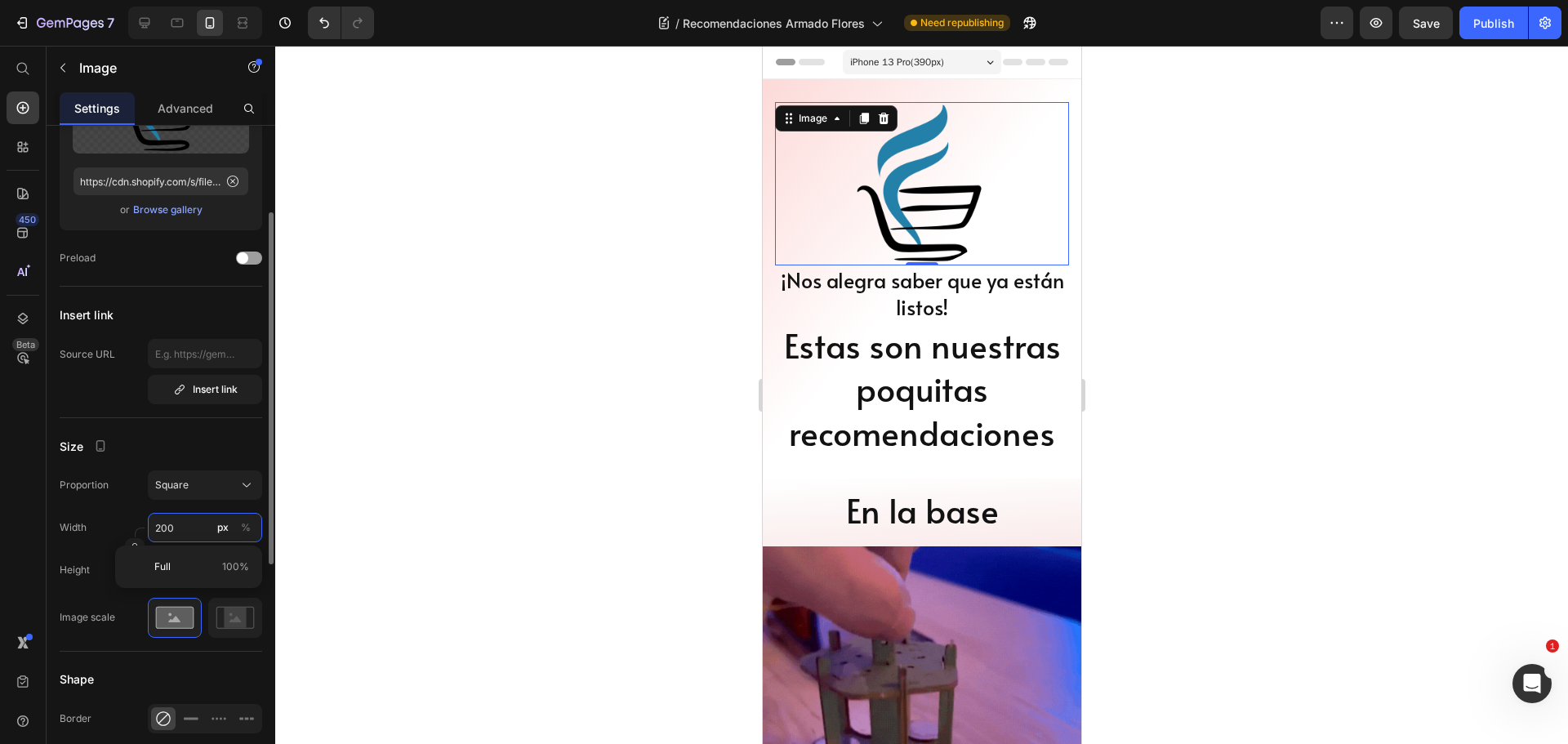 type on "8" 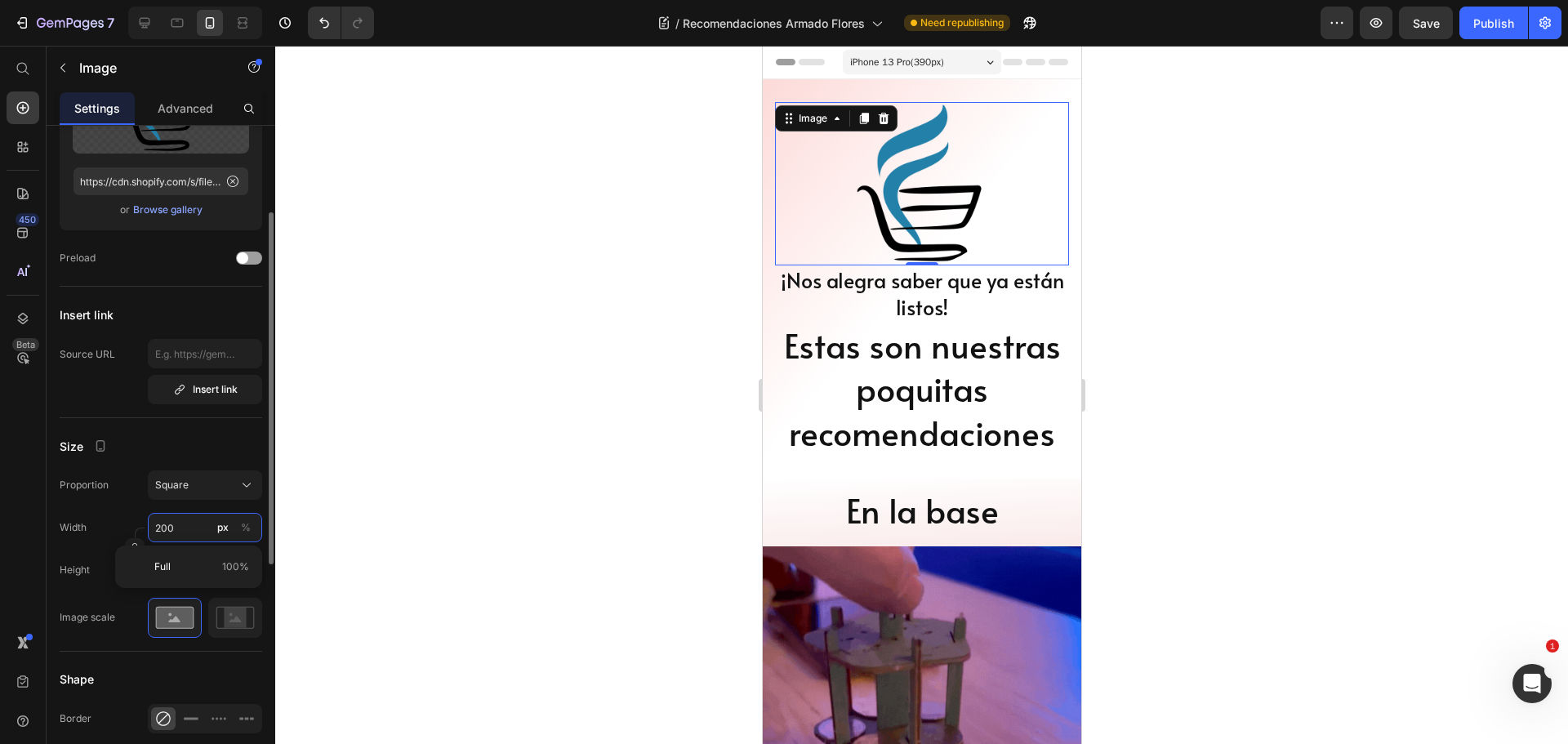 type on "8" 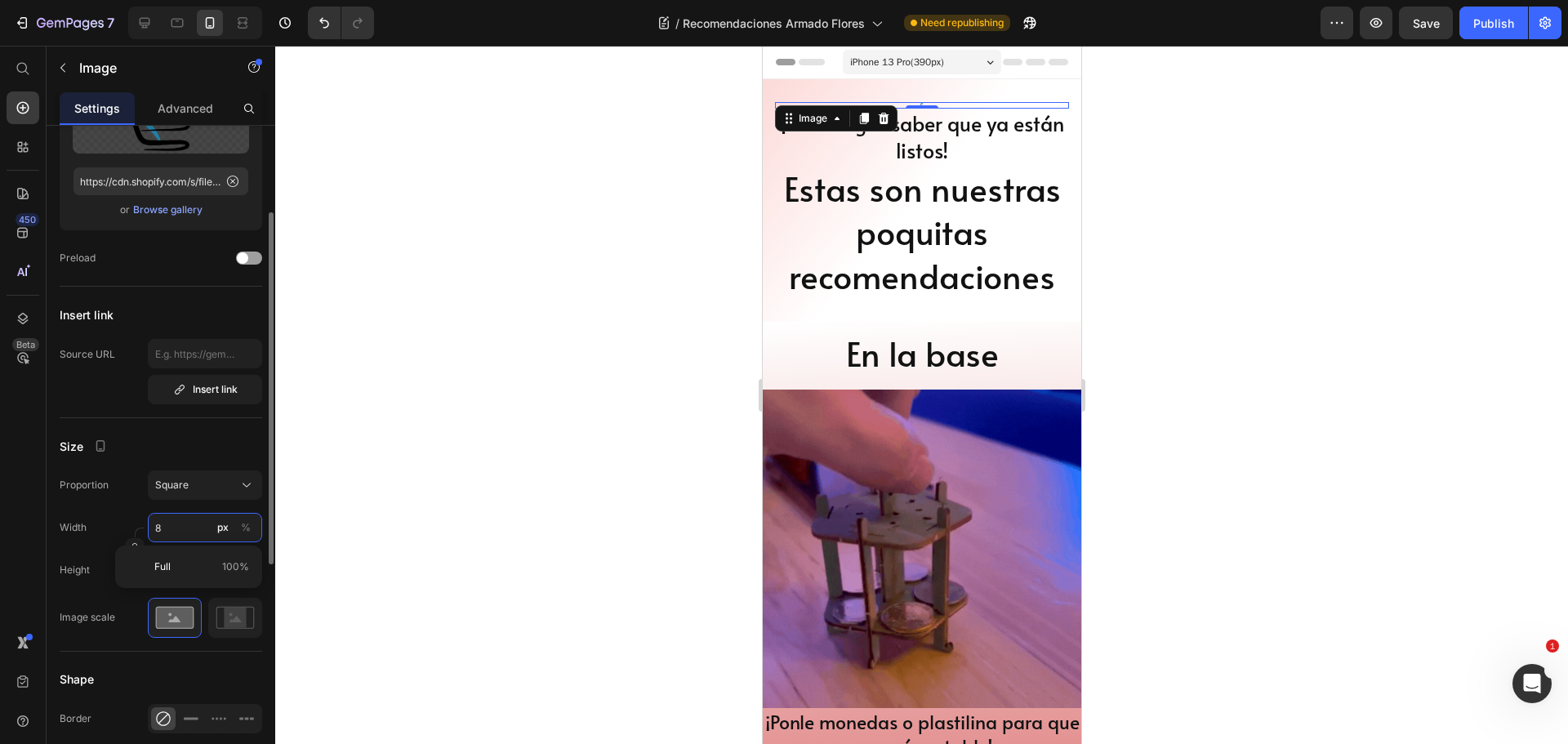 type on "80" 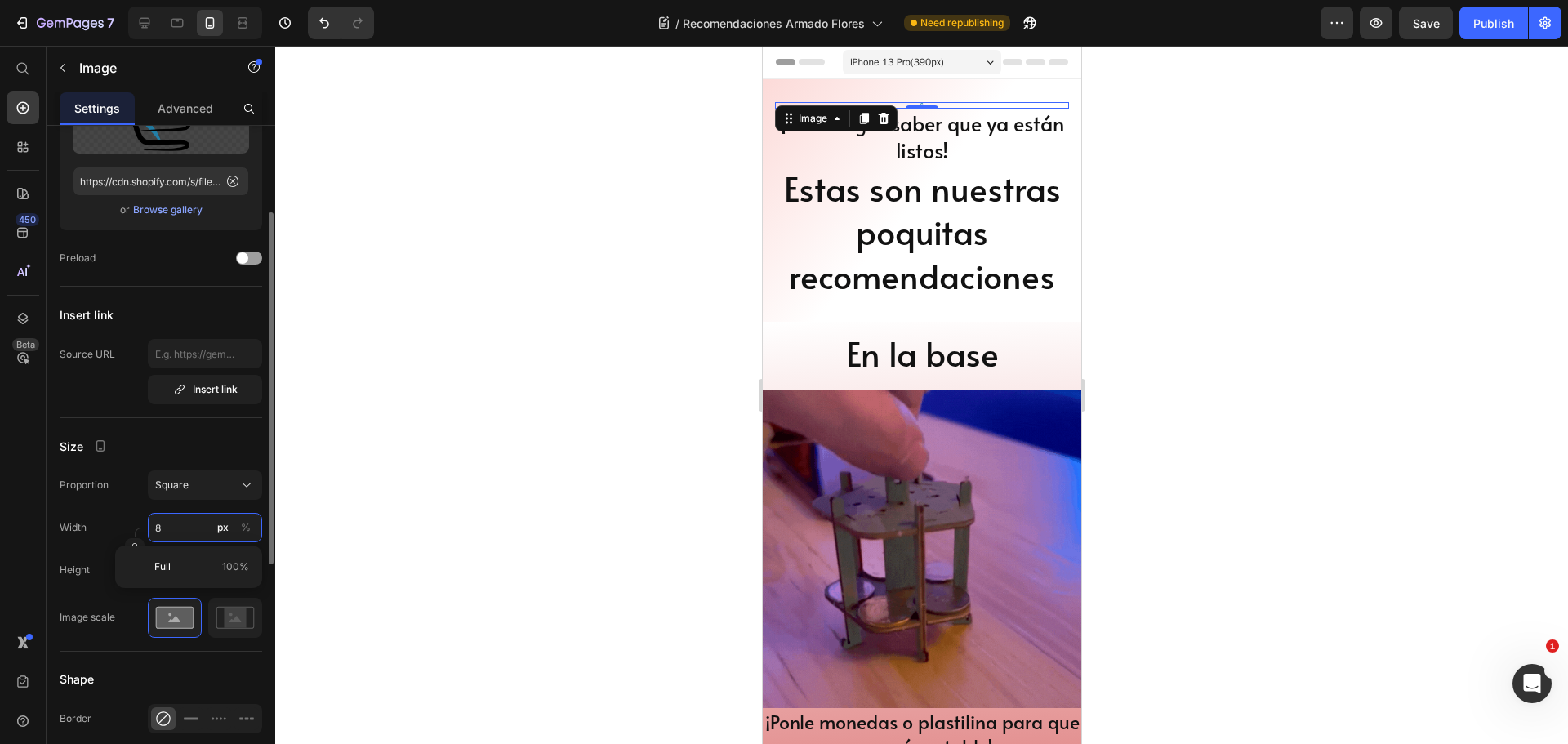 type on "80" 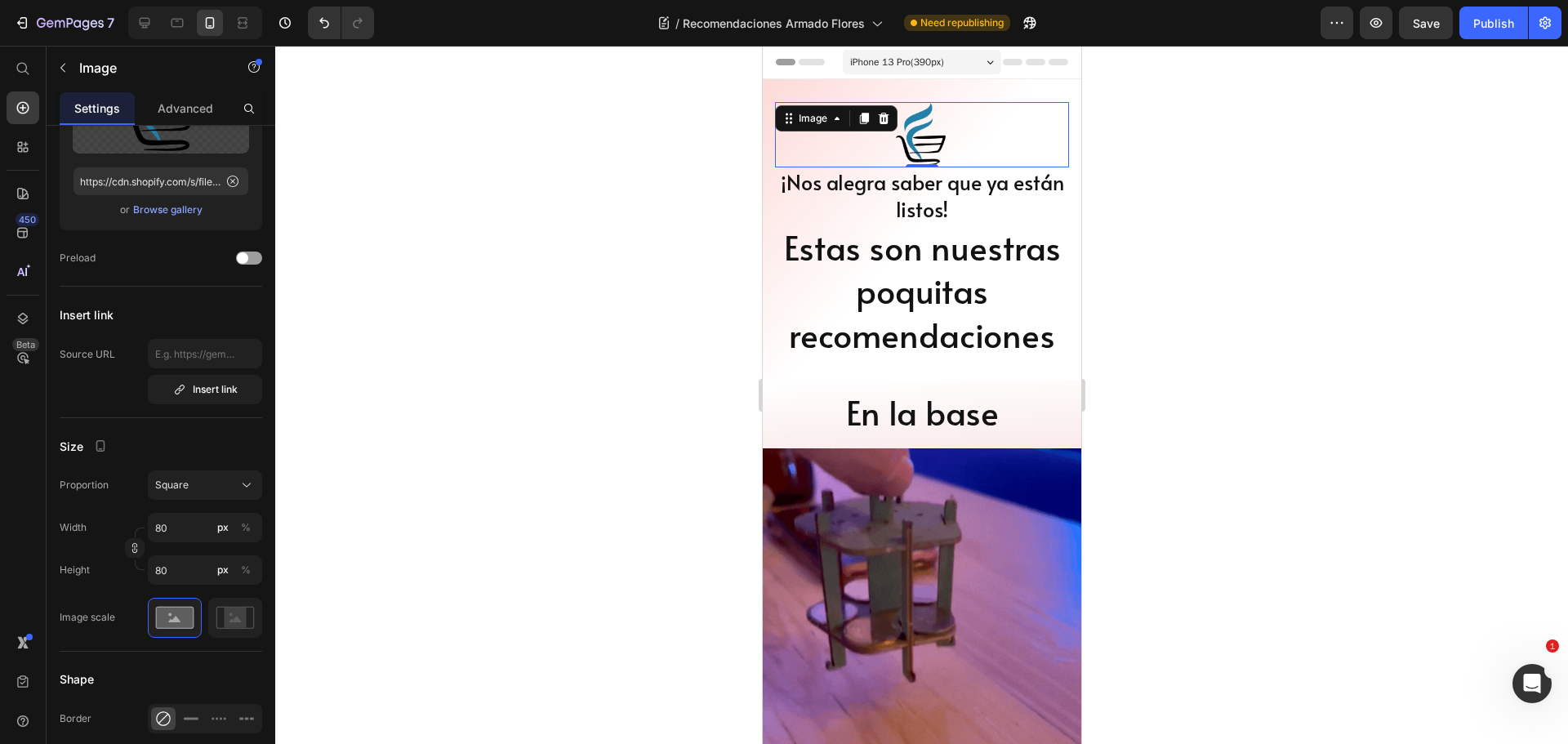 click 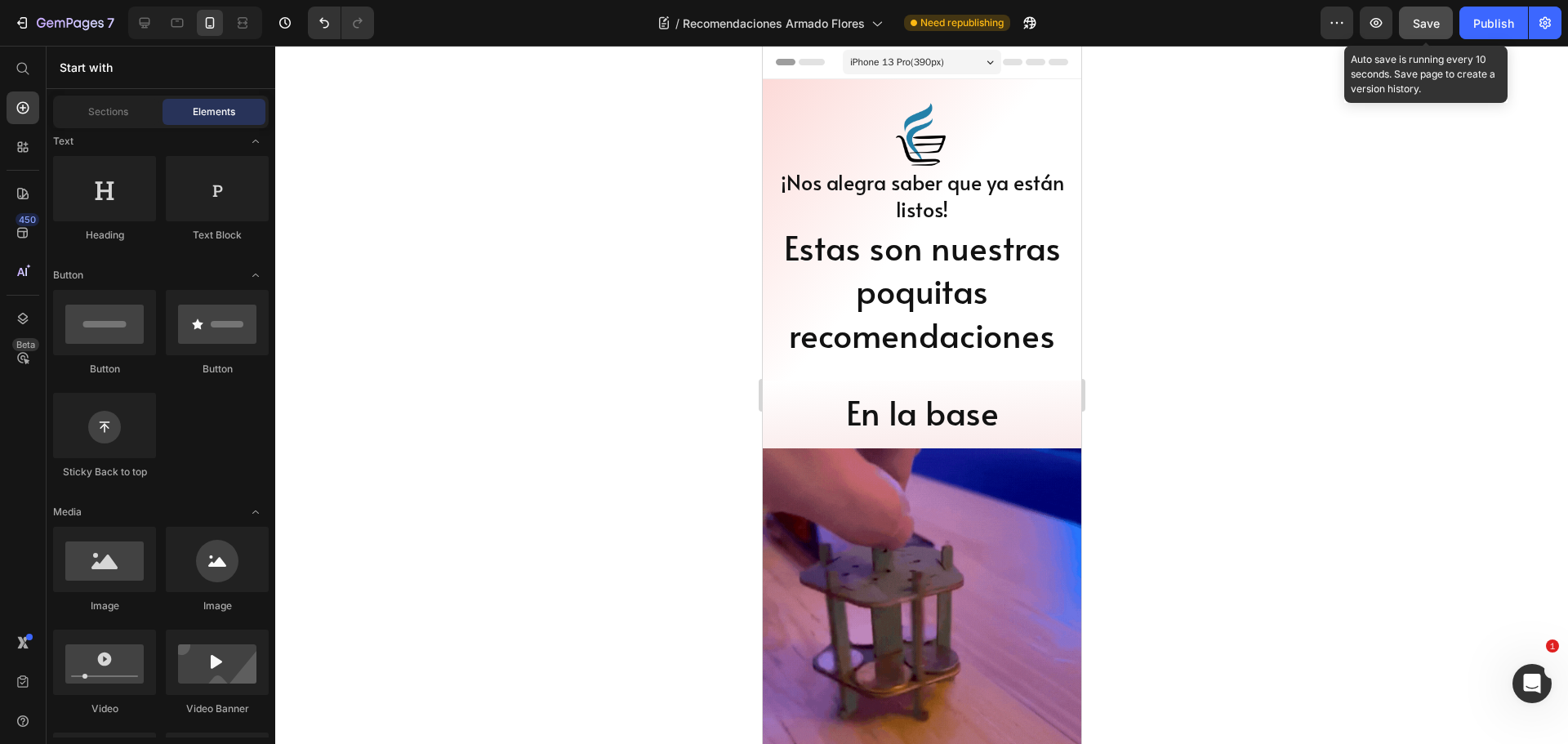 click on "Save" at bounding box center (1426, 23) 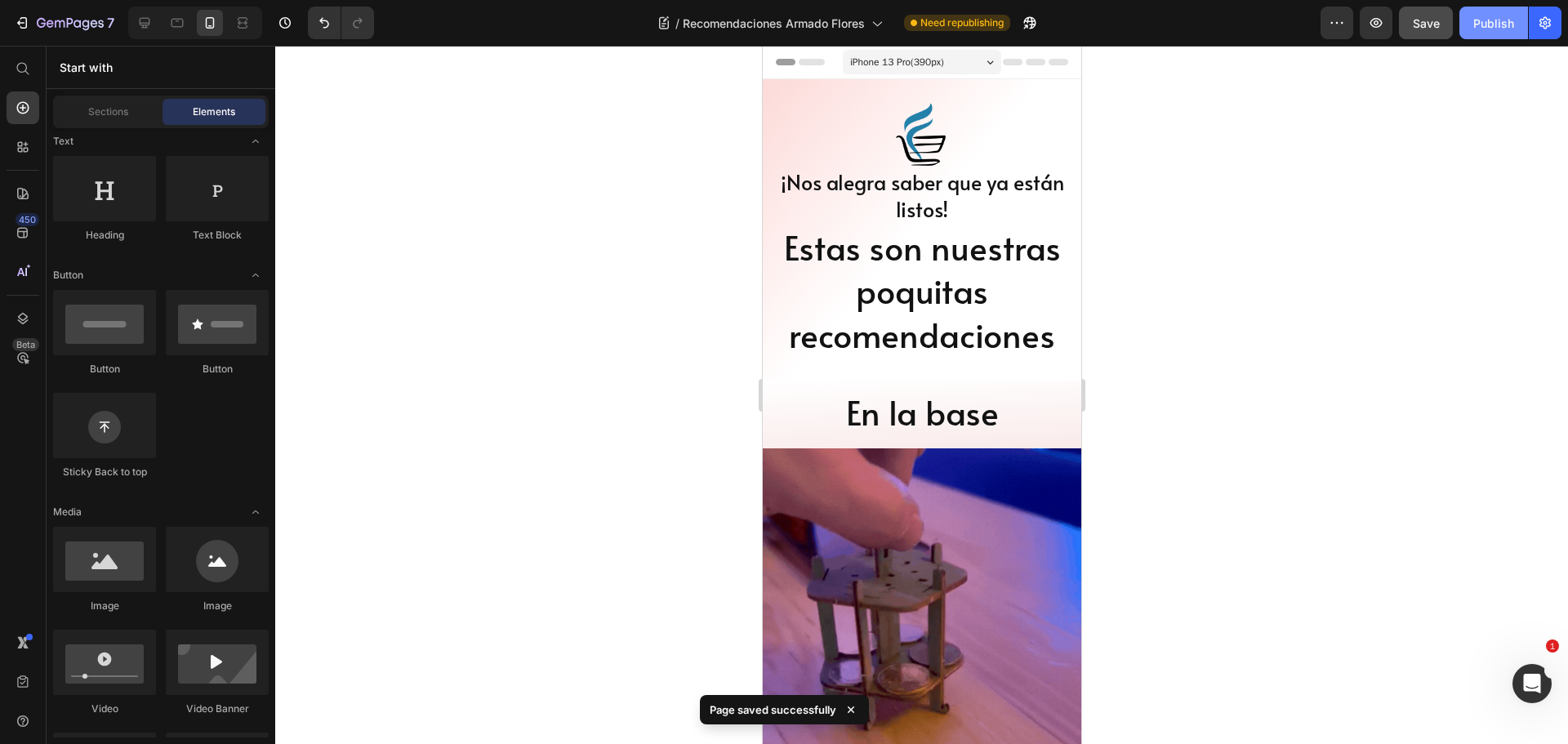 click on "Publish" at bounding box center [1494, 23] 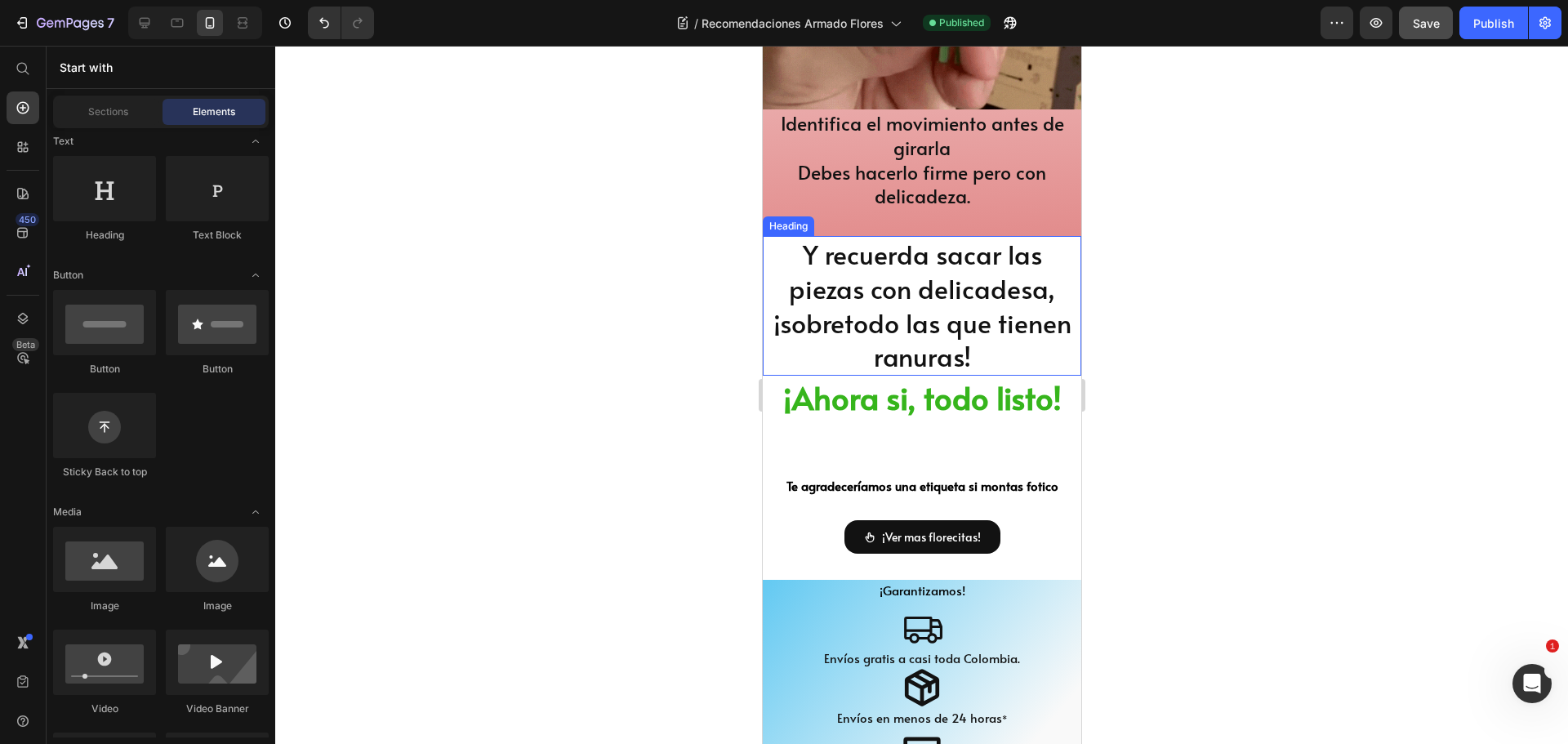 scroll, scrollTop: 1715, scrollLeft: 0, axis: vertical 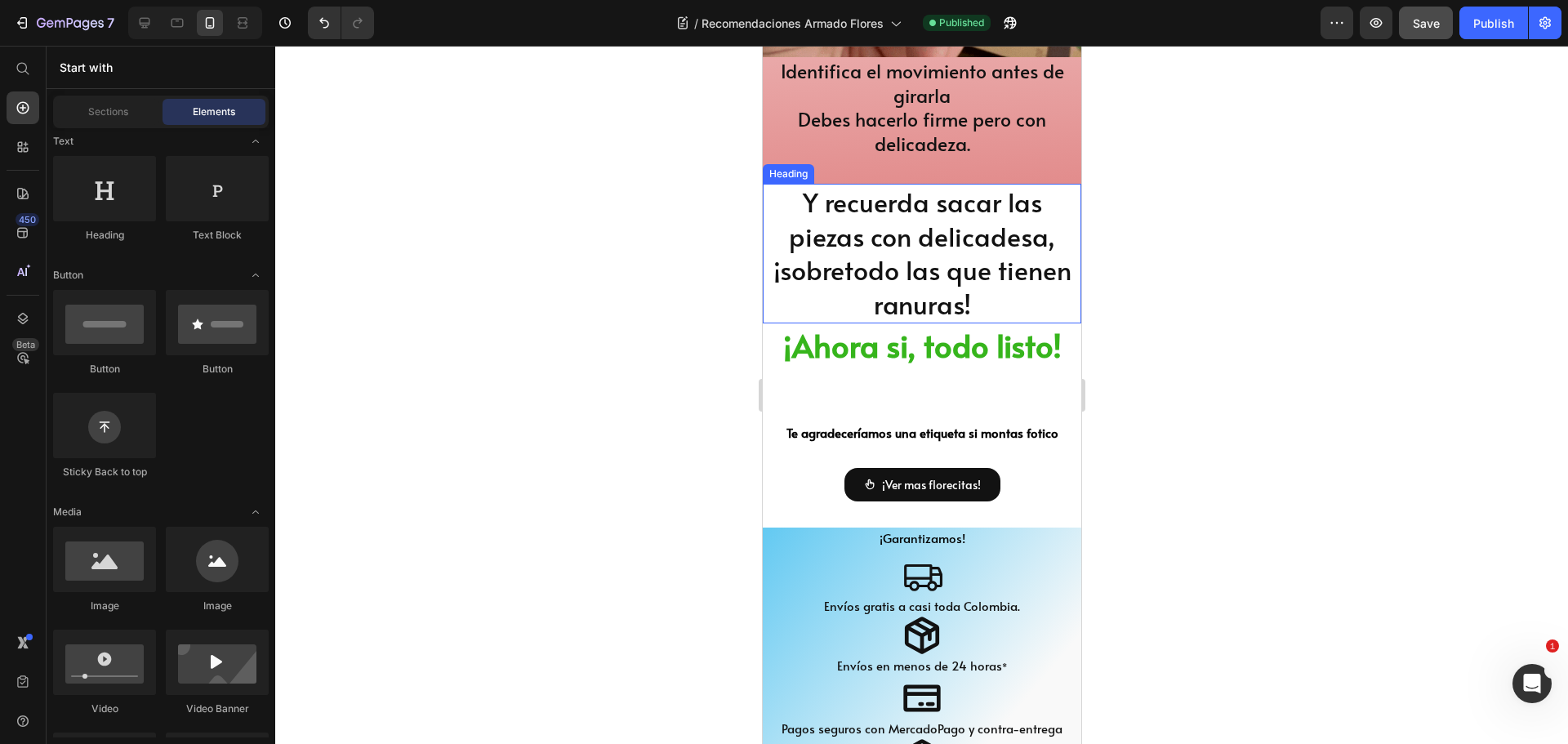 click on "Y recuerda sacar las piezas con delicadesa, ¡sobretodo las que tienen ranuras!" at bounding box center [921, 253] 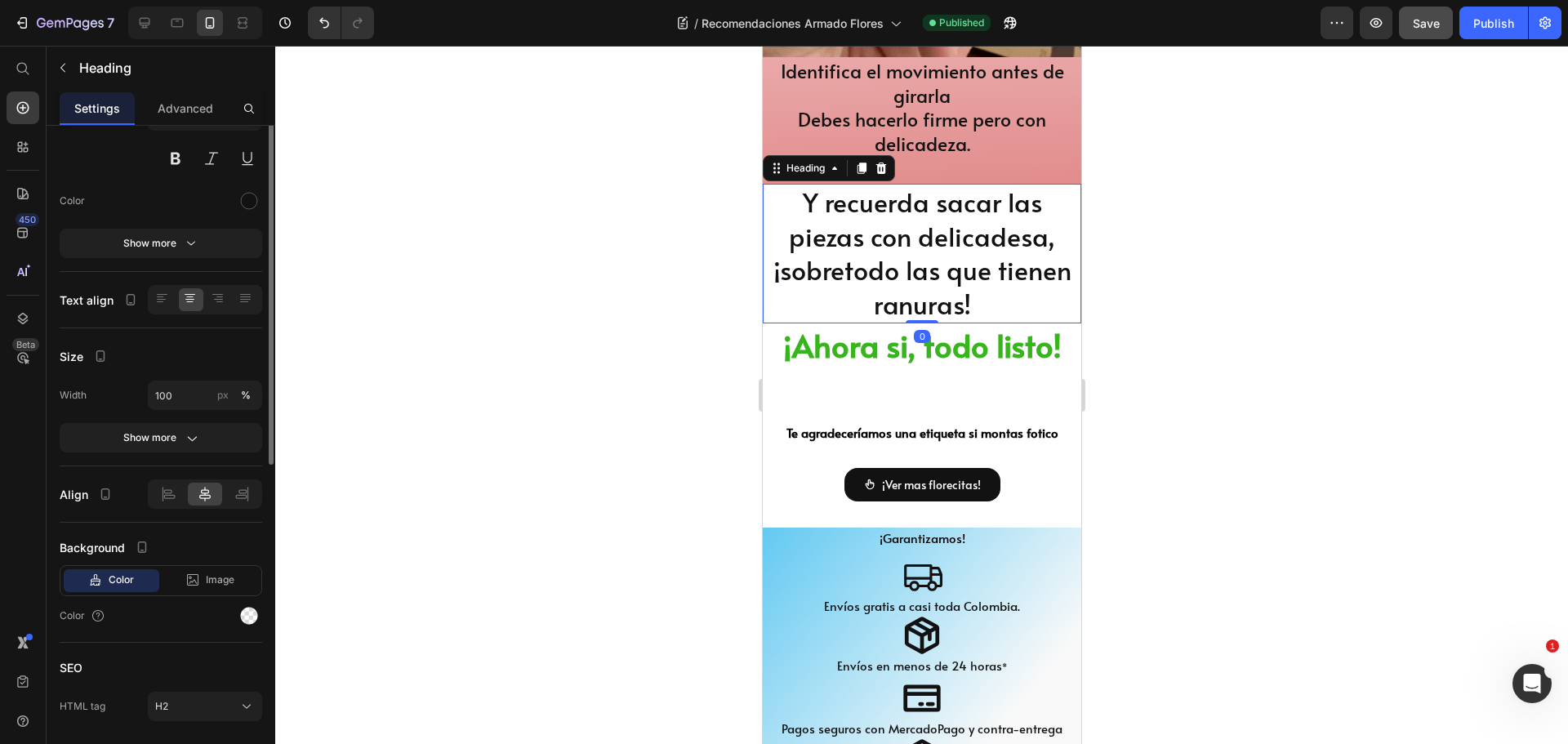 scroll, scrollTop: 0, scrollLeft: 0, axis: both 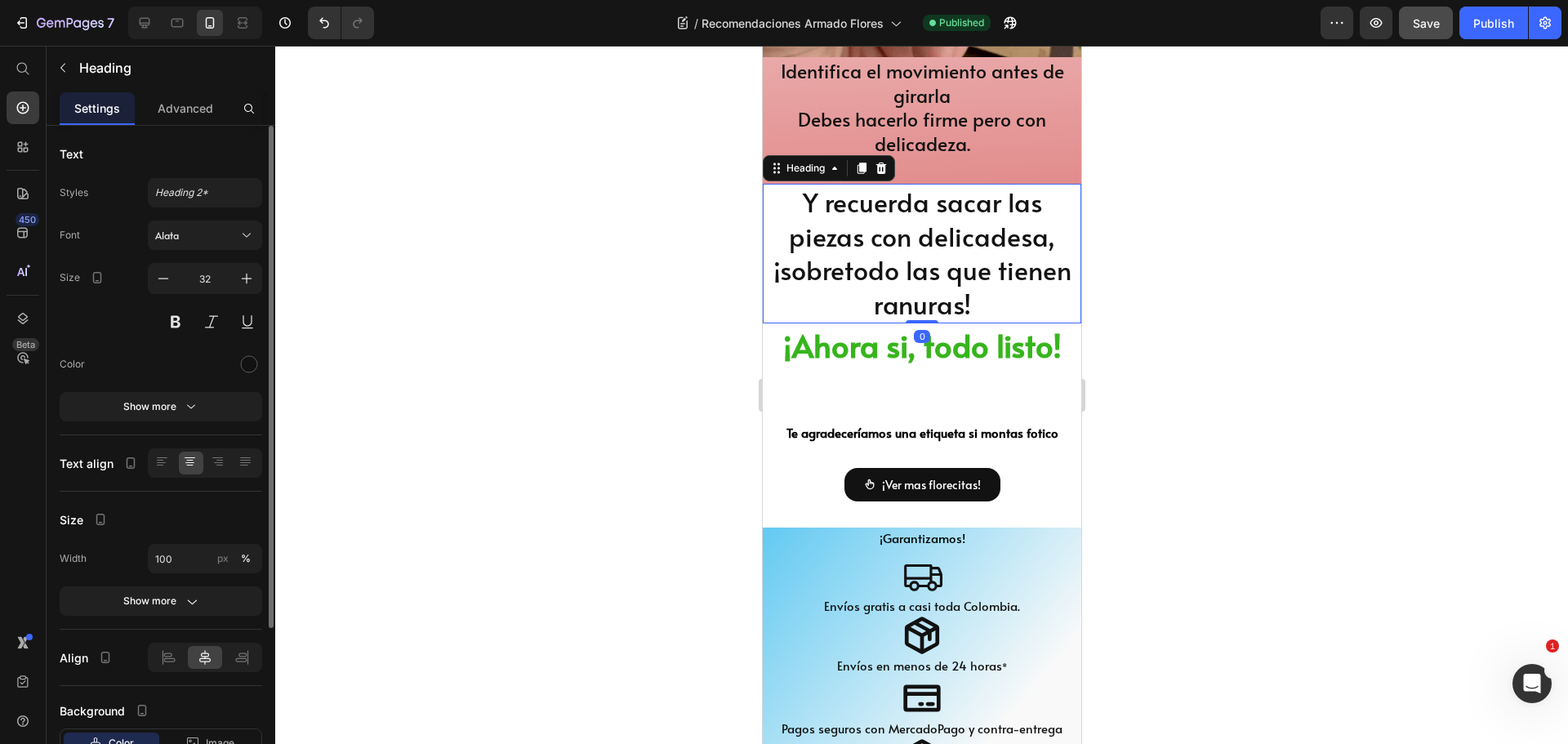 click on "Y recuerda sacar las piezas con delicadesa, ¡sobretodo las que tienen ranuras!" at bounding box center [921, 253] 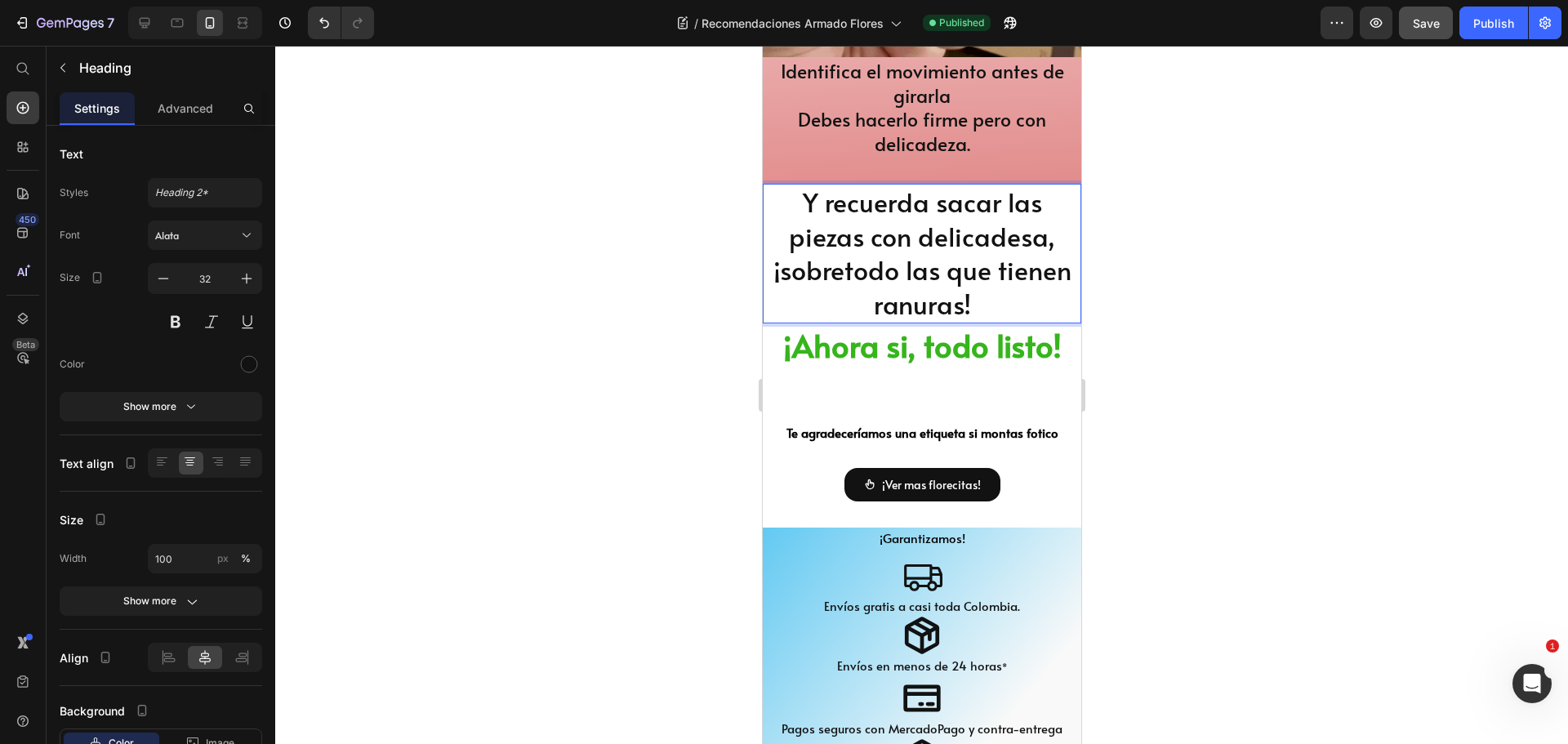 click on "Y recuerda sacar las piezas con delicadesa, ¡sobretodo las que tienen ranuras!" at bounding box center (921, 253) 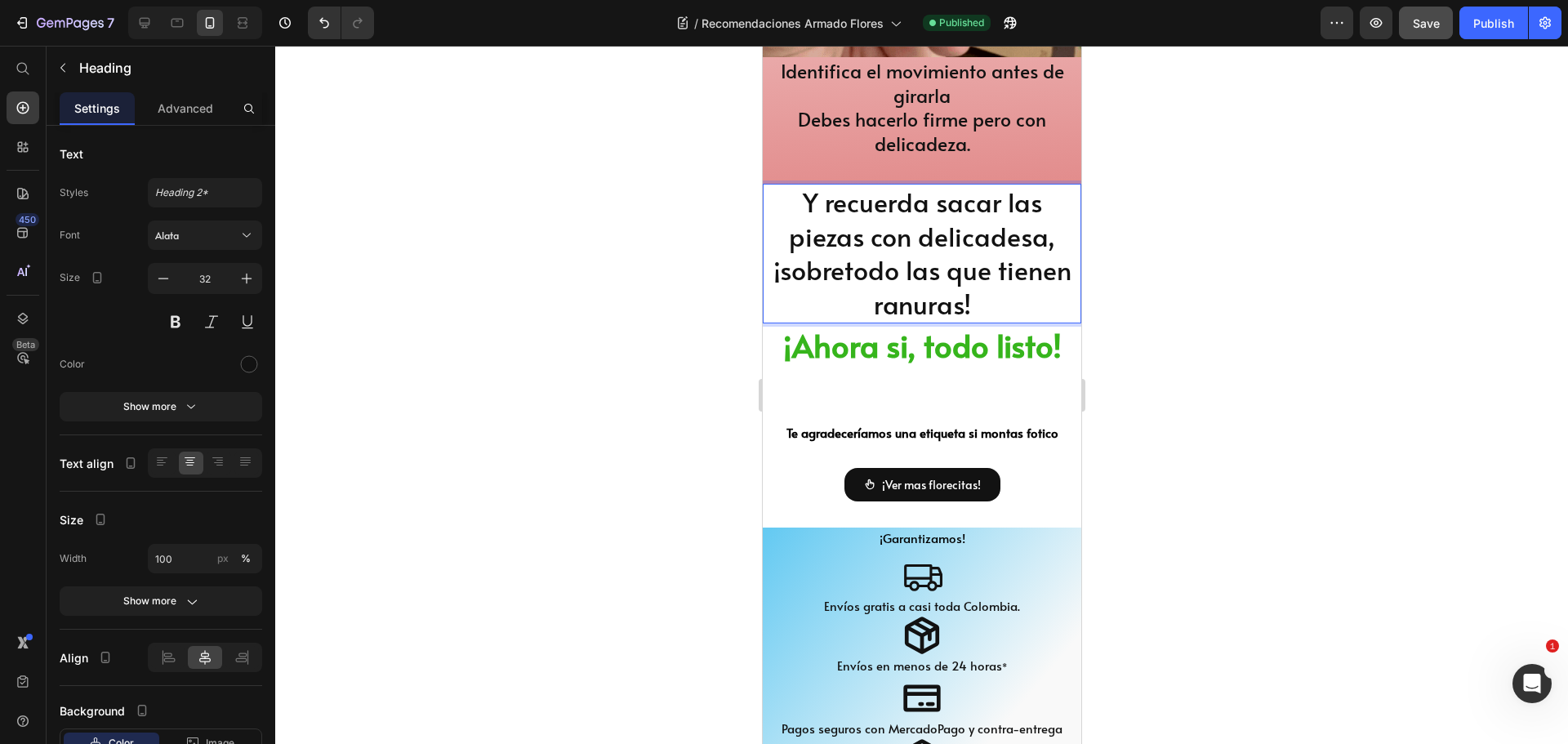 click on "Y recuerda sacar las piezas con delicadesa, ¡sobretodo las que tienen ranuras!" at bounding box center [921, 253] 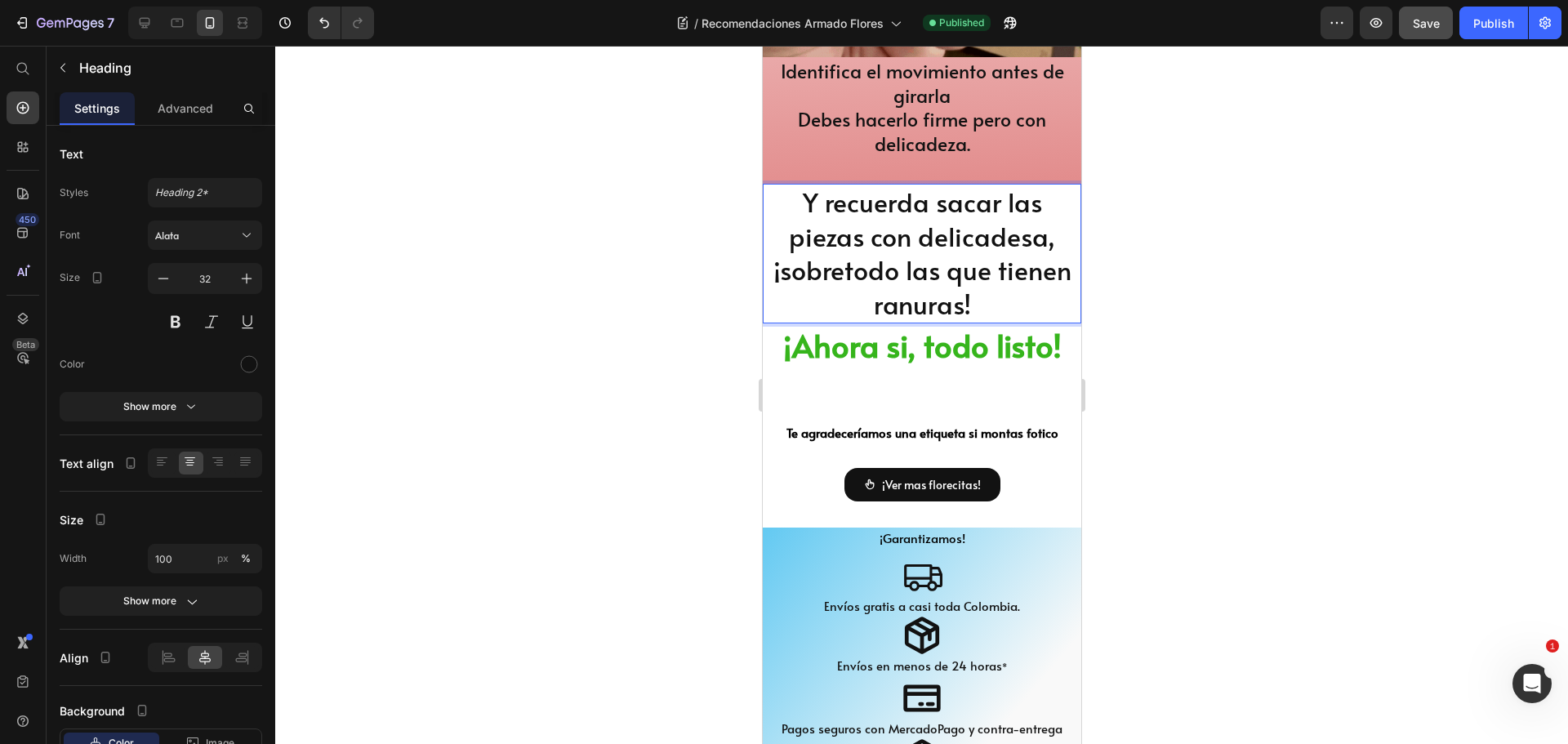 click on "Y recuerda sacar las piezas con delicadesa, ¡sobretodo las que tienen ranuras!" at bounding box center [921, 253] 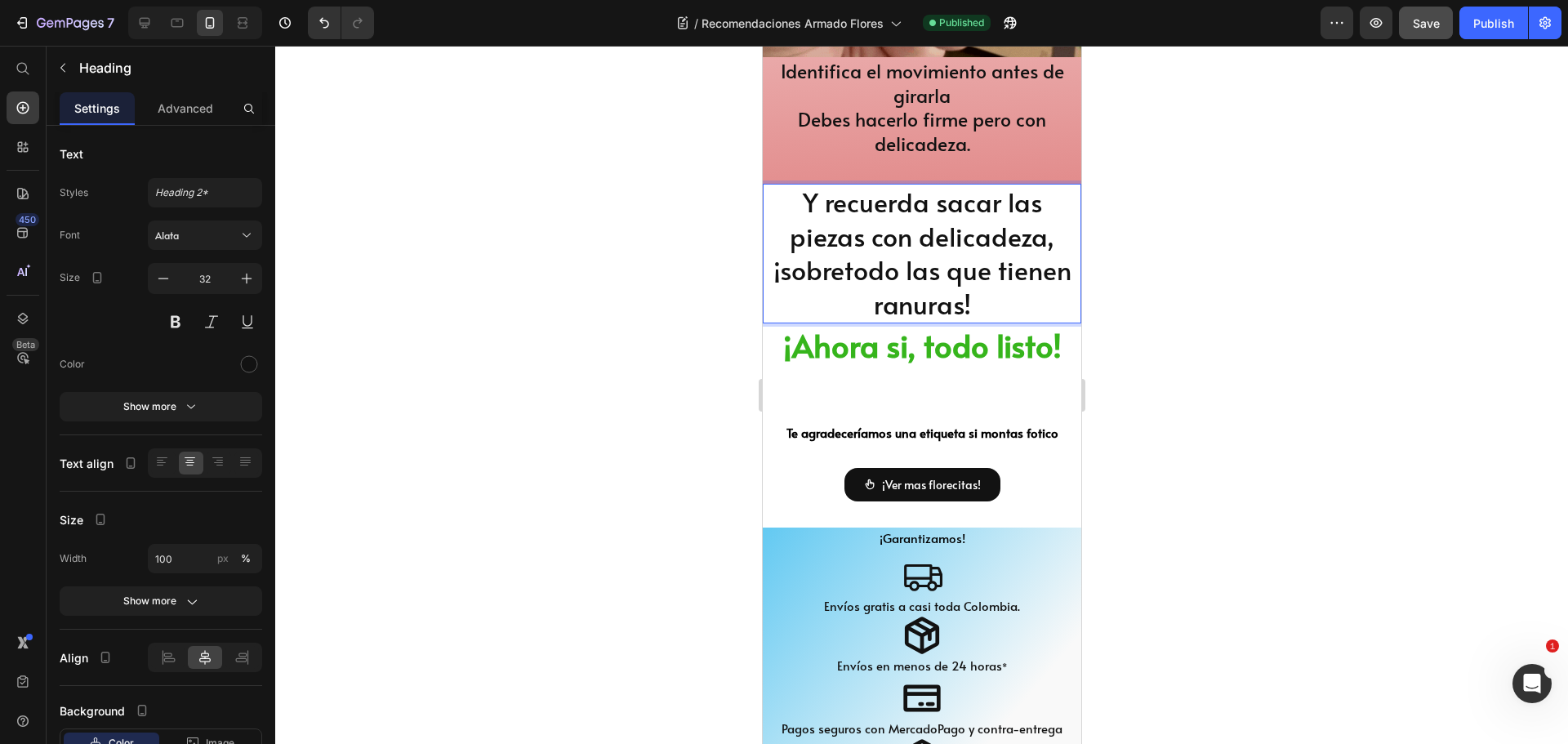 click on "Y recuerda sacar las piezas con delicadeza, ¡sobretodo las que tienen ranuras!" at bounding box center [921, 253] 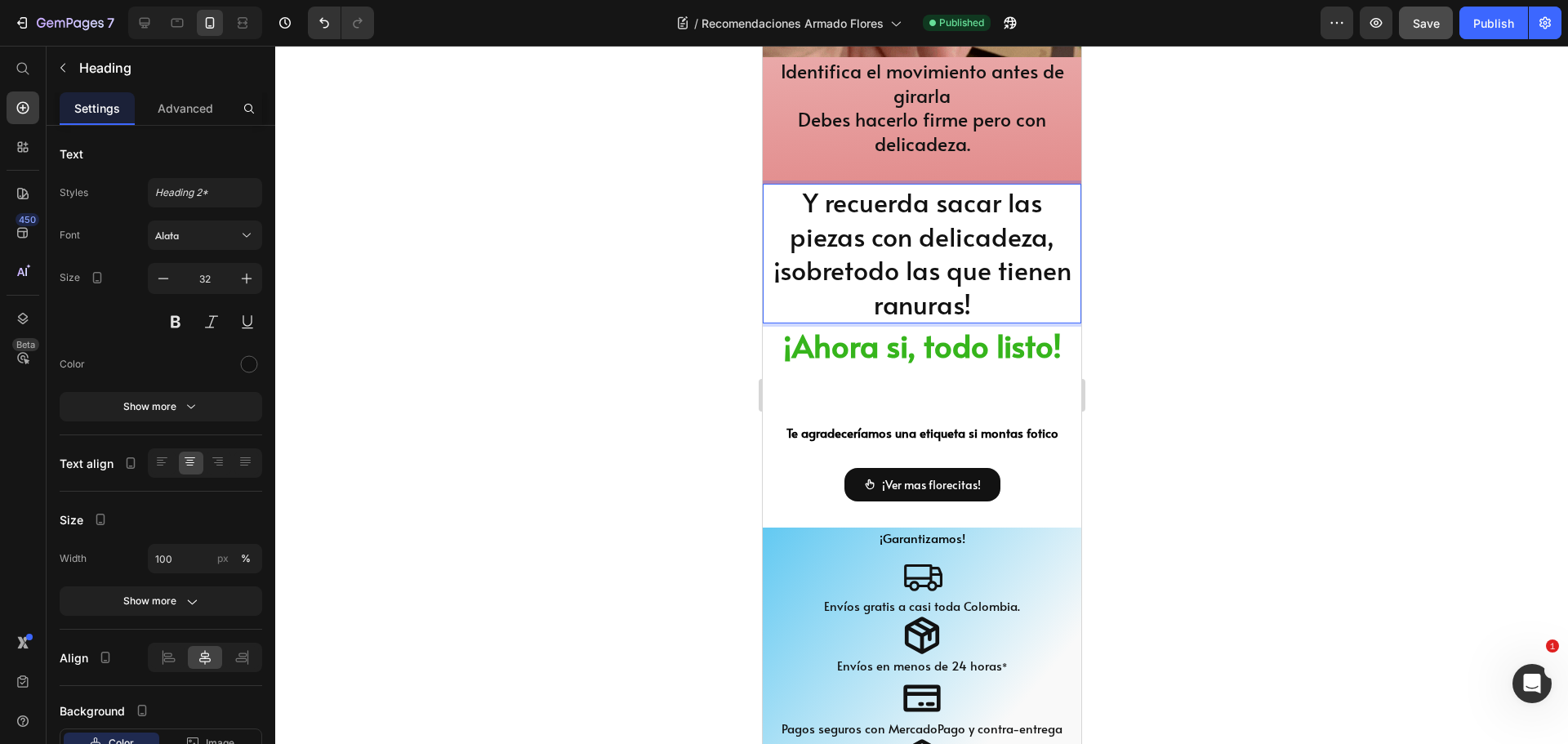 click on "Y recuerda sacar las piezas con delicadeza, ¡sobretodo las que tienen ranuras!" at bounding box center [921, 253] 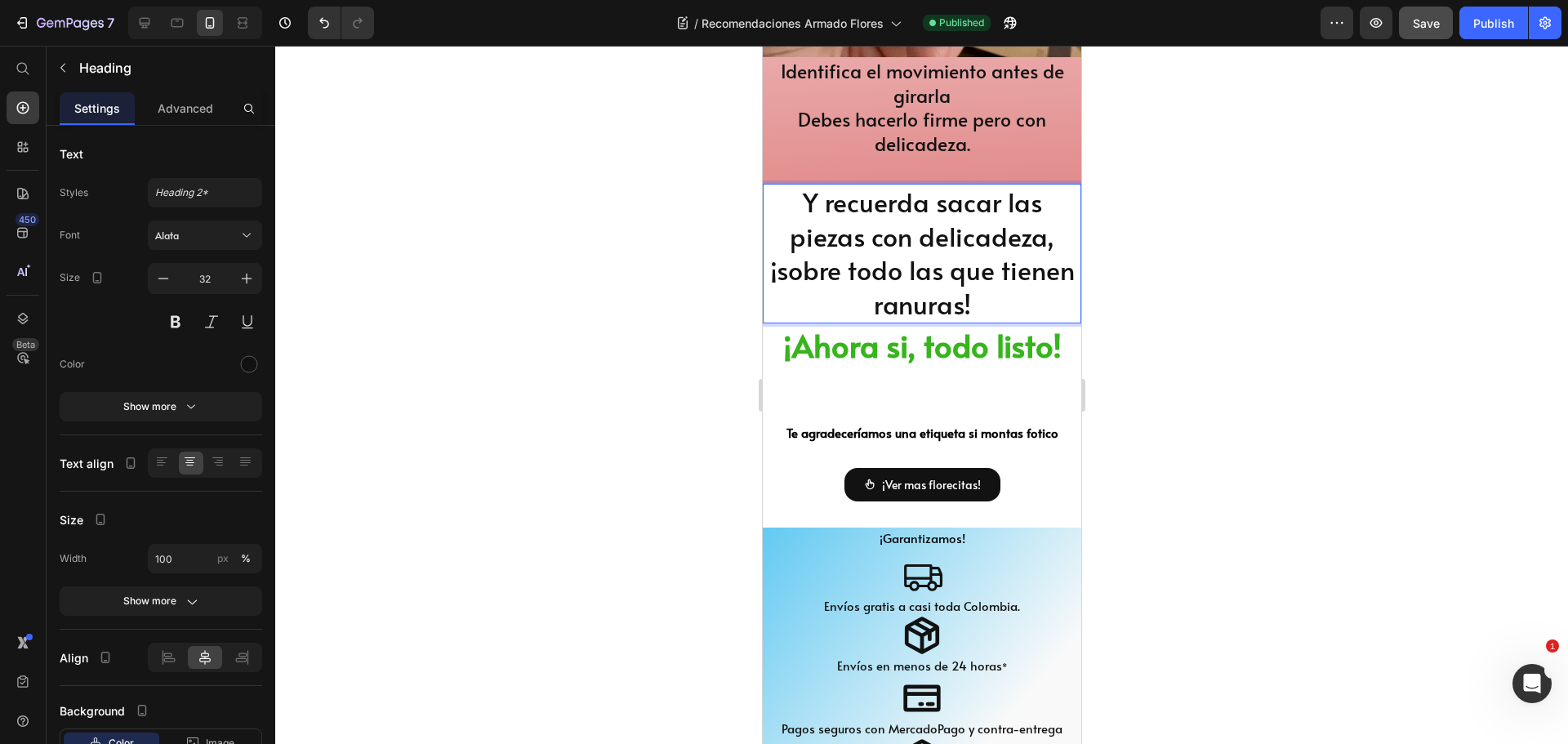 click on "Y recuerda sacar las piezas con delicadeza, ¡sobre todo las que tienen ranuras!" at bounding box center (921, 253) 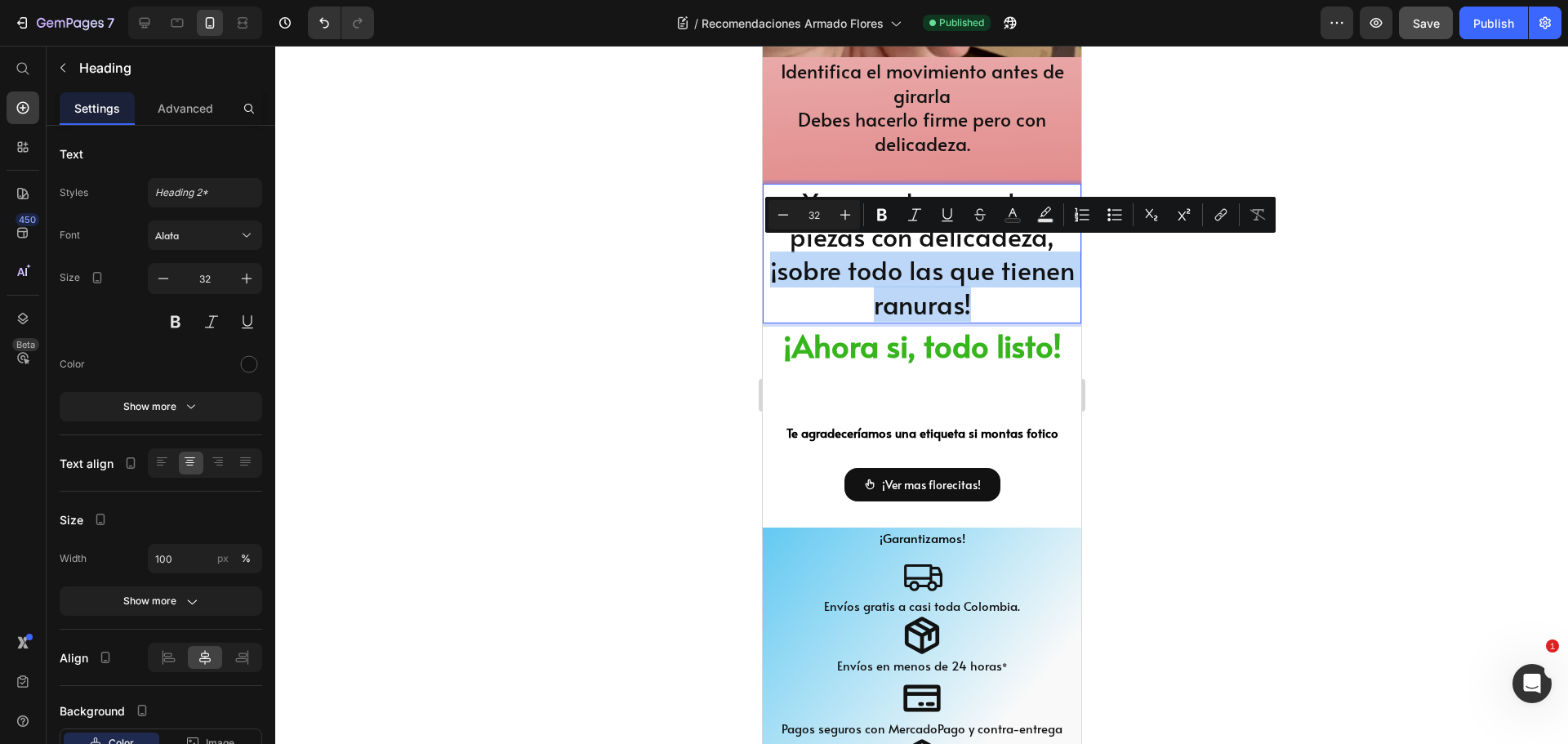 drag, startPoint x: 765, startPoint y: 264, endPoint x: 984, endPoint y: 294, distance: 221.04524 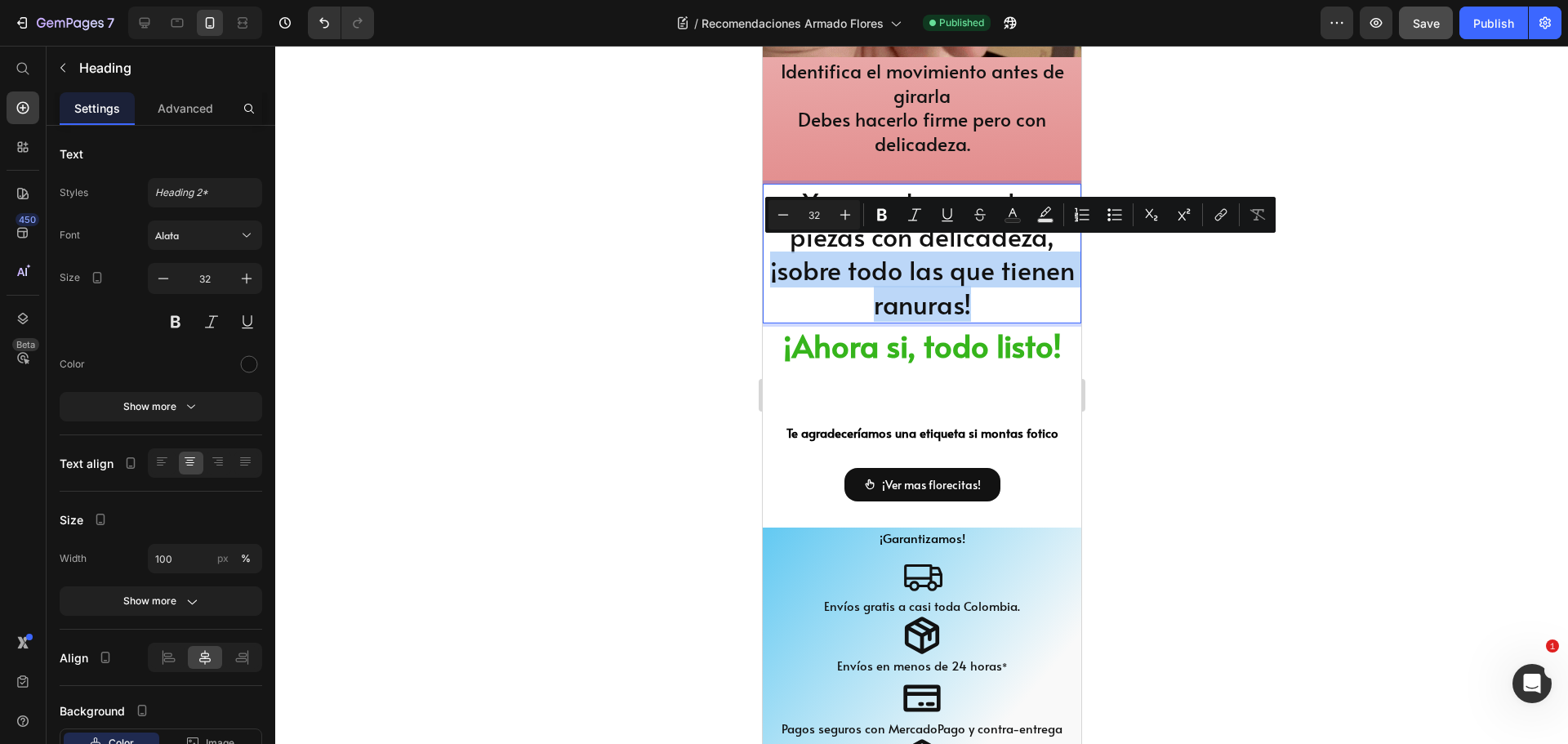 click on "Y recuerda sacar las piezas con delicadeza, ¡sobre todo las que tienen ranuras!" at bounding box center [921, 253] 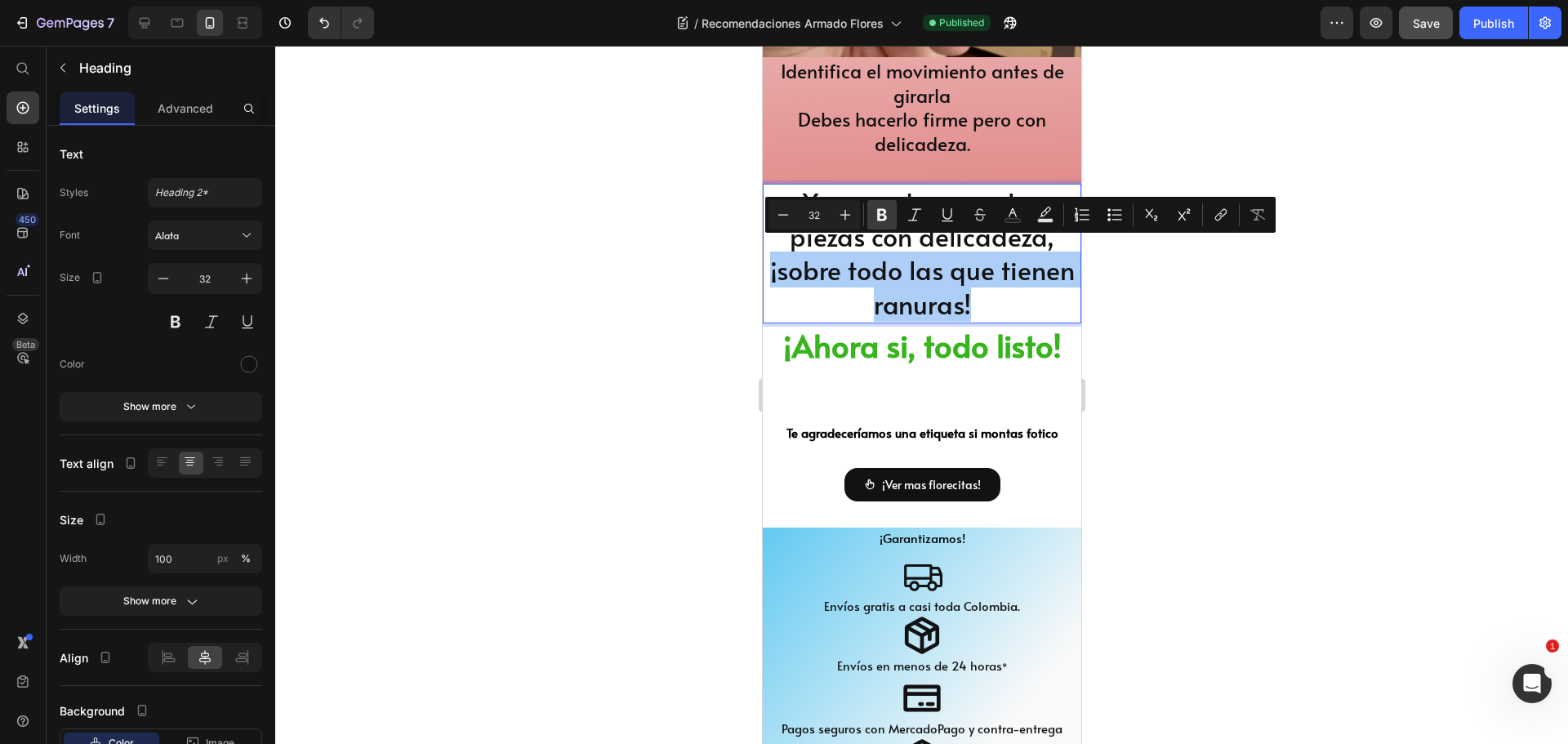 click 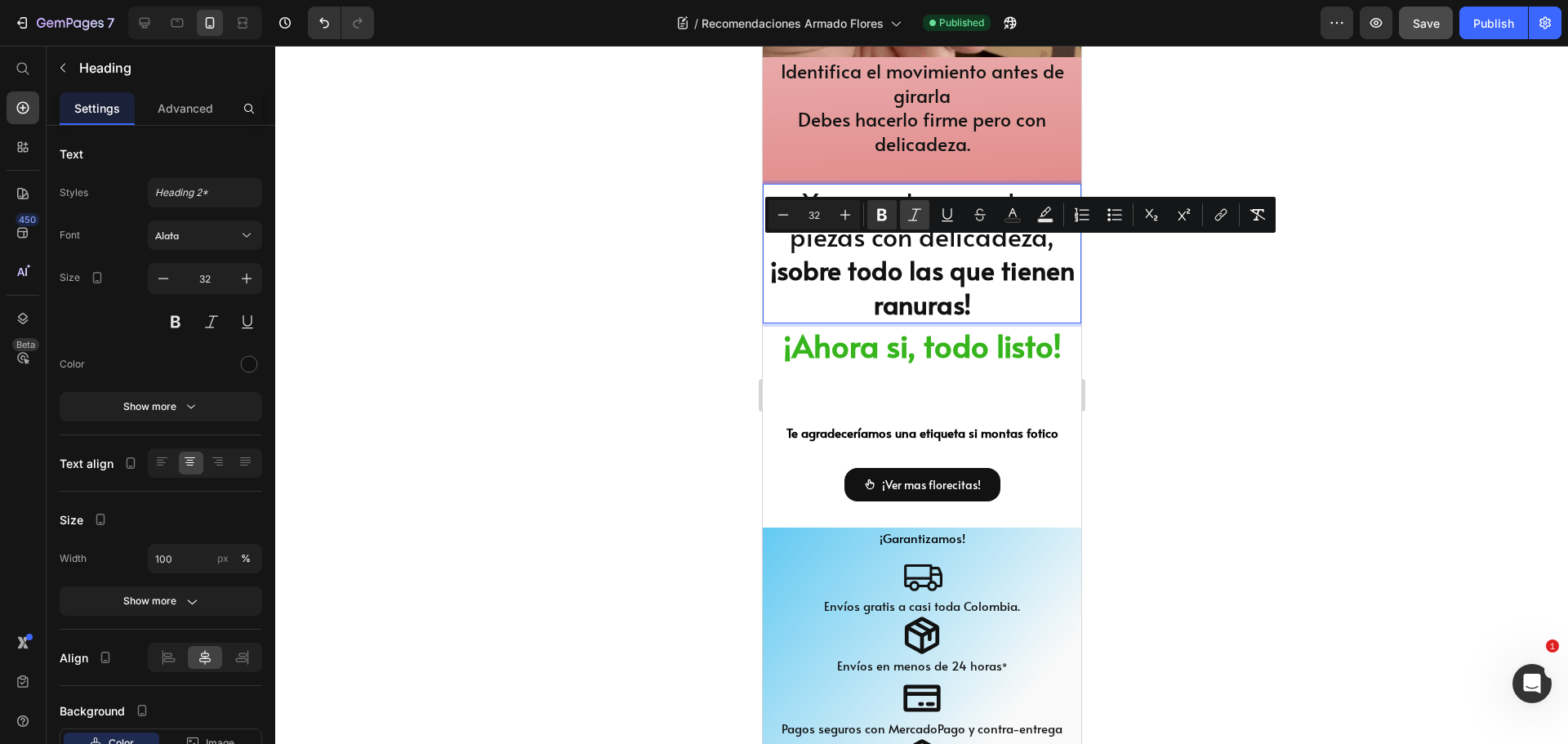 click 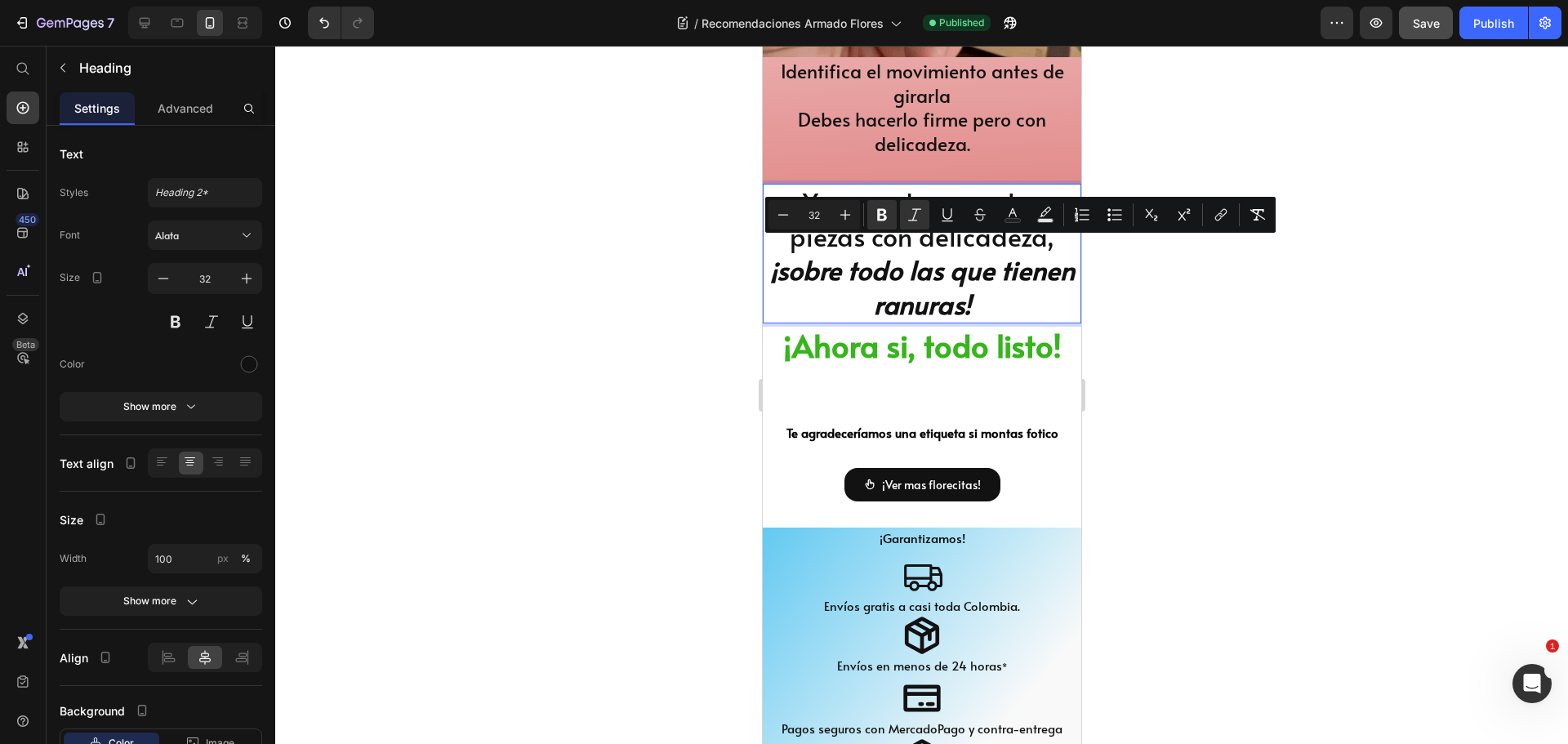 click 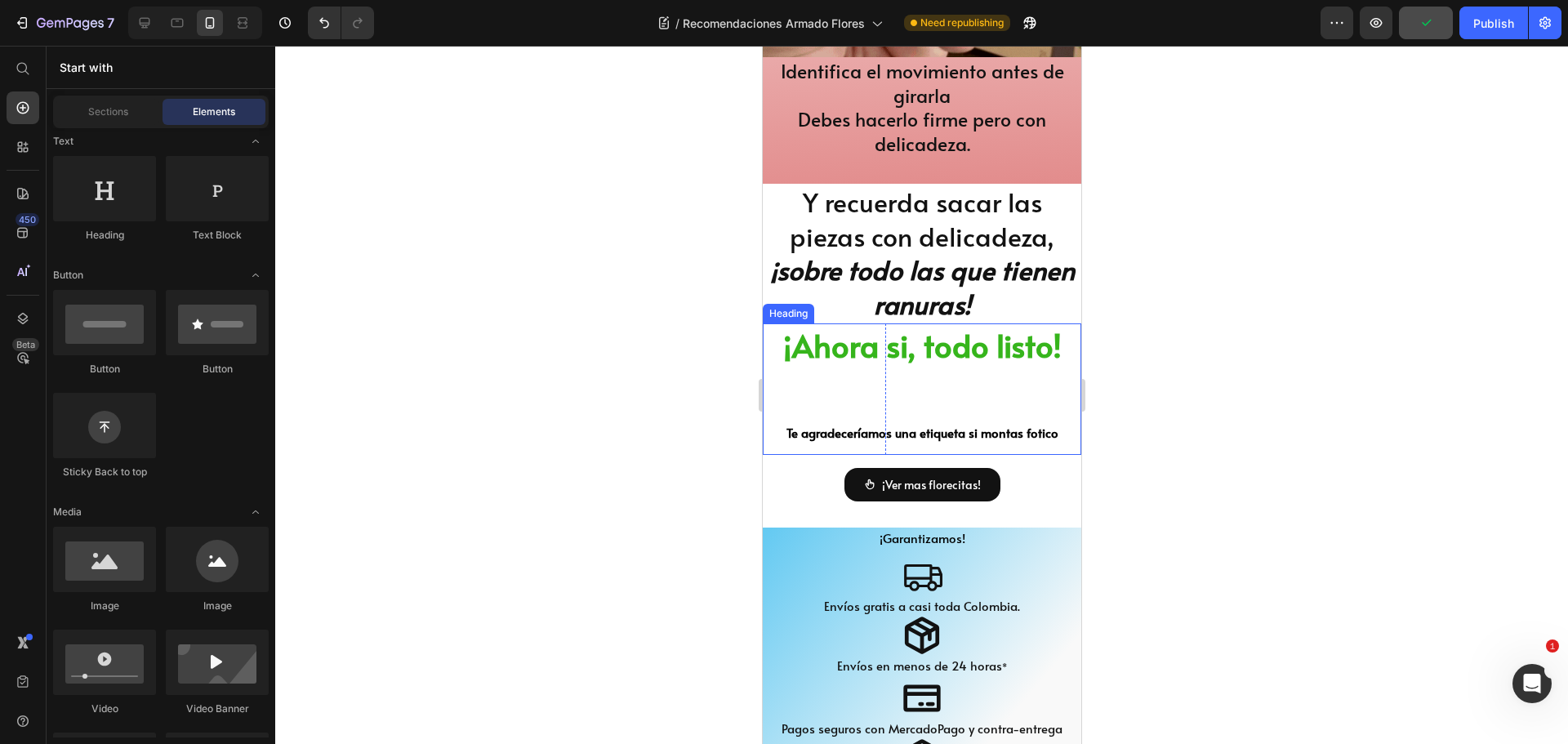 click on "¡Ahora si, todo listo! Te agradeceríamos una etiqueta si montas fotico" at bounding box center (921, 389) 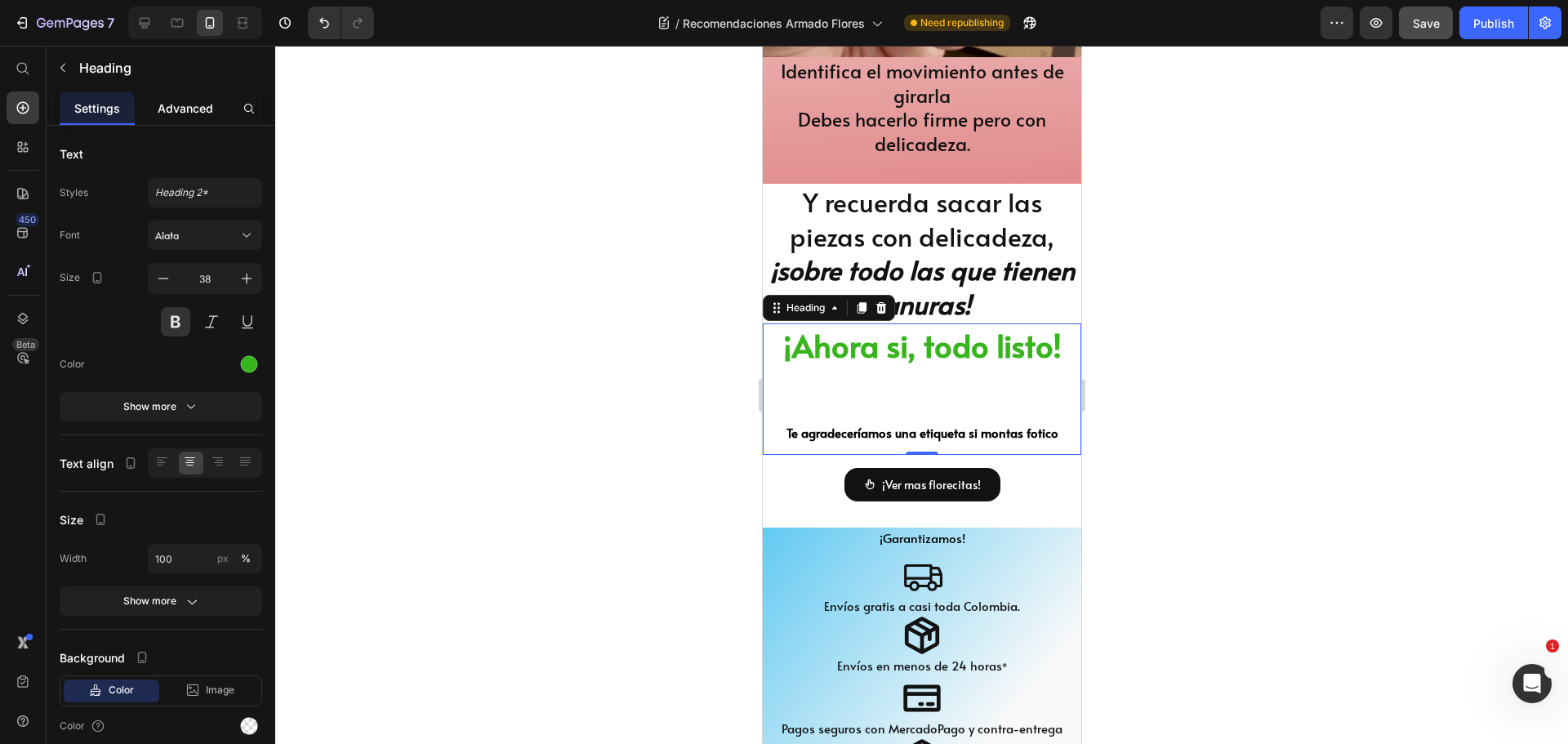 click on "Advanced" at bounding box center [185, 108] 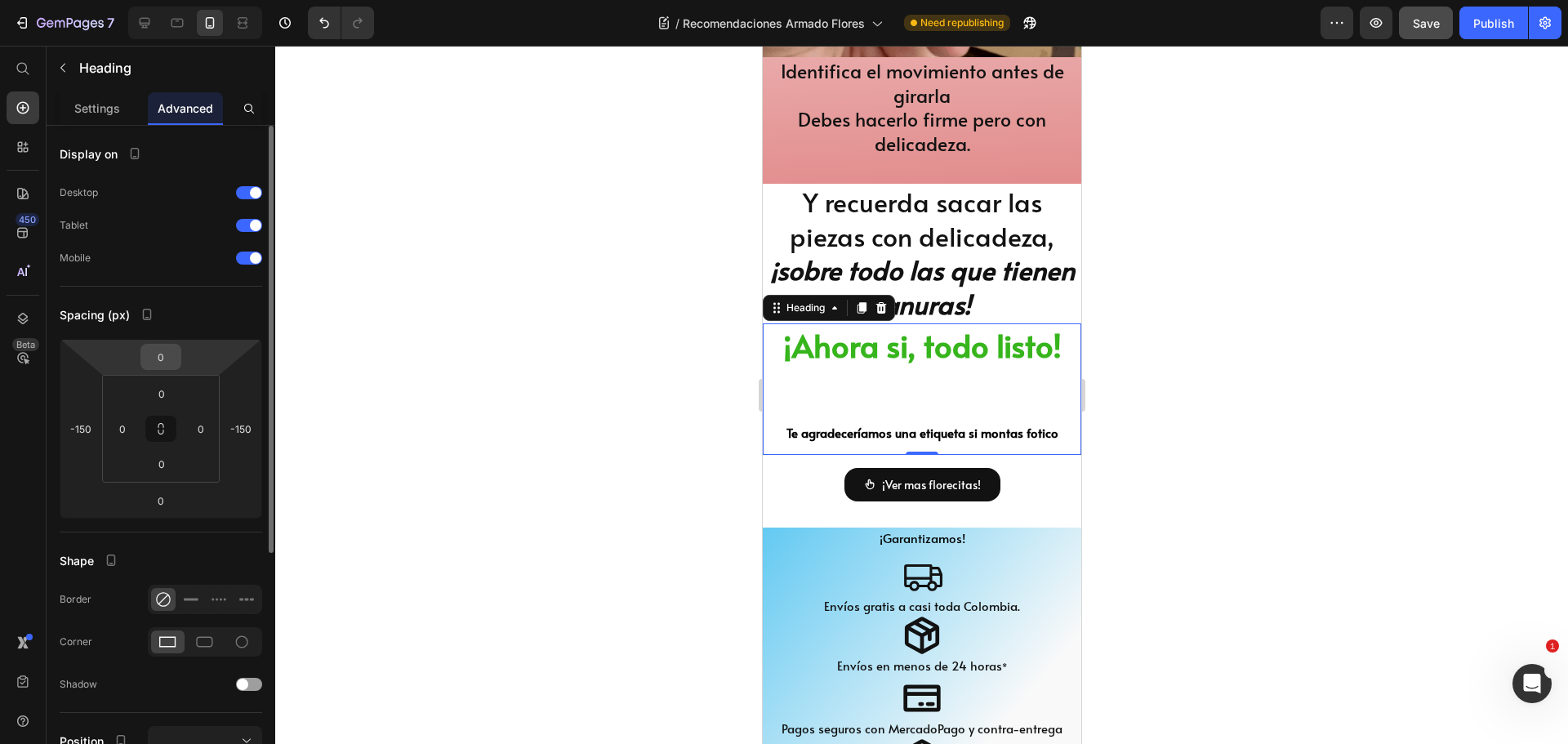 click on "0" at bounding box center (161, 357) 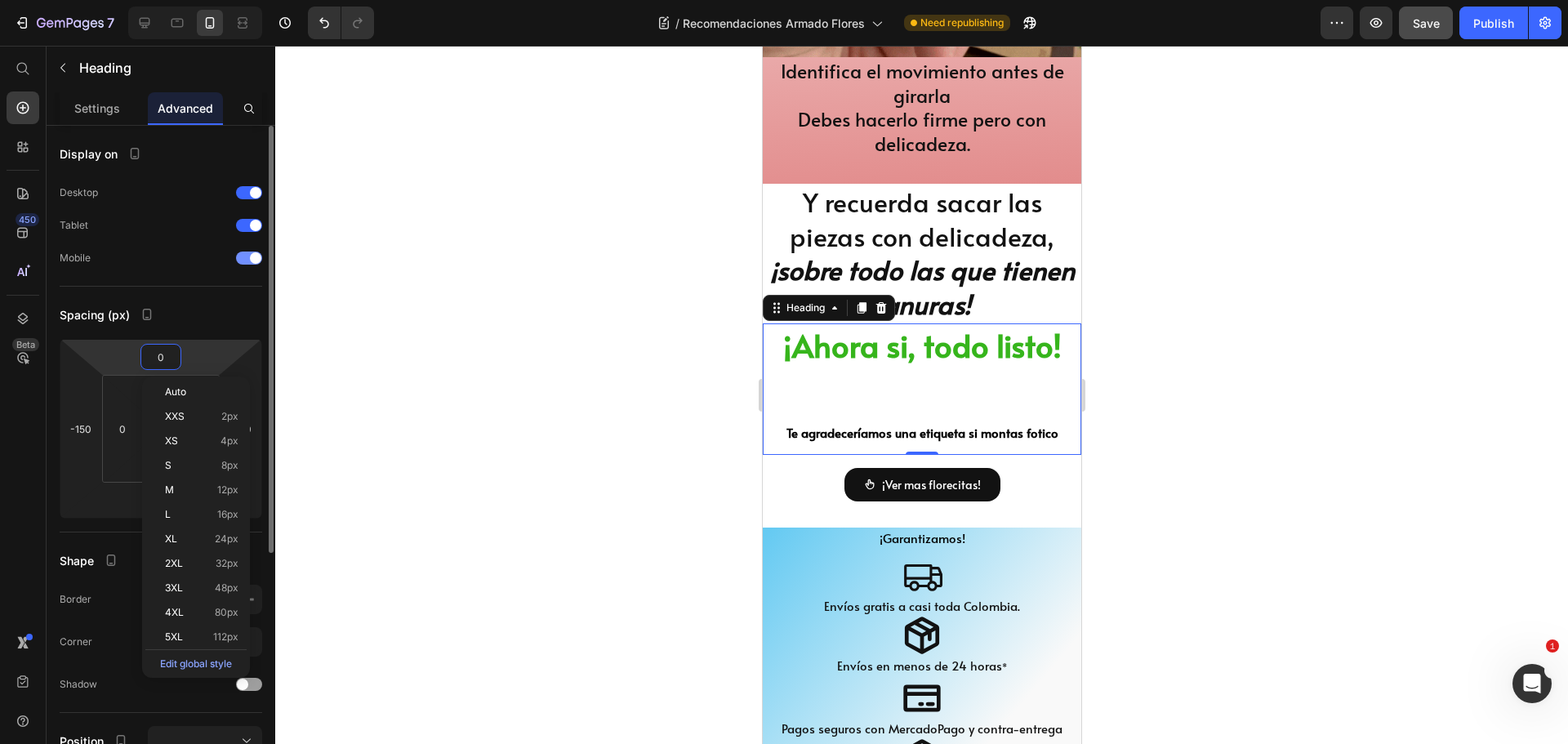 click at bounding box center (176, 258) 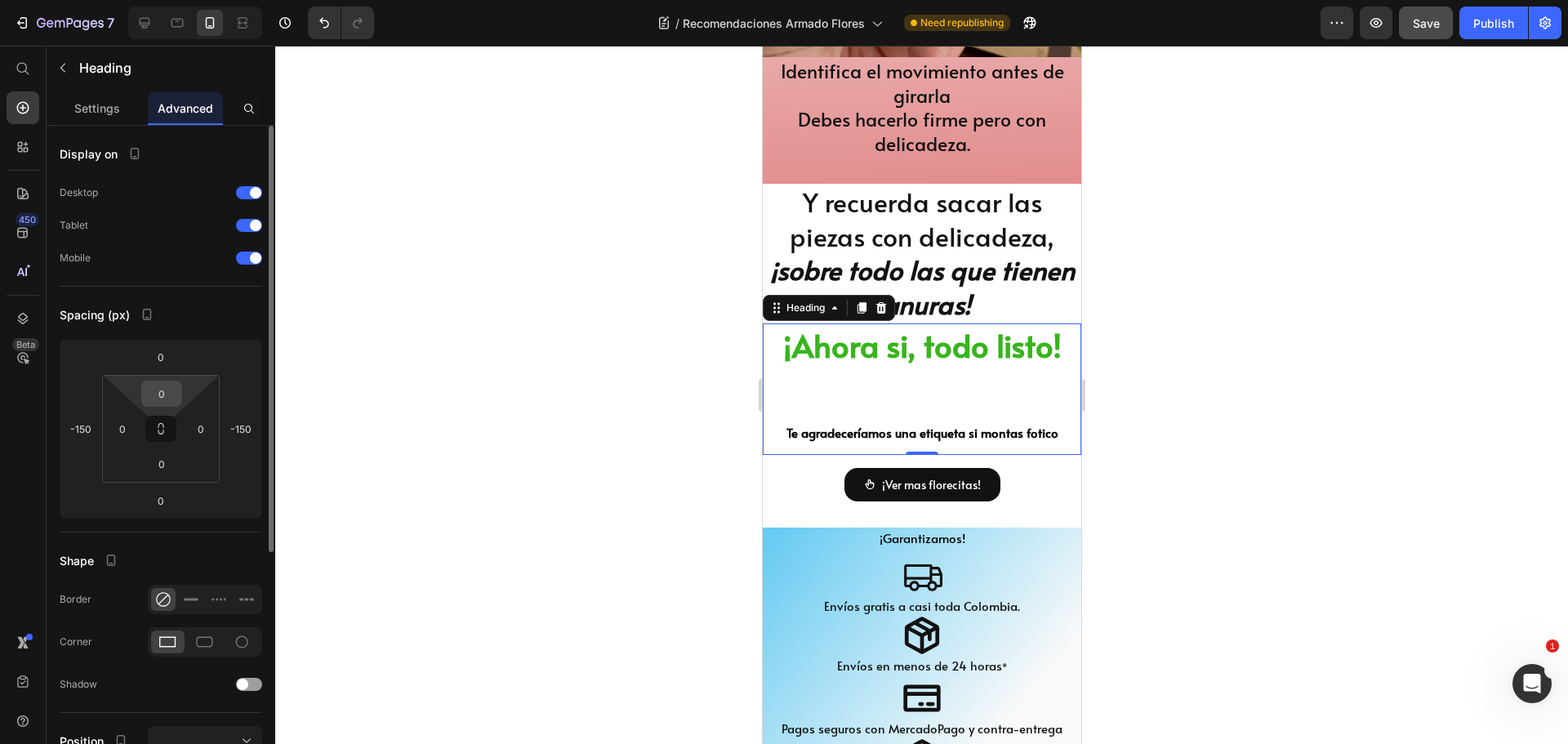 click on "0" at bounding box center (162, 394) 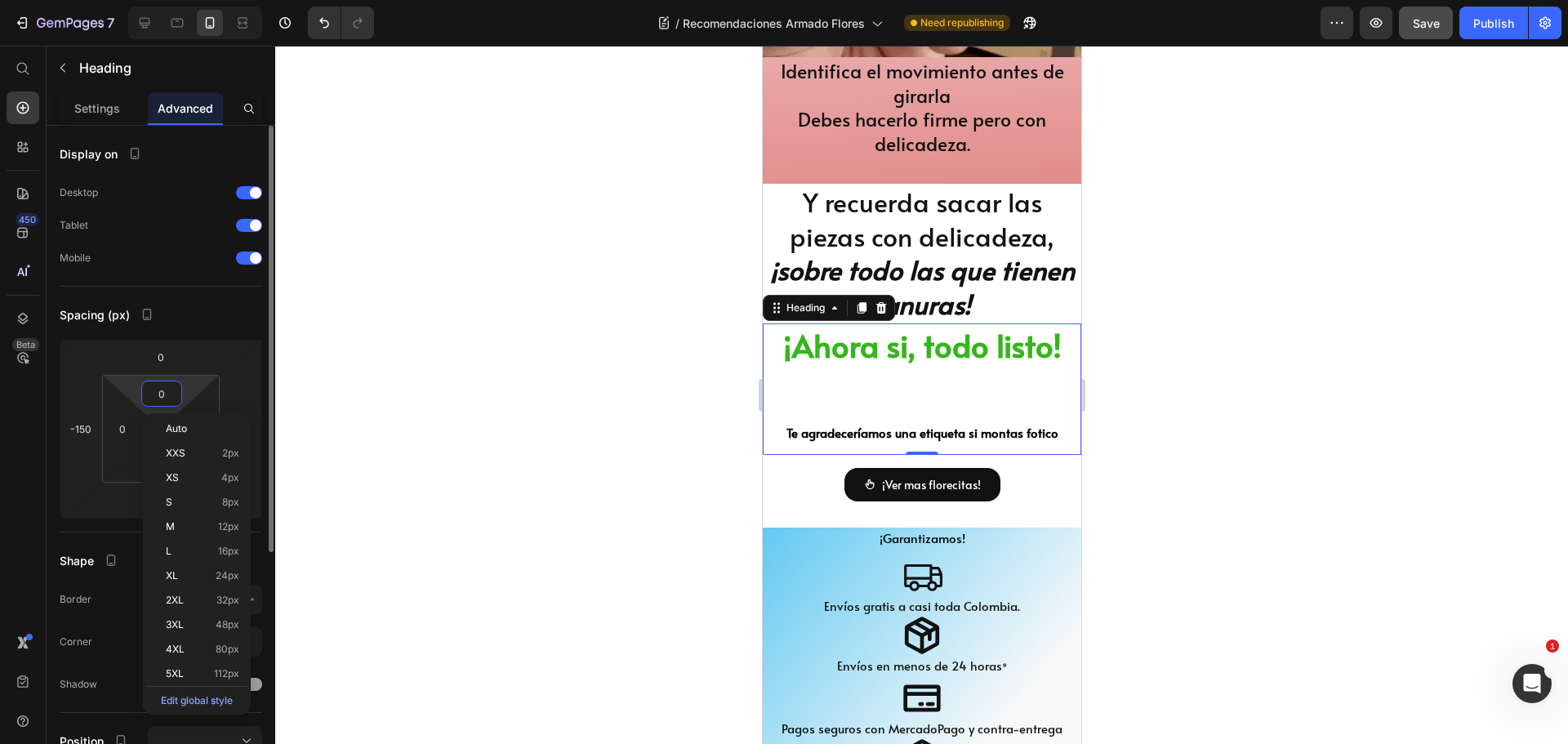 type on "5" 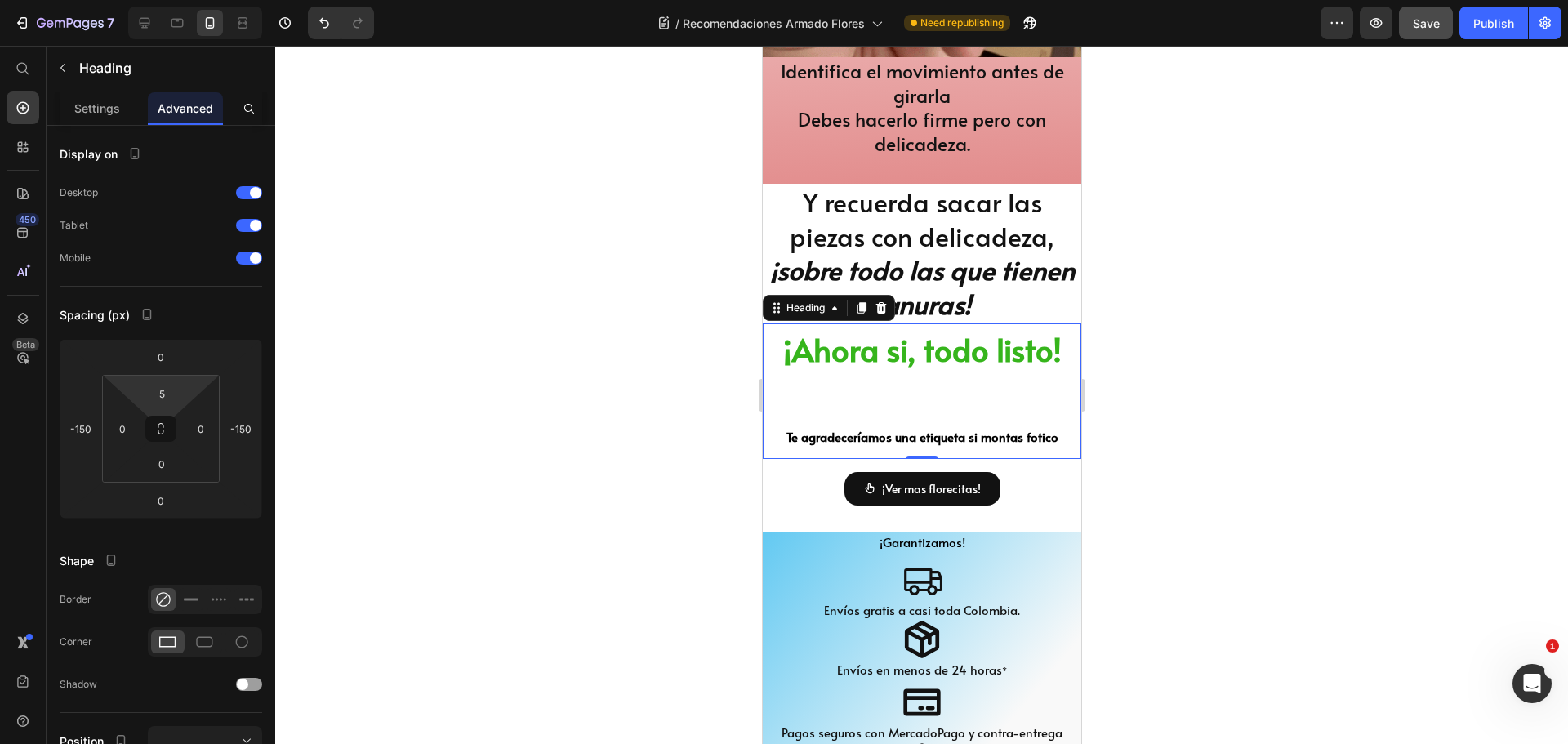click 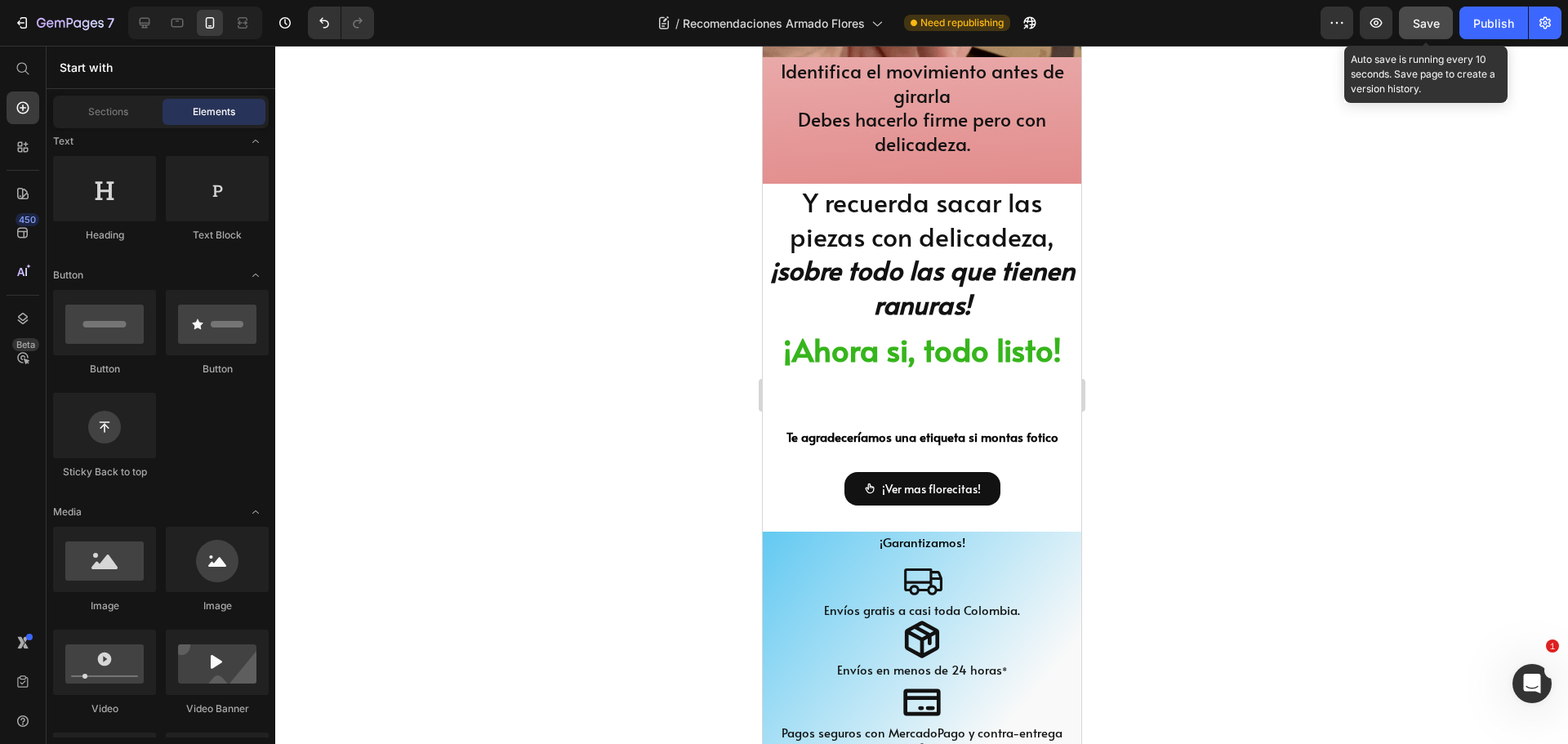 click on "Save" 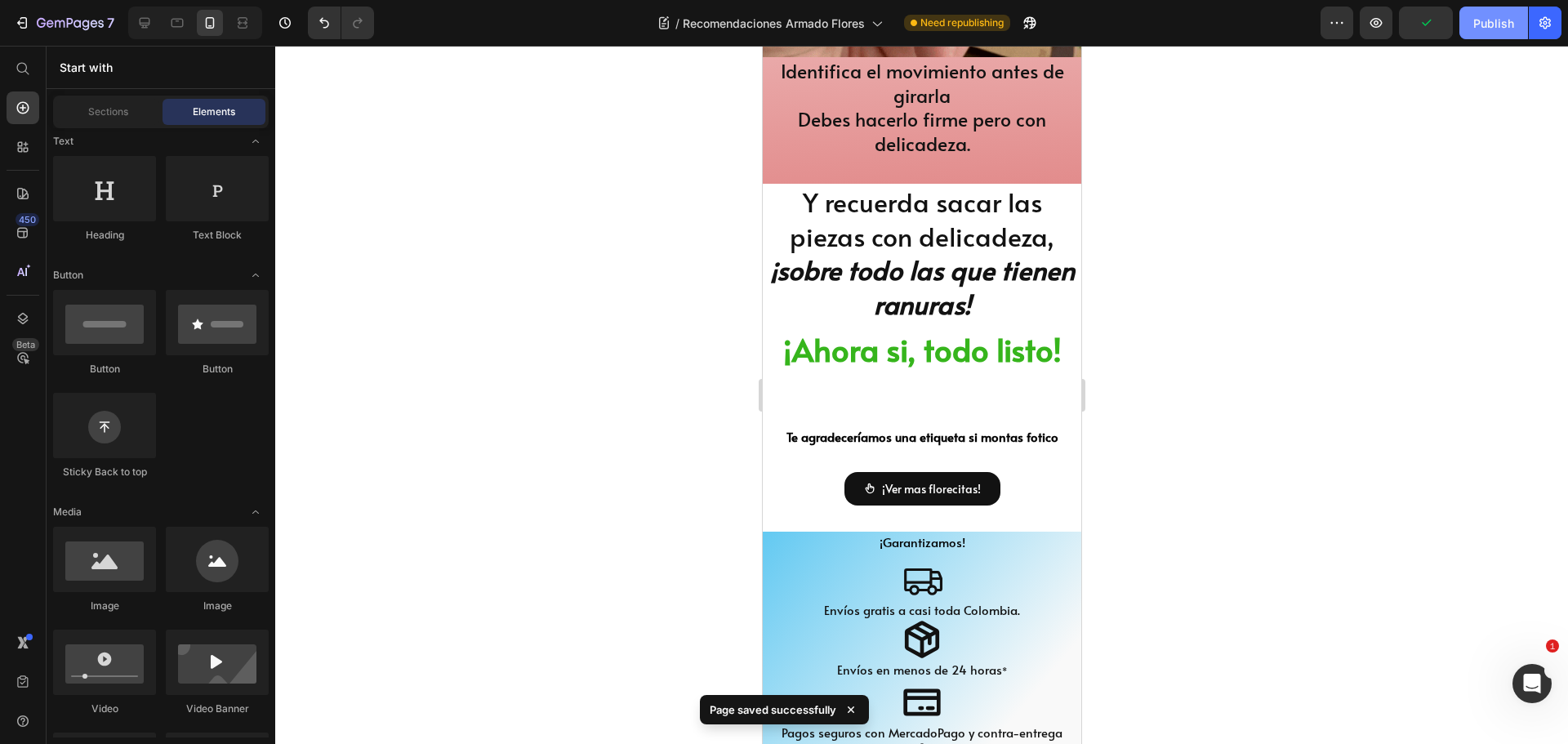 click on "Publish" 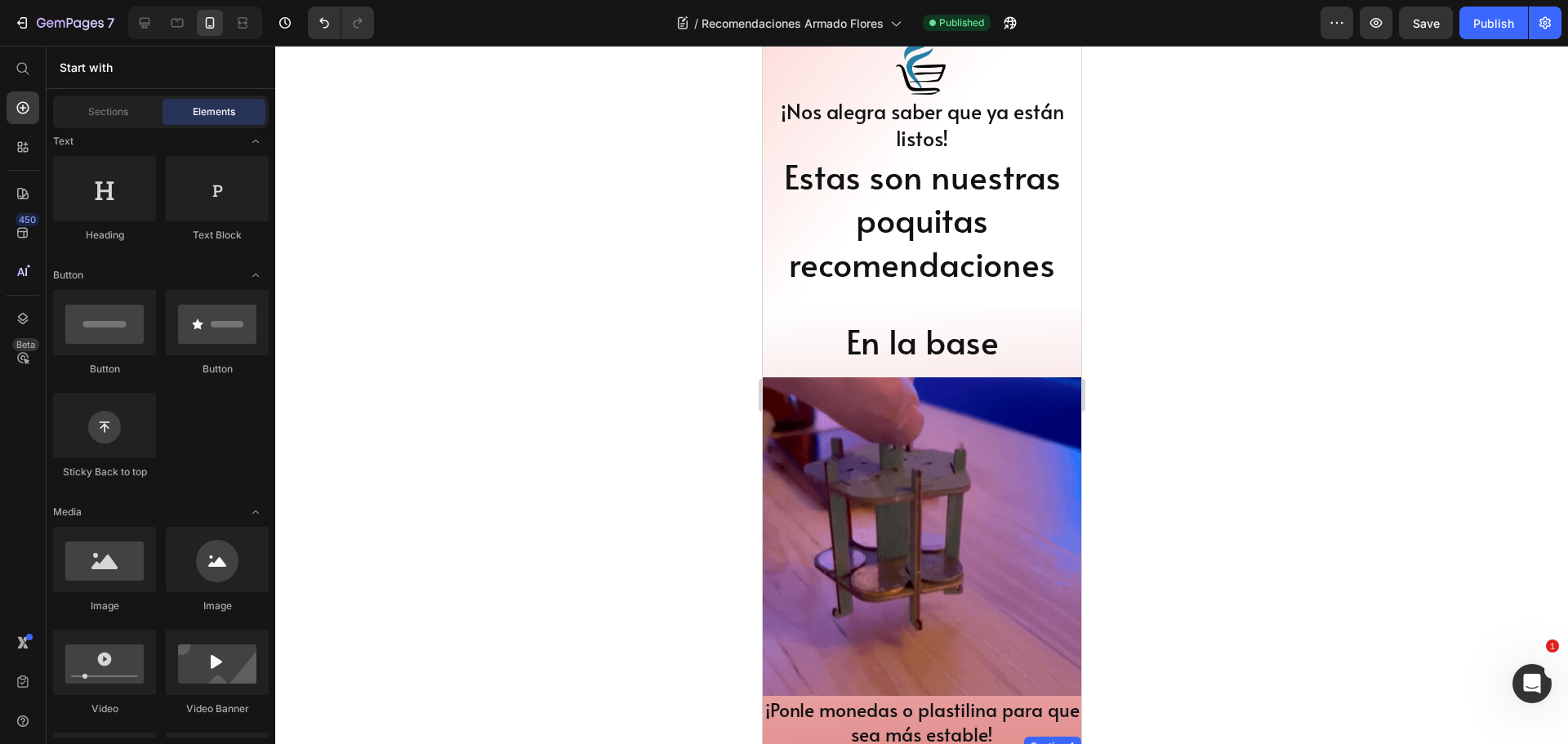 scroll, scrollTop: 0, scrollLeft: 0, axis: both 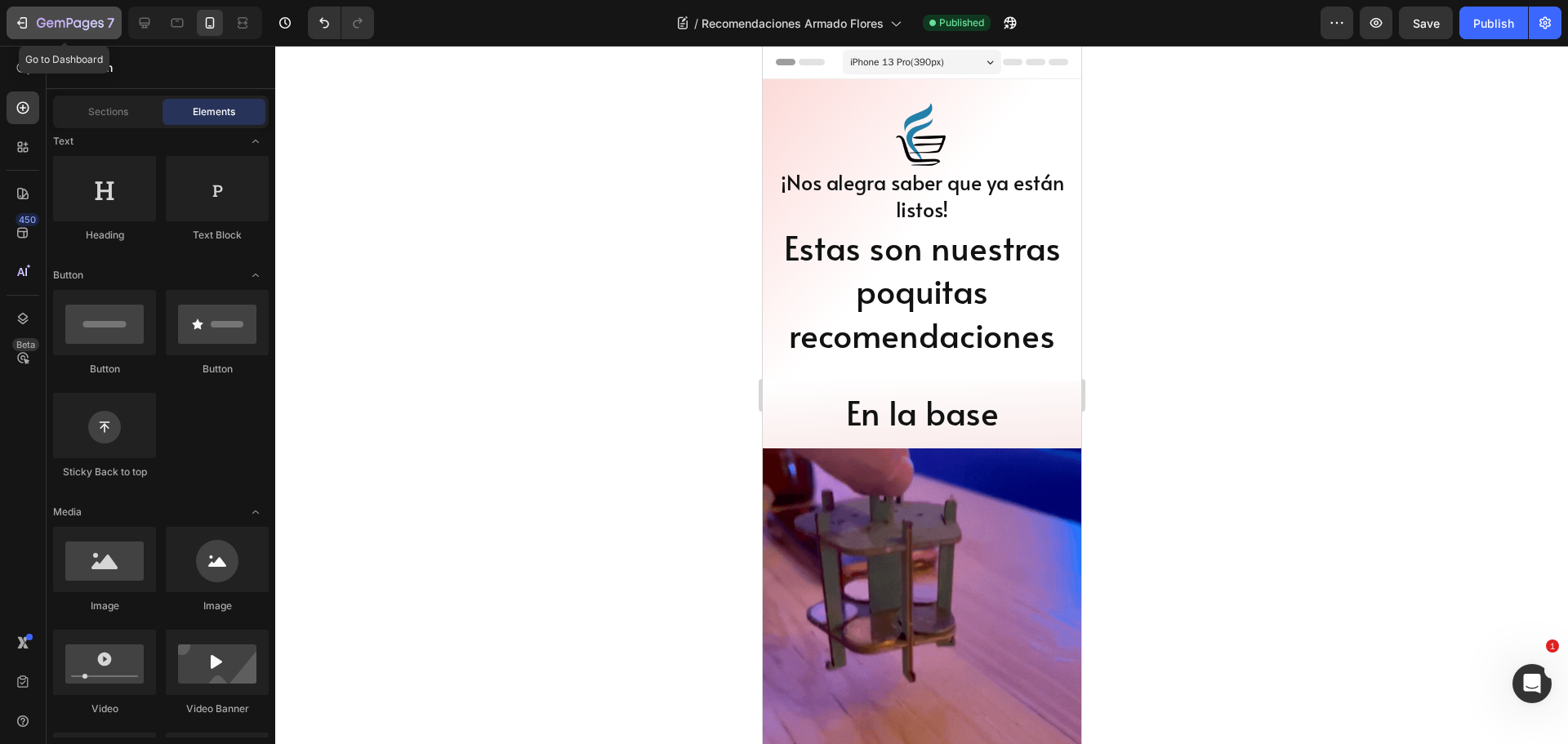 click on "7" 